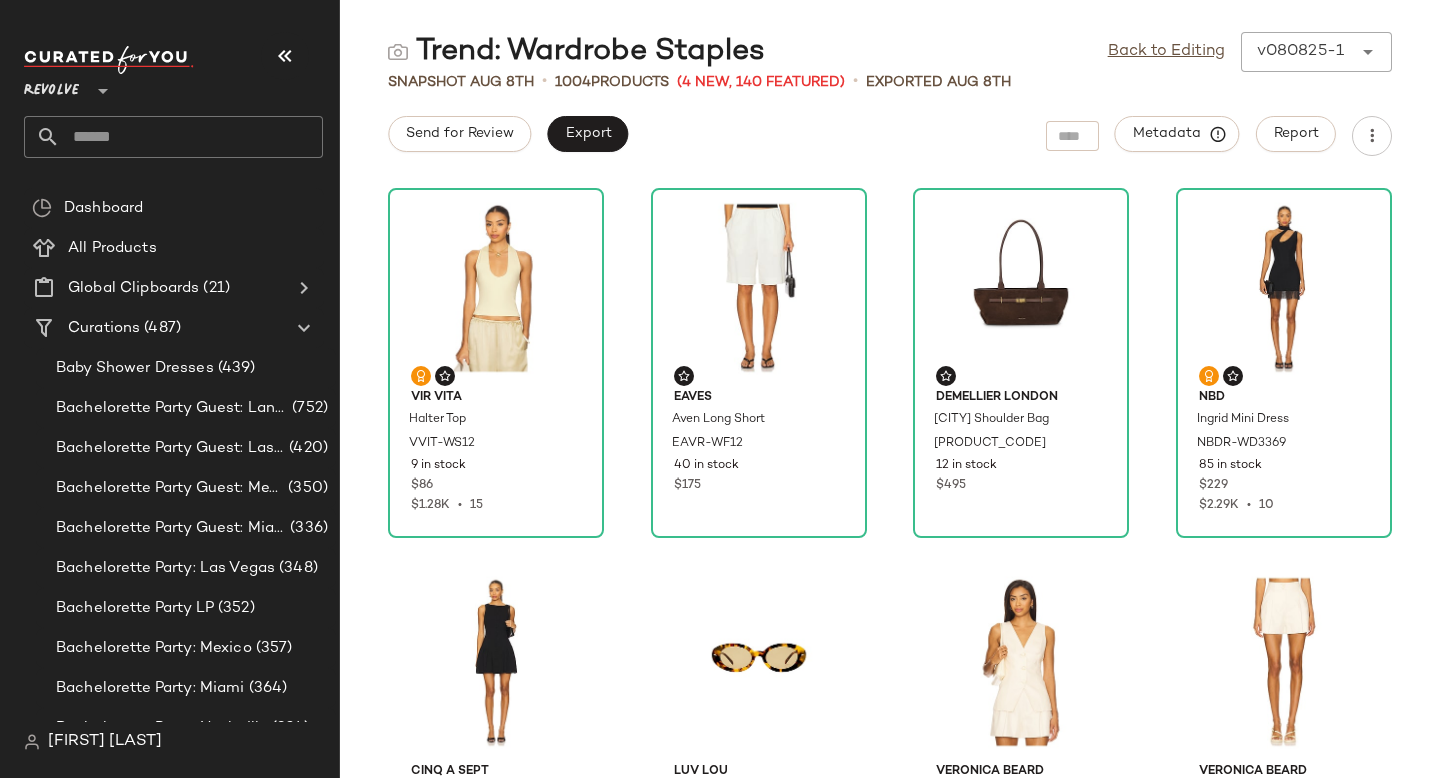 scroll, scrollTop: 0, scrollLeft: 0, axis: both 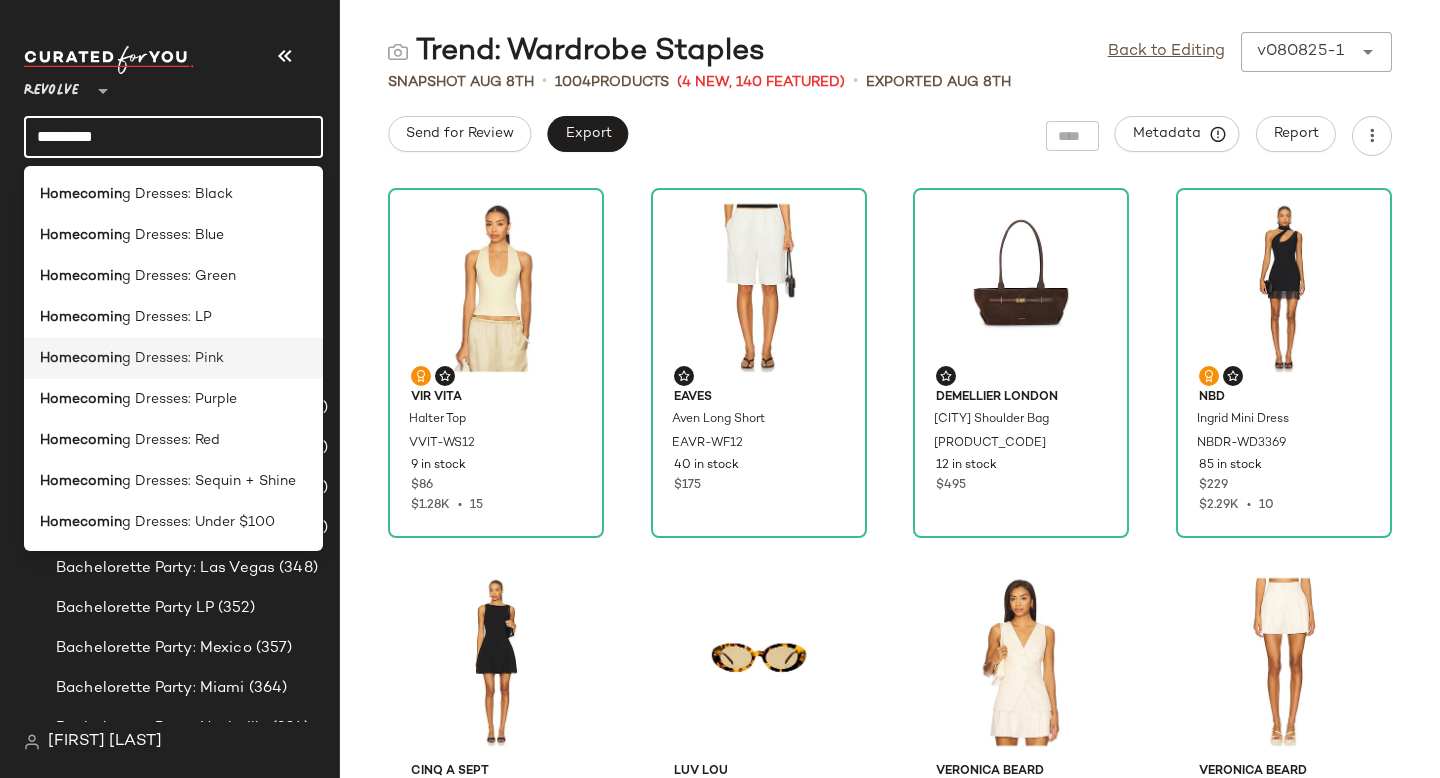 type on "*********" 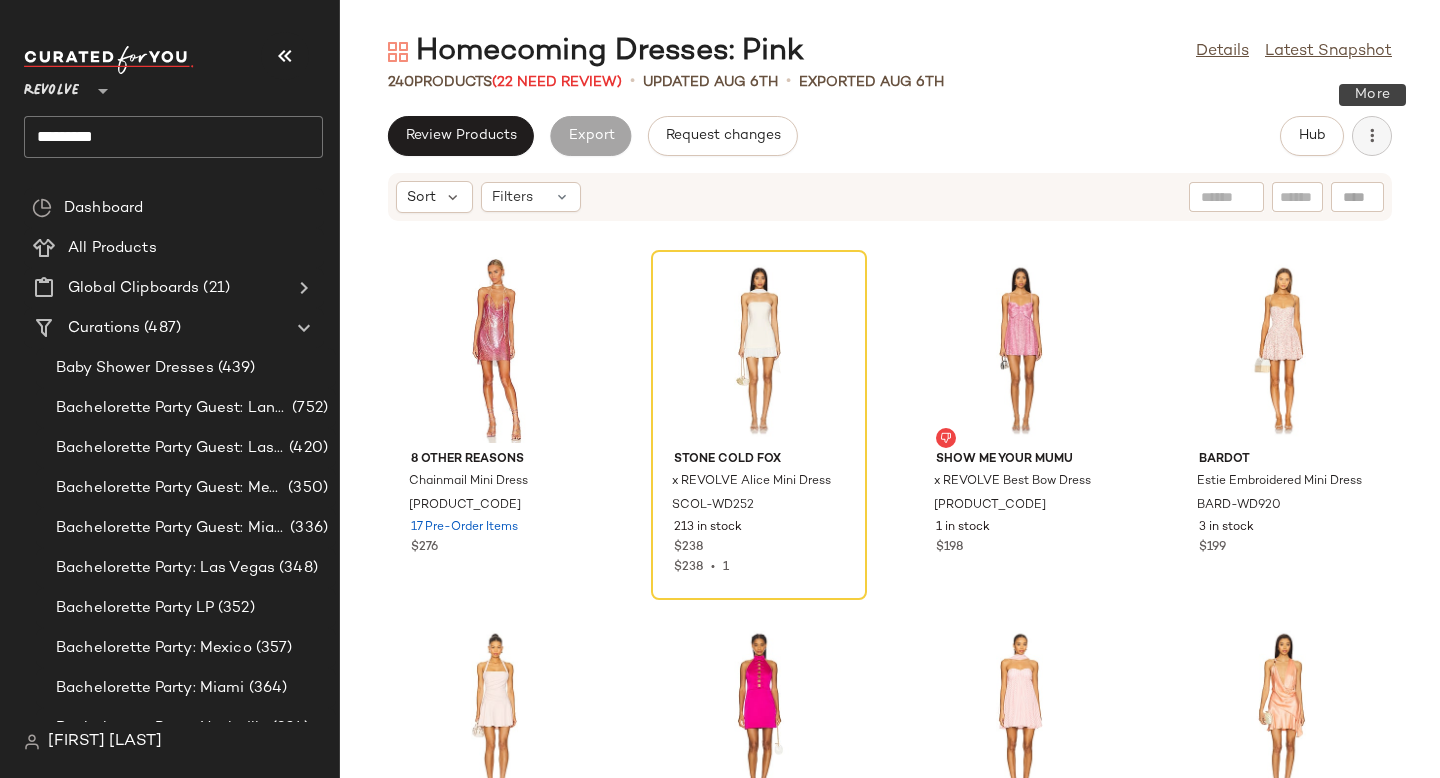 click 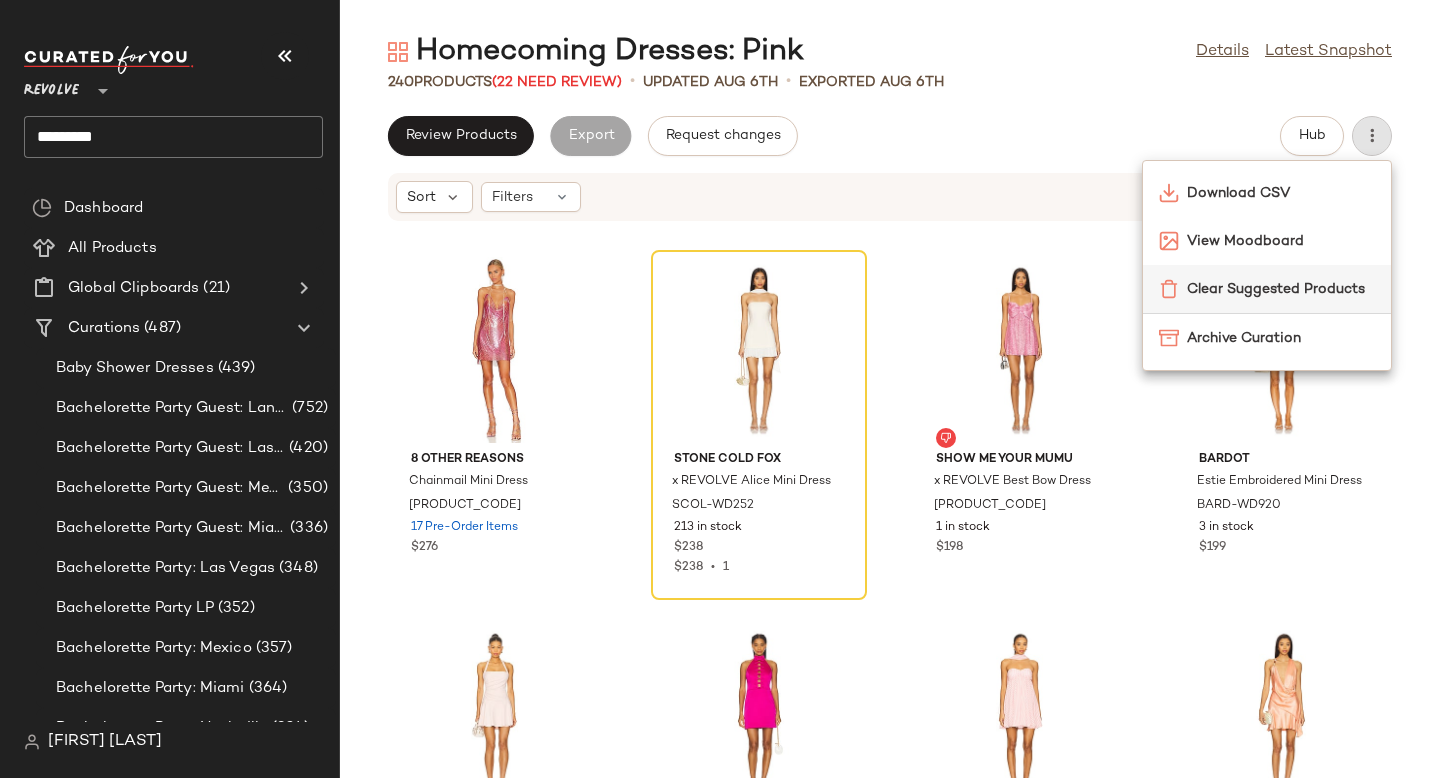 click on "Clear Suggested Products" at bounding box center [1281, 289] 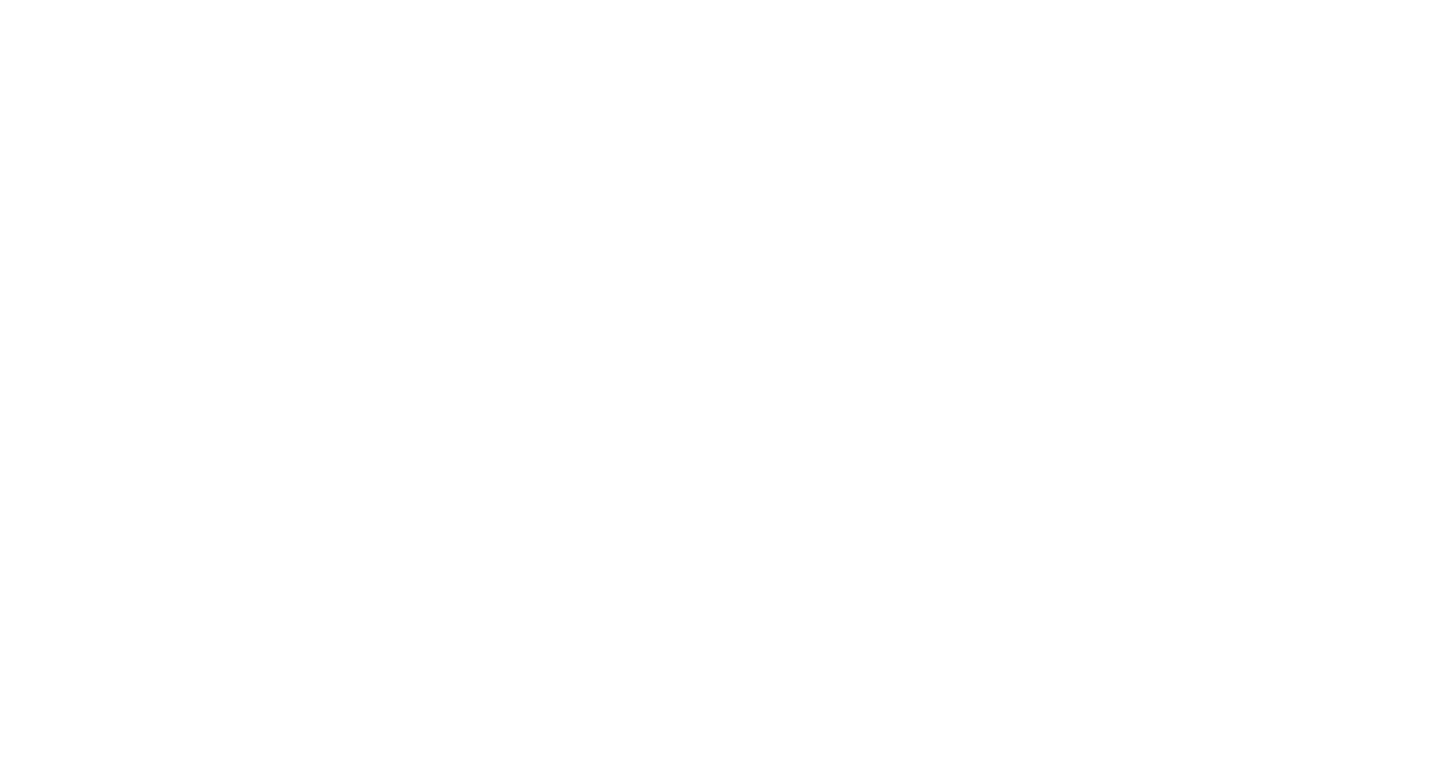 scroll, scrollTop: 0, scrollLeft: 0, axis: both 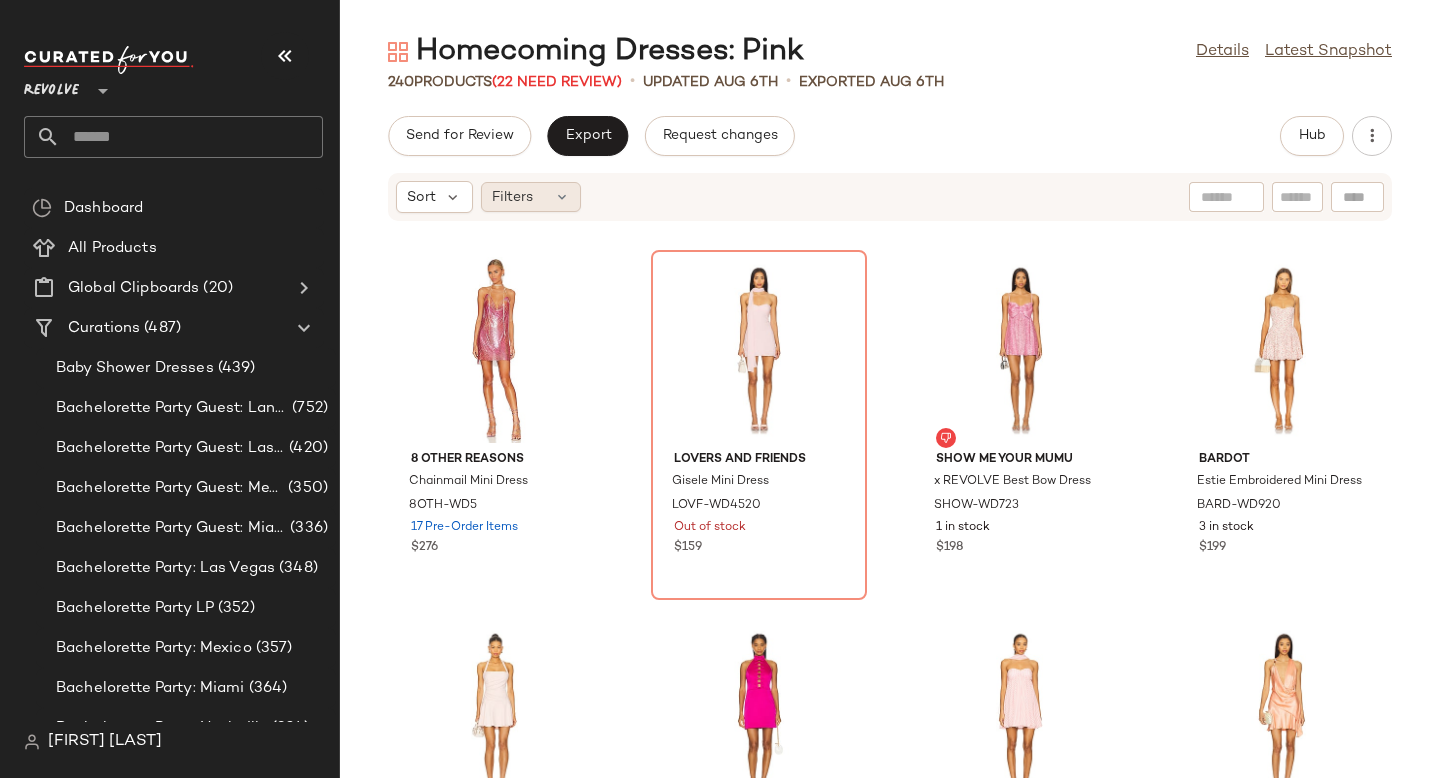 click on "Filters" at bounding box center (512, 197) 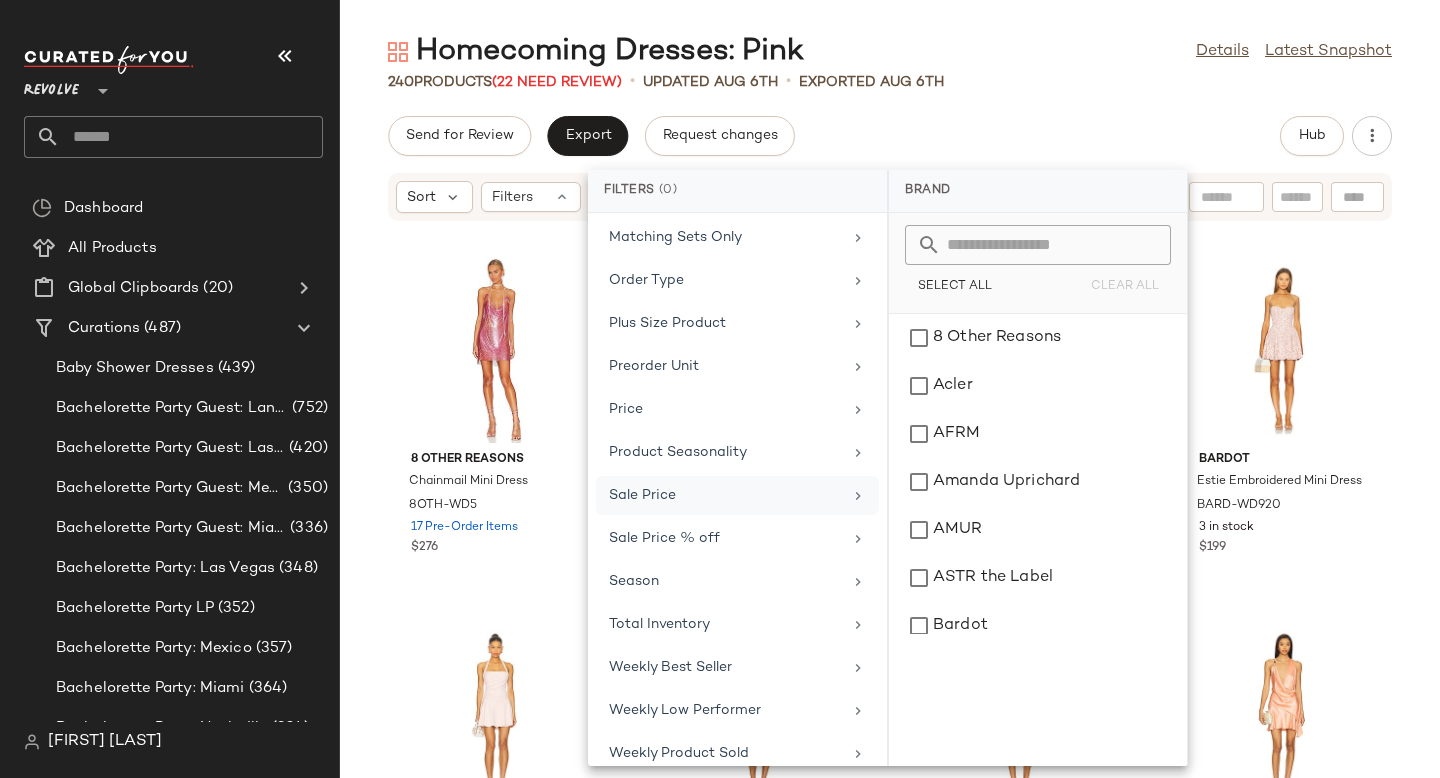 scroll, scrollTop: 890, scrollLeft: 0, axis: vertical 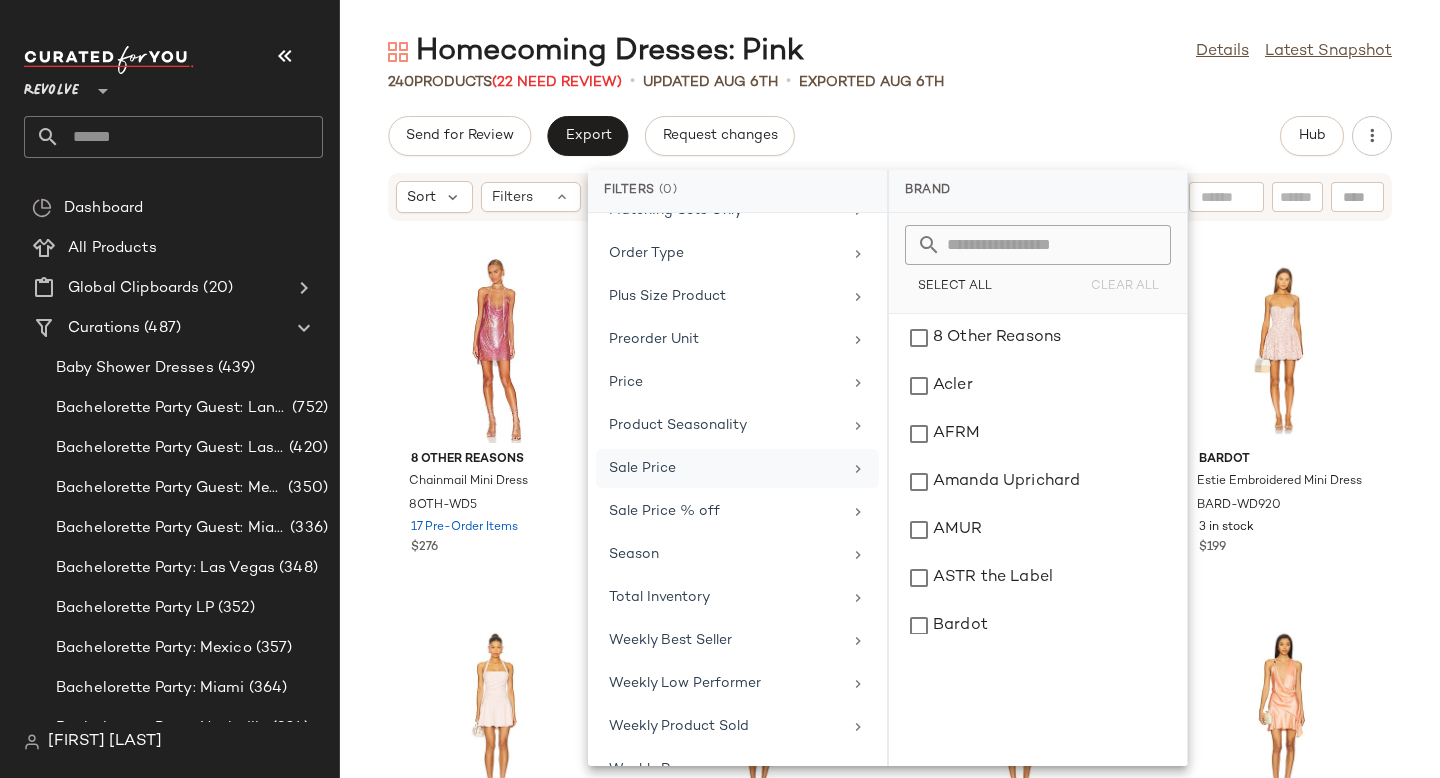 click on "Sale Price" at bounding box center (725, 468) 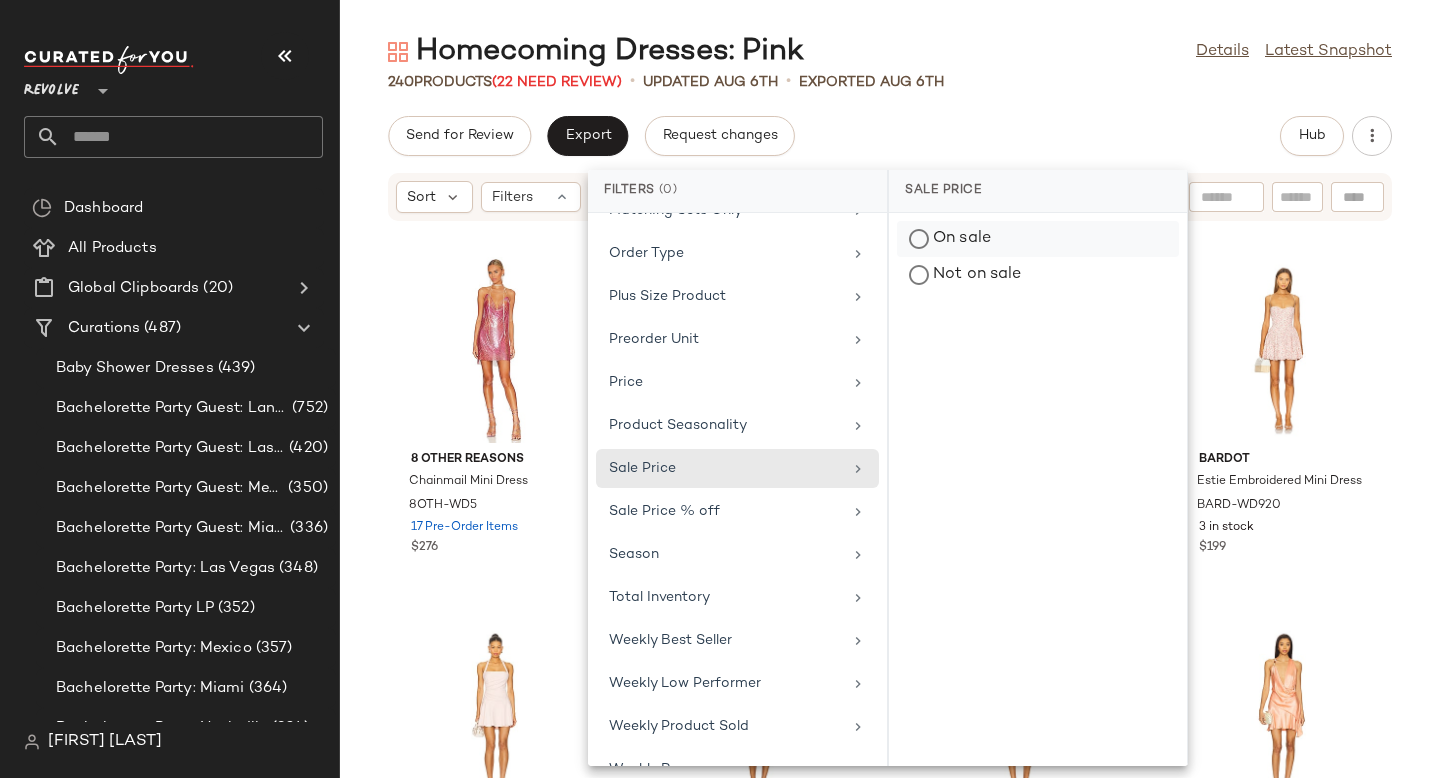 click on "On sale" 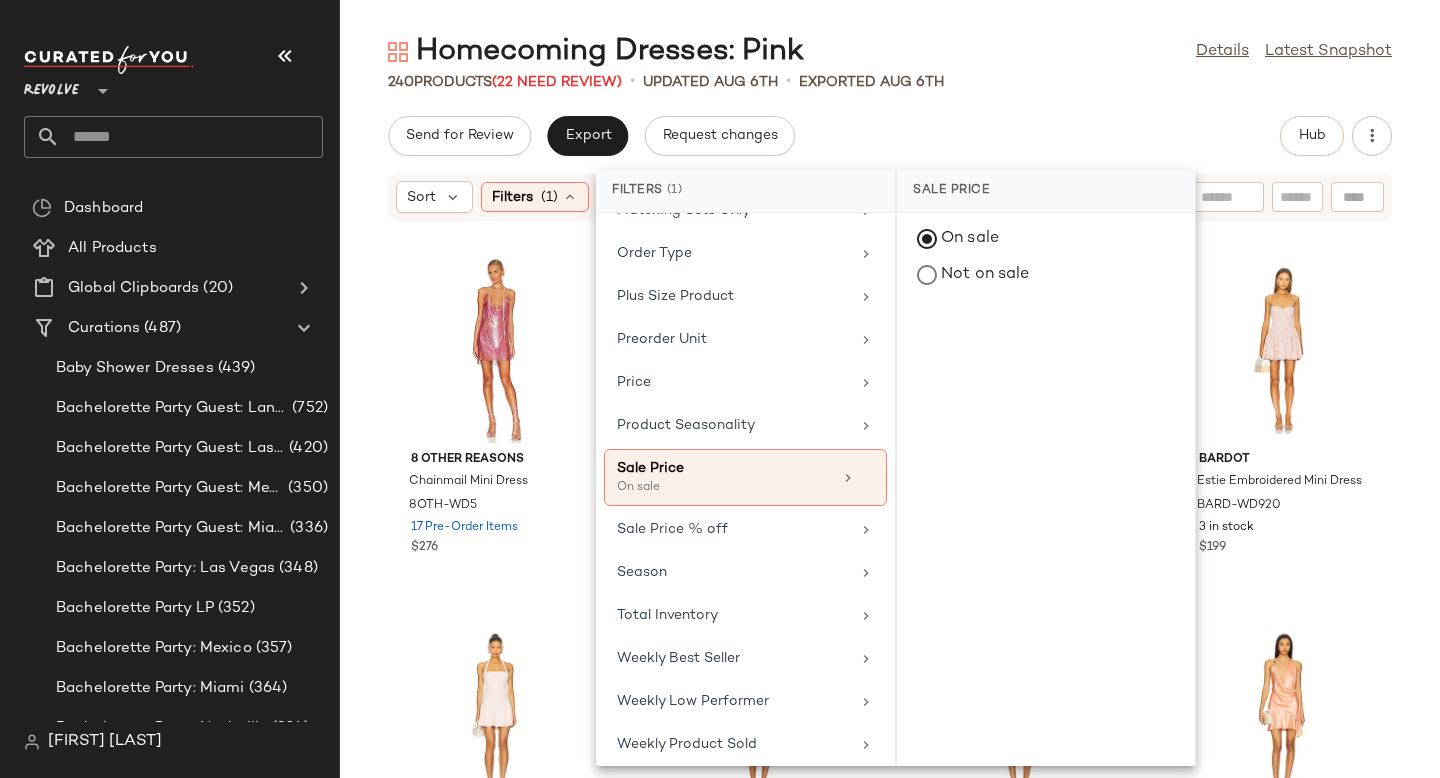 click on "240   Products   (22 Need Review)   •   updated Aug 6th  •  Exported Aug 6th" 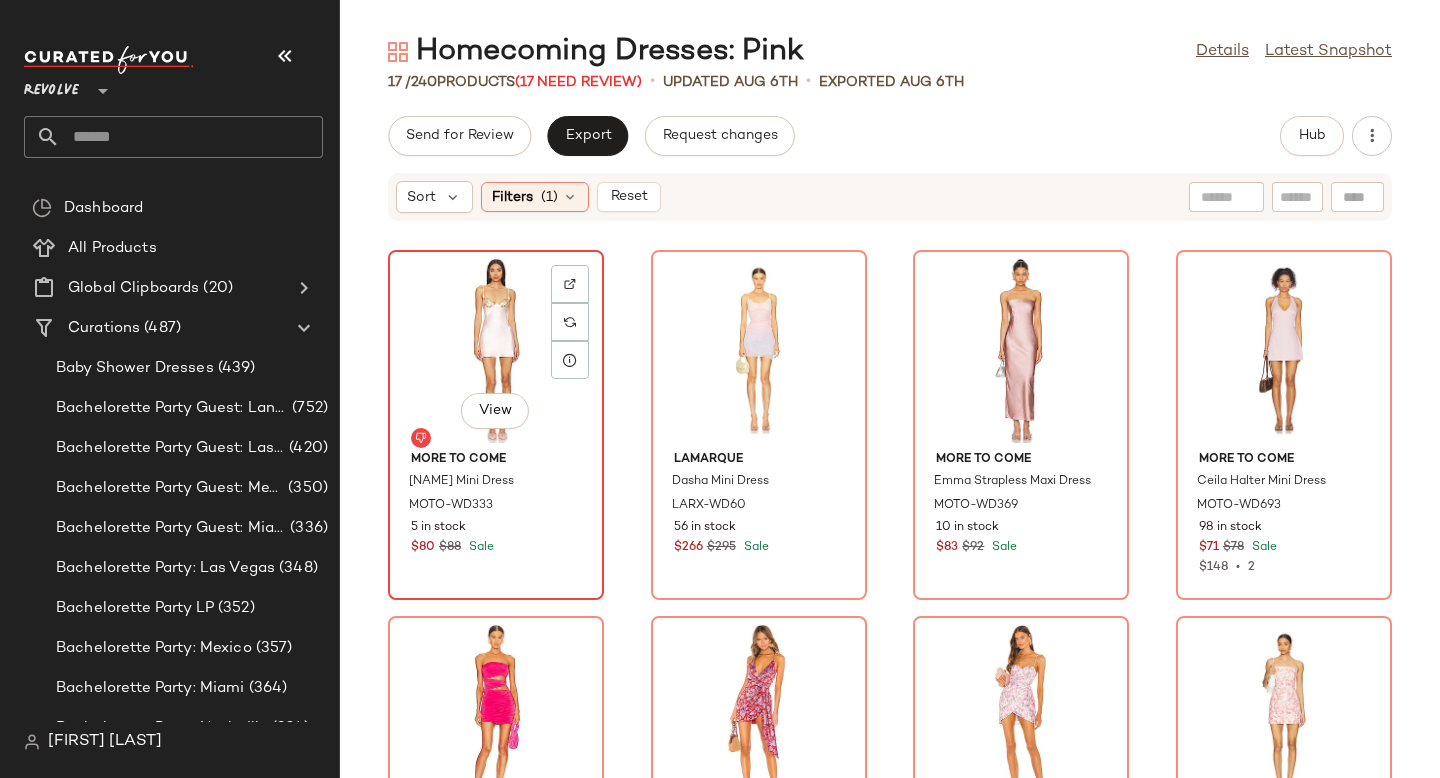 click on "View" 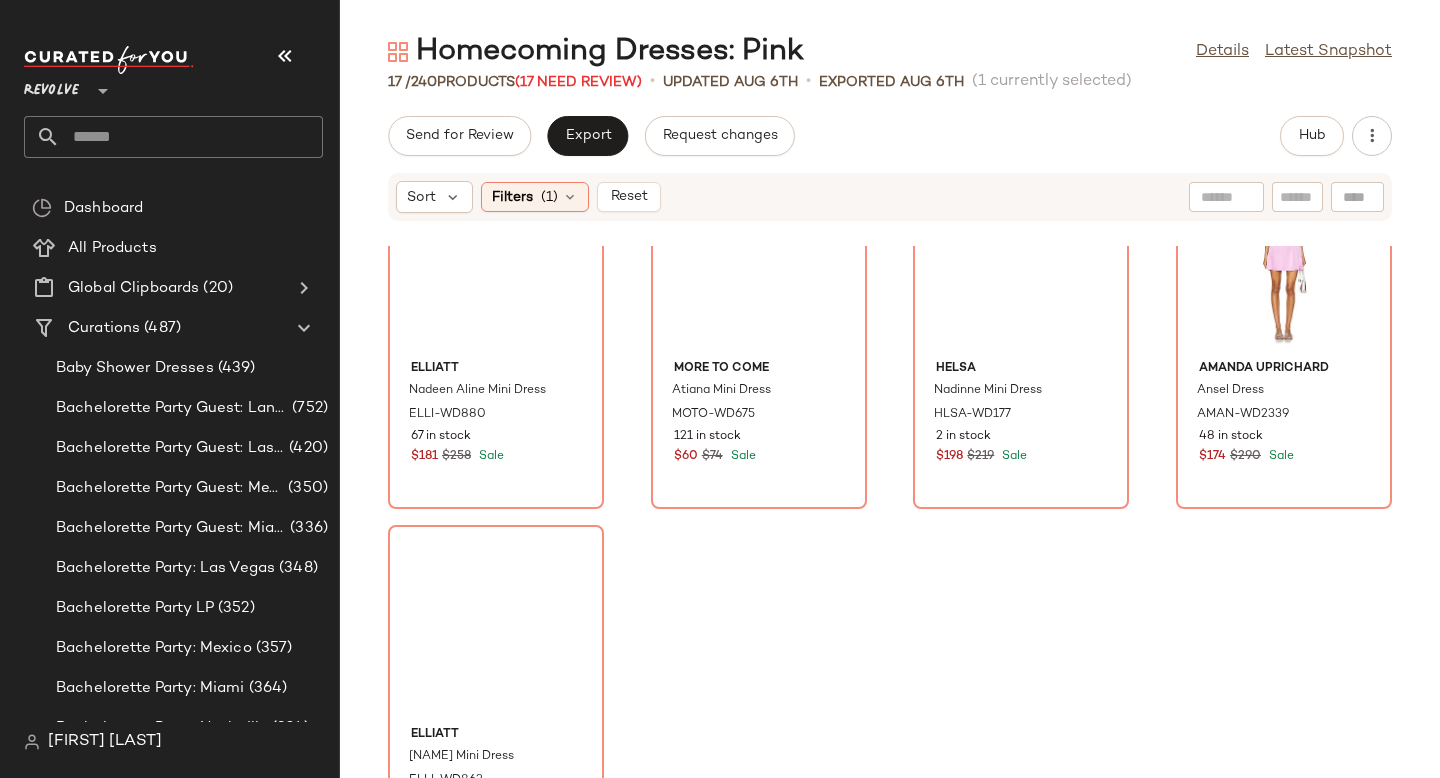 scroll, scrollTop: 1302, scrollLeft: 0, axis: vertical 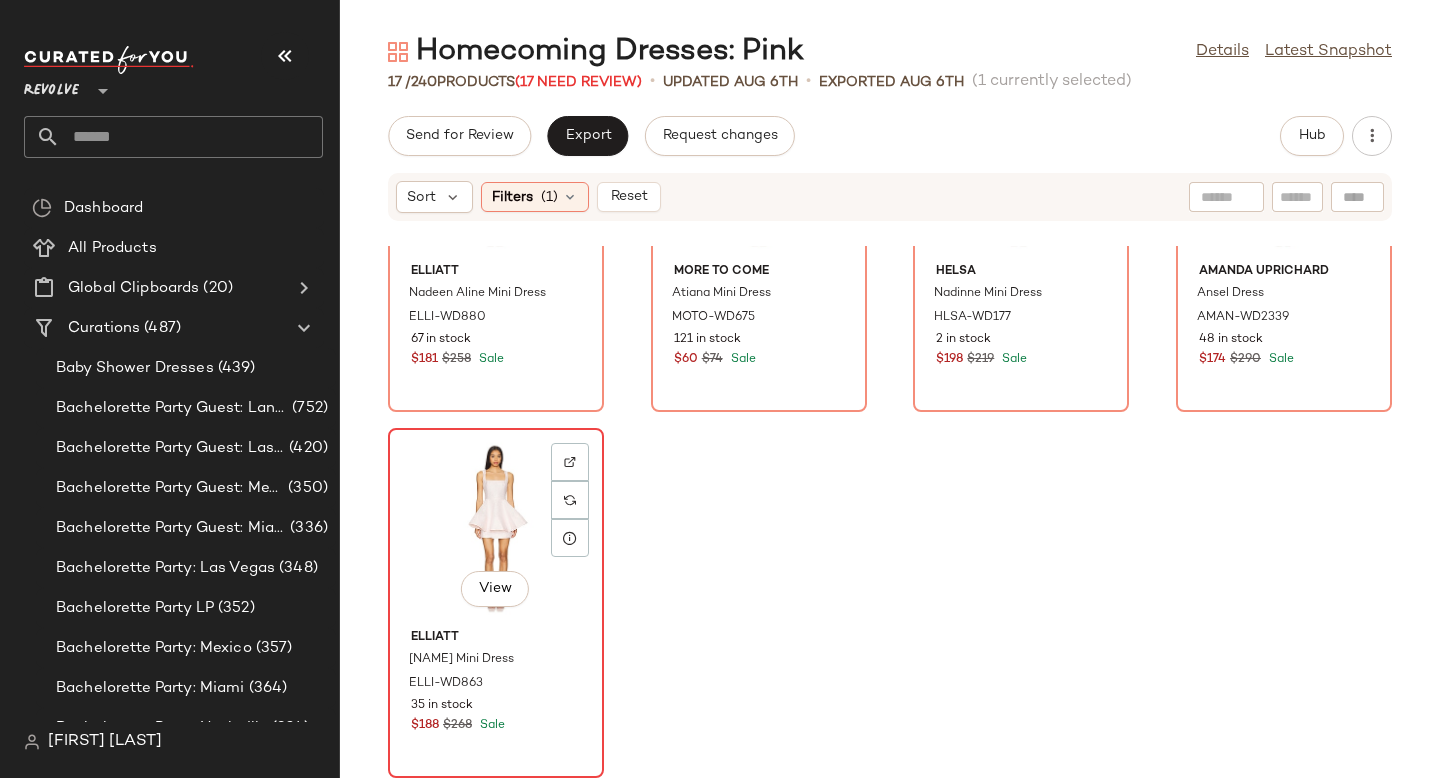 click on "View" 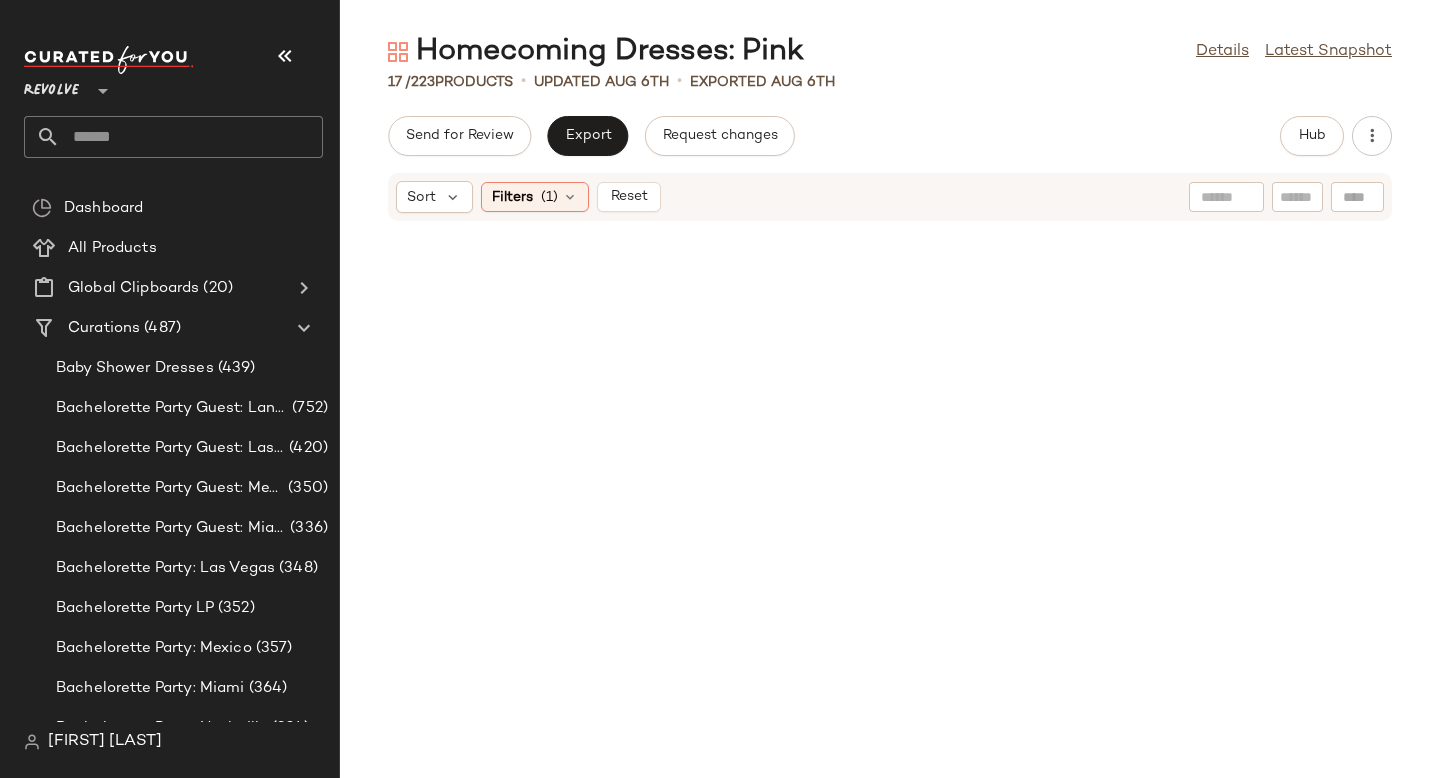 scroll, scrollTop: 0, scrollLeft: 0, axis: both 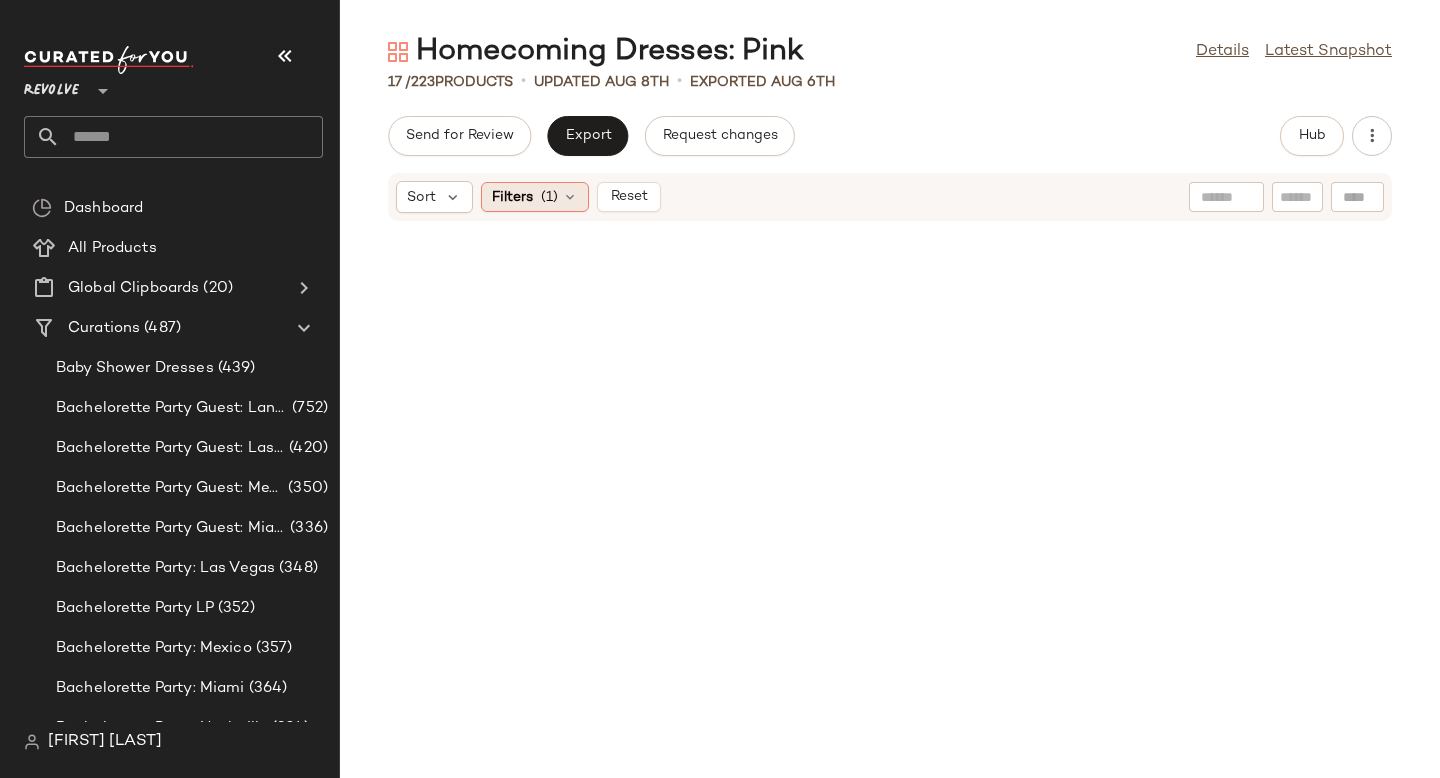 click on "Filters  (1)" 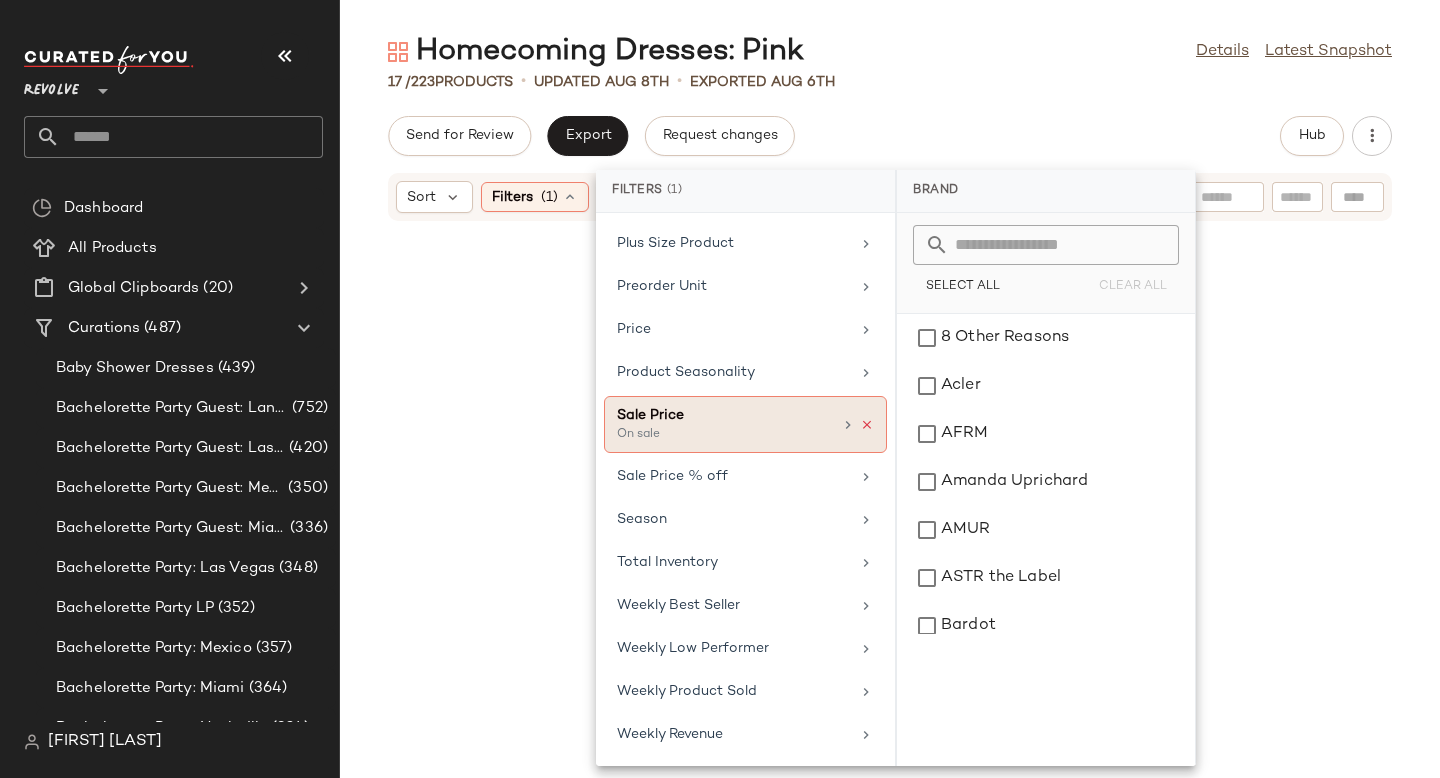 click at bounding box center (867, 425) 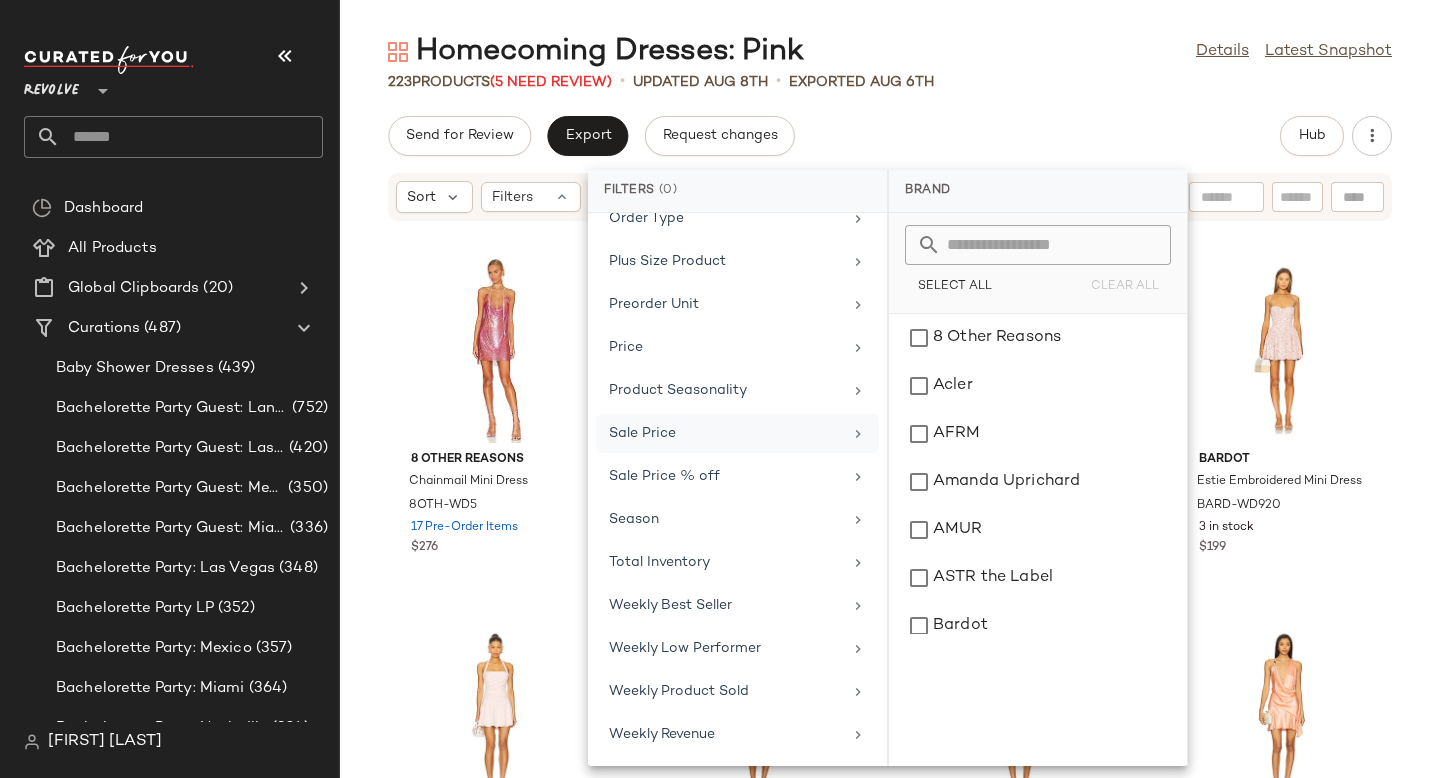 click on "8 Other Reasons Chainmail Mini Dress 8OTH-WD5 17 Pre-Order Items $276 Lovers and Friends Gisele Mini Dress LOVF-WD4520 Out of stock $159 Show Me Your Mumu x REVOLVE Best Bow Dress SHOW-WD723 1 in stock $198 Bardot Estie Embroidered Mini Dress BARD-WD920 3 in stock $199 Katie May Shanay Dress KATR-WD559 15 in stock $248 $1.17K  •  5 Rebecca Vallance Saskia Bow Mini Dress REBR-WD149 16 in stock $570 Lovers and Friends Sabrina Mini Dress LOVF-WD4626 16 in stock $249 $1.49K  •  6 SNDYS Rosita Mini Dress SDYS-WD369 342 in stock $105 $105  •  1 Nookie Sabine Satin Mini Dress NKIE-WD832 14 in stock $329 Miaou Pamela Dress MAOU-WD92 31 in stock $245 Acler Miltonrise Mini Dress CELR-WD134 2 in stock $595 Norma Kamali Convertible Dress NKAM-WD735 100 Pre-Order Items $175 Lovers and Friends April Mini Dress LOVF-WD4653 49 in stock $229 $229  •  1 retrofete Aniyah Dress ROFR-WD995 8 in stock $698 $698  •  1 Lovers and Friends Renn Mini Dress LOVF-WD4644 38 in stock $179 $716  •  4 Generation Love GLOV-WD55 1" 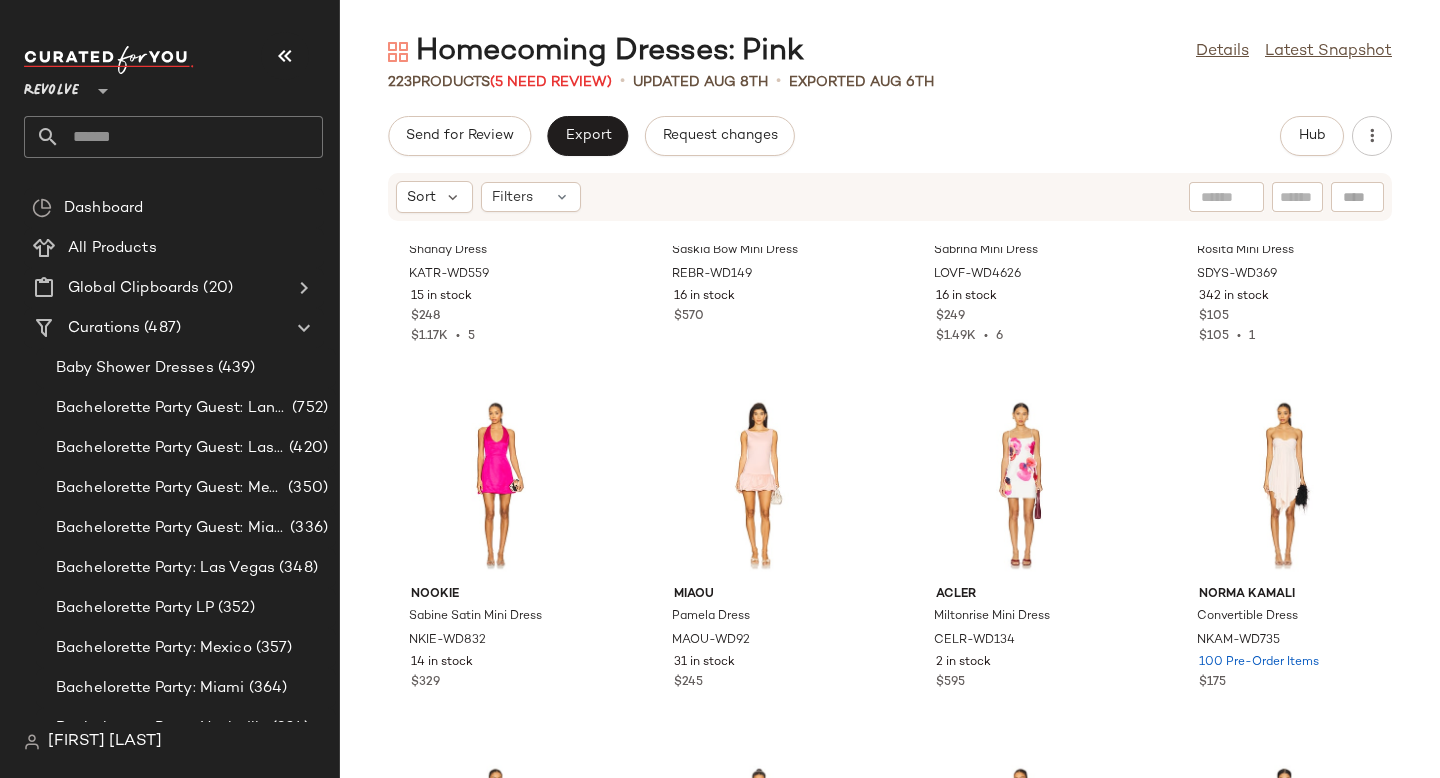 scroll, scrollTop: 0, scrollLeft: 0, axis: both 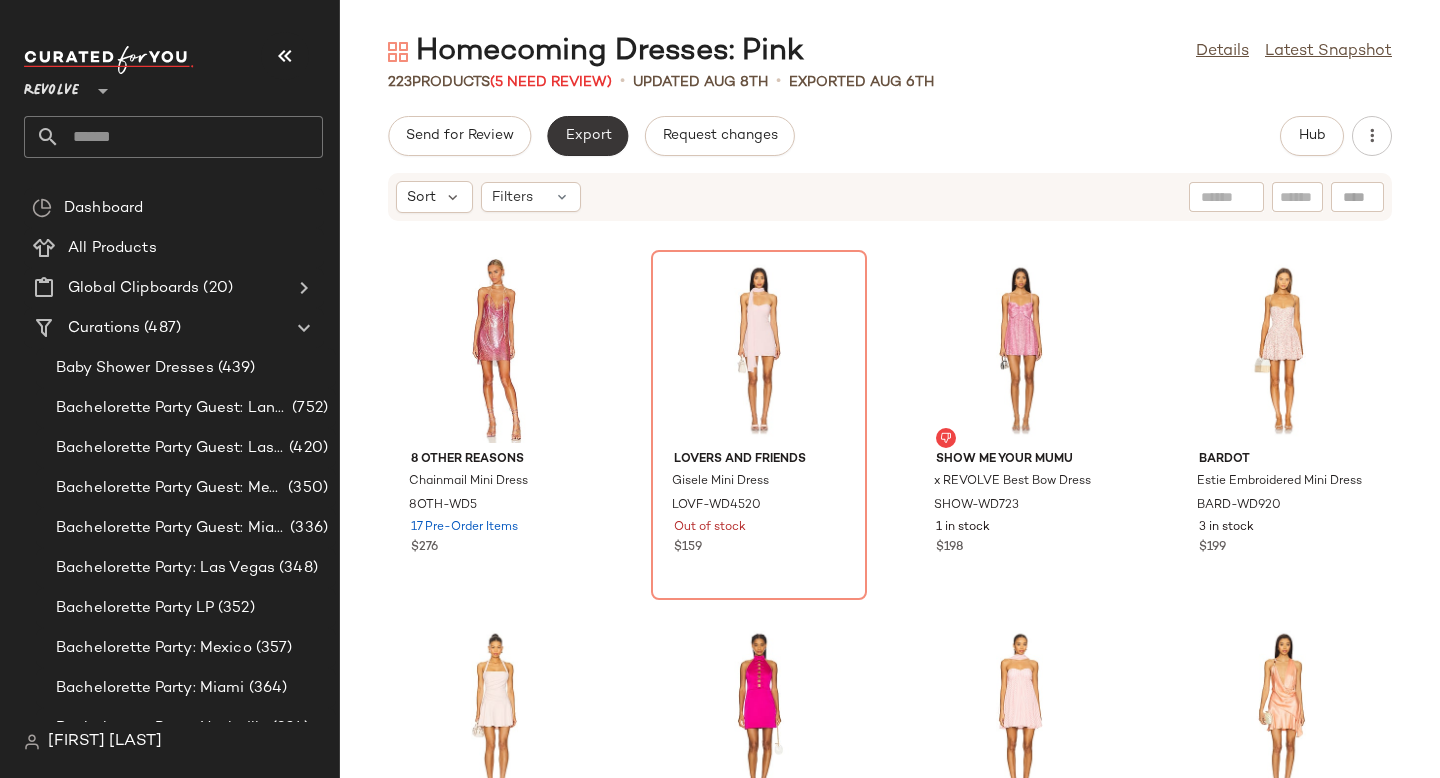 click on "Export" at bounding box center [587, 136] 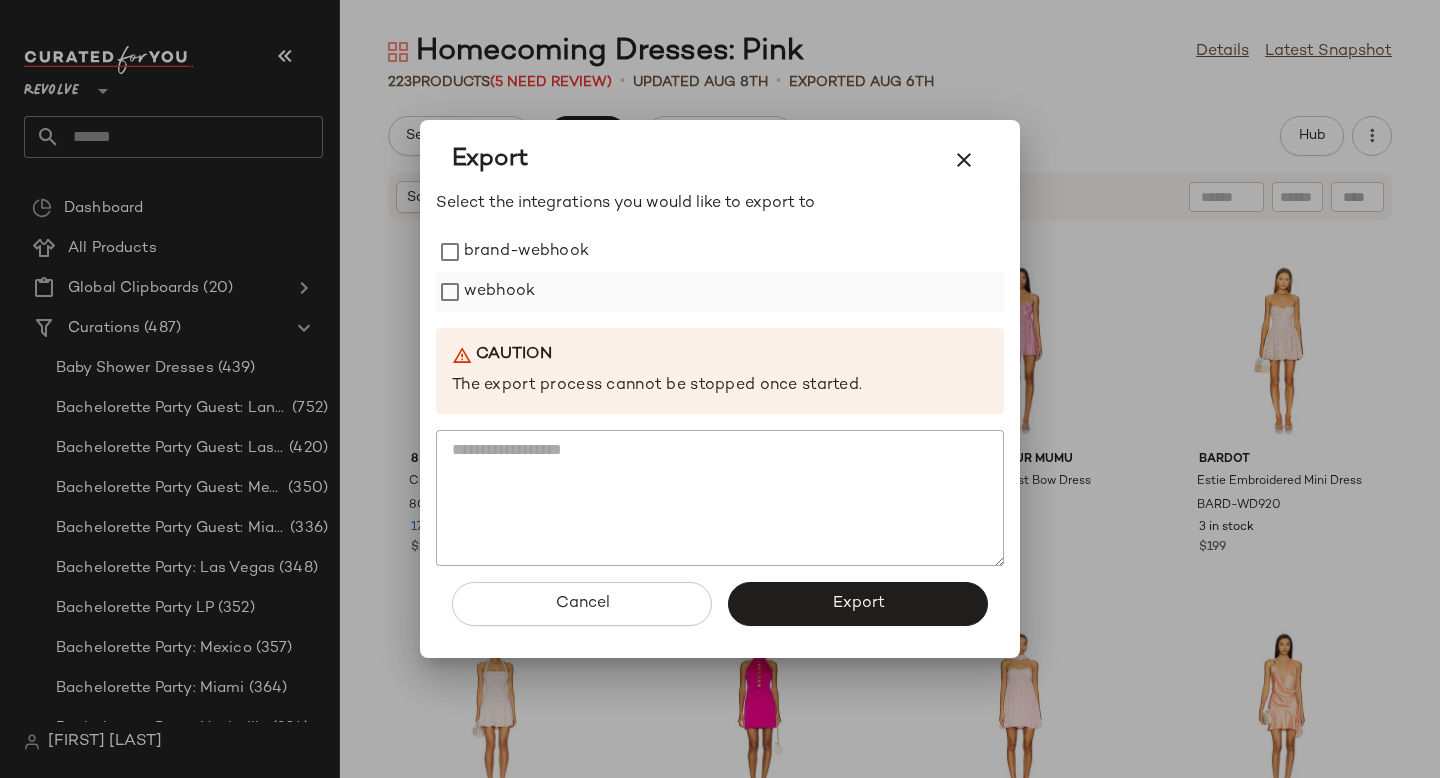 click on "webhook" at bounding box center [499, 292] 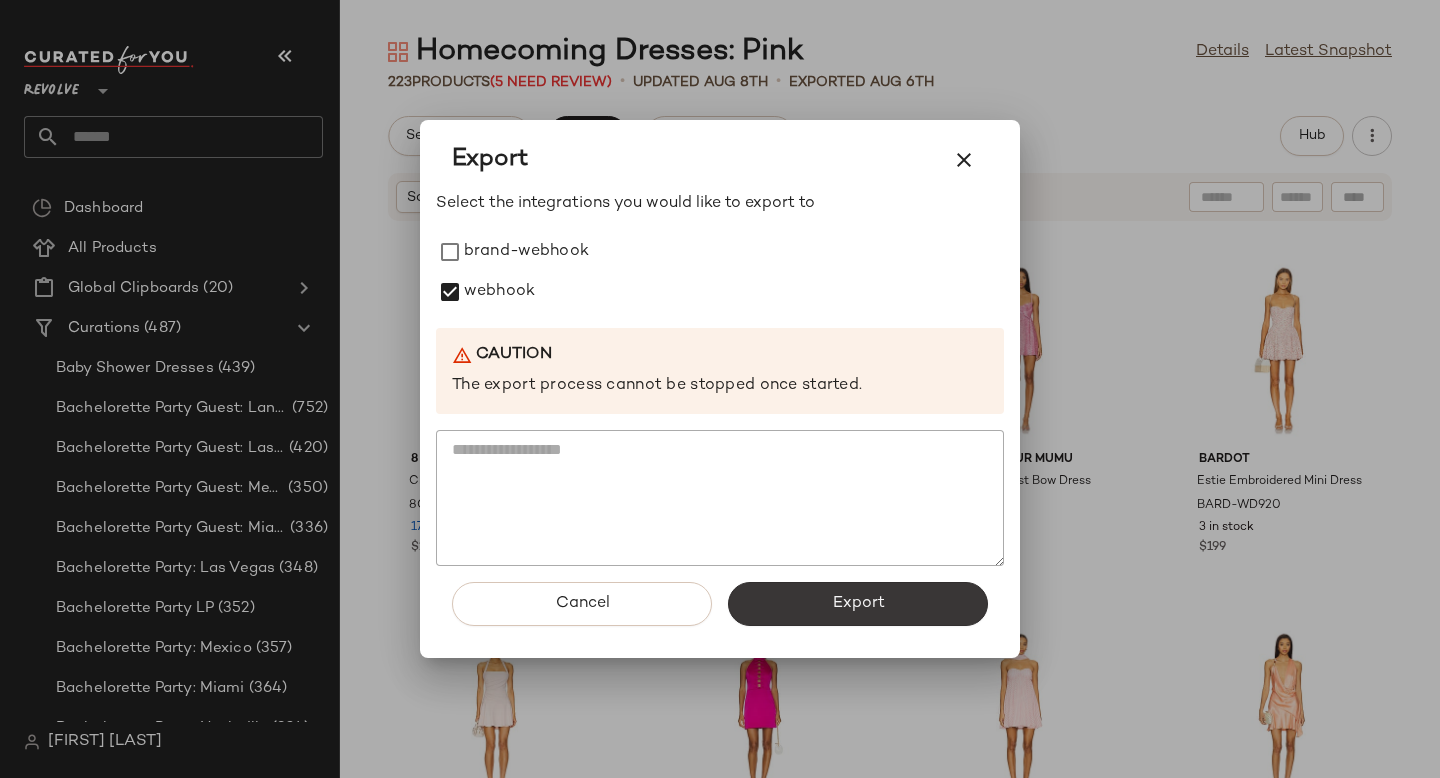 click on "Export" 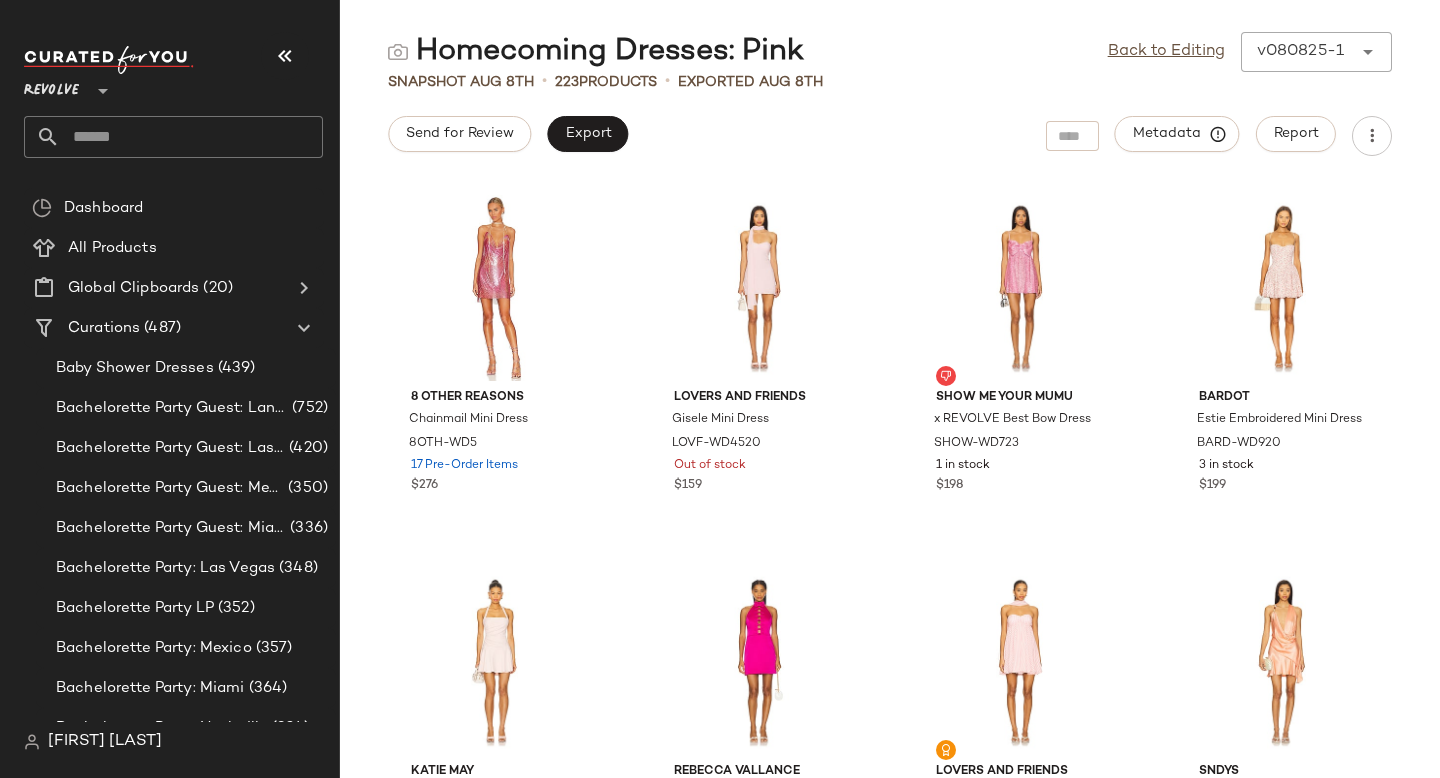 click 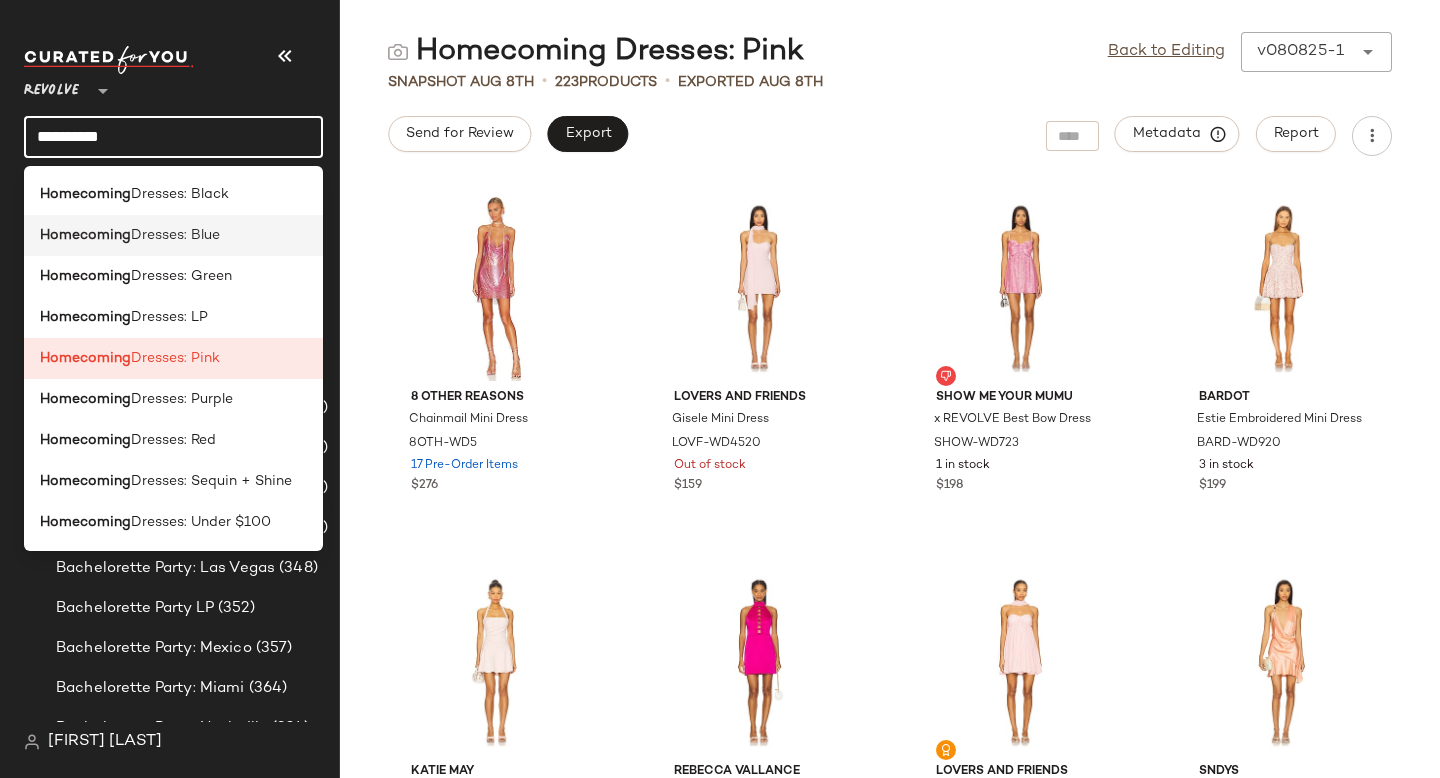 type on "**********" 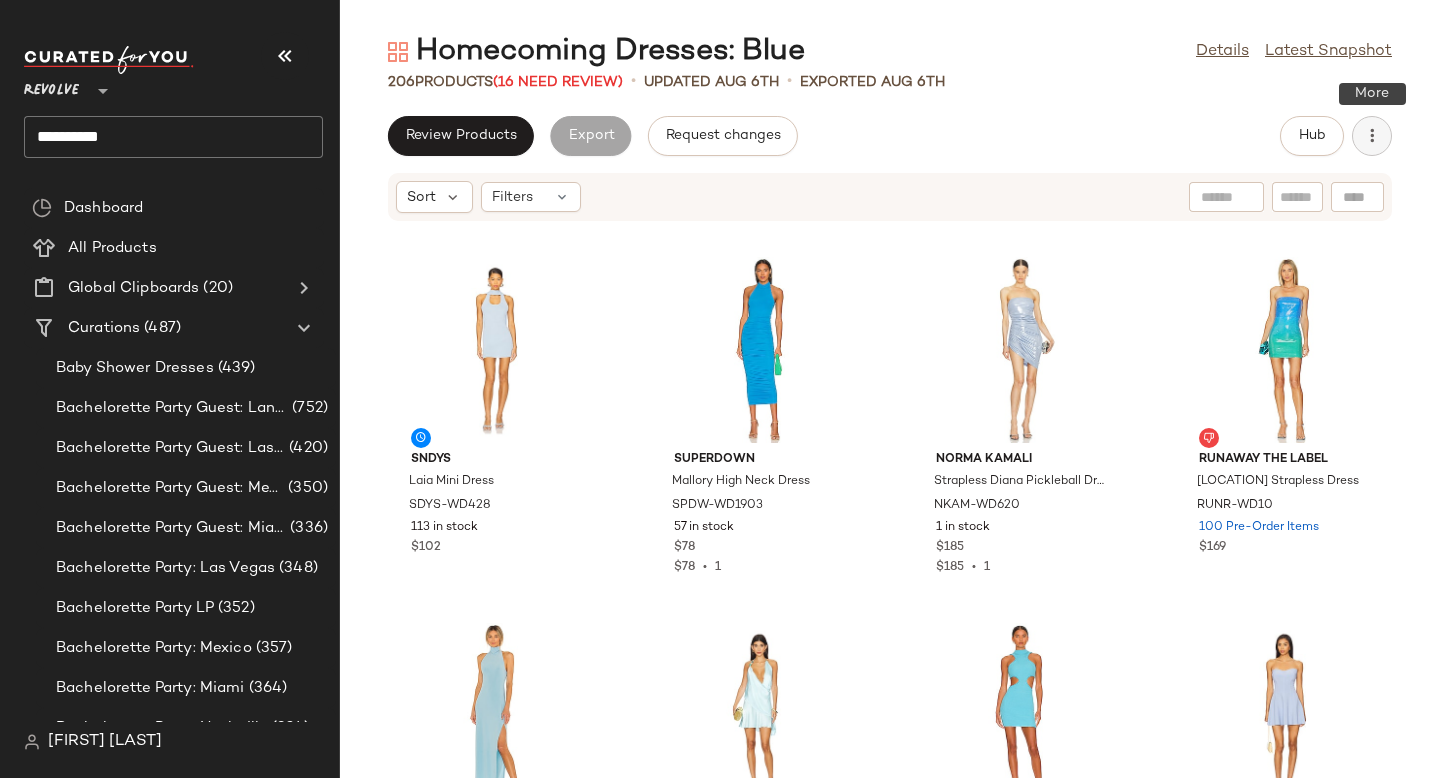 click 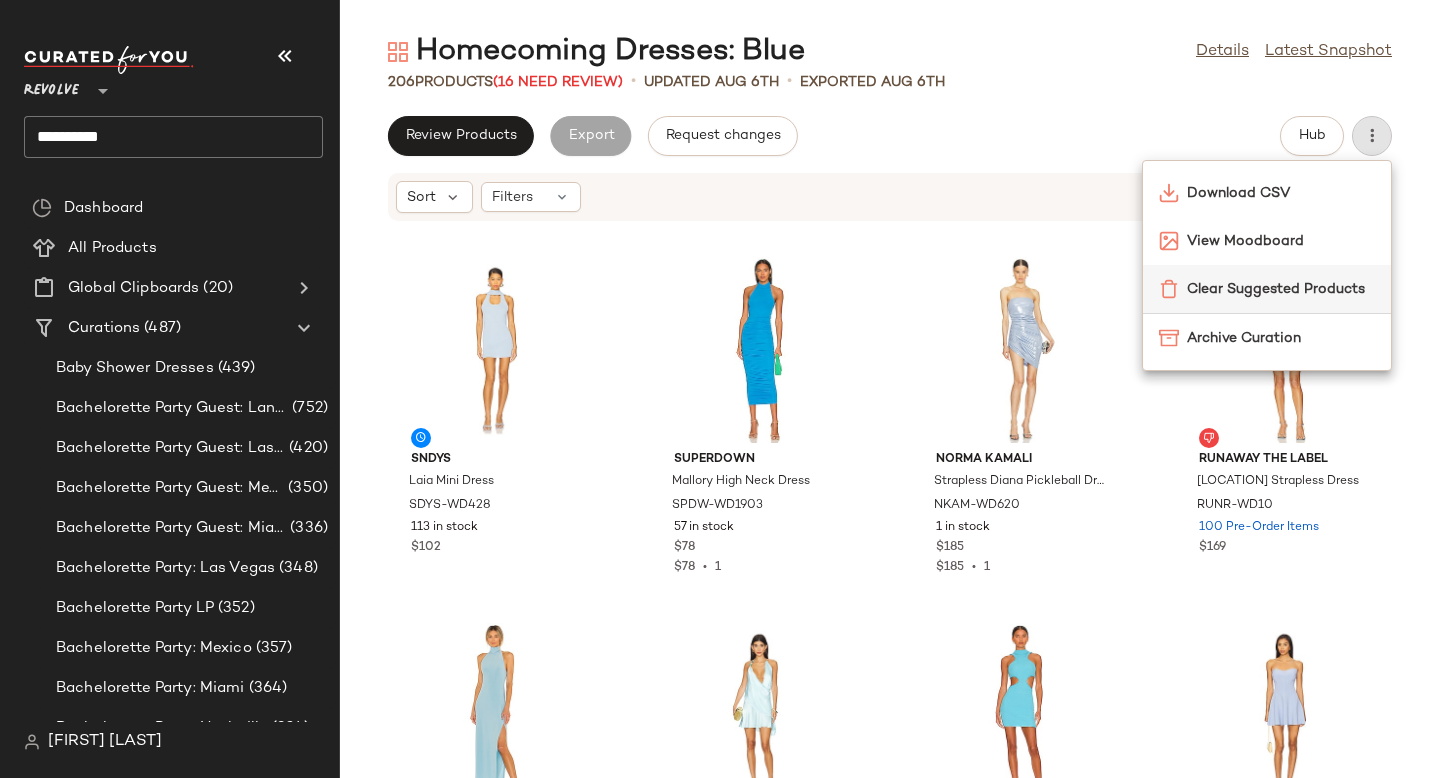 click on "Clear Suggested Products" at bounding box center (1281, 289) 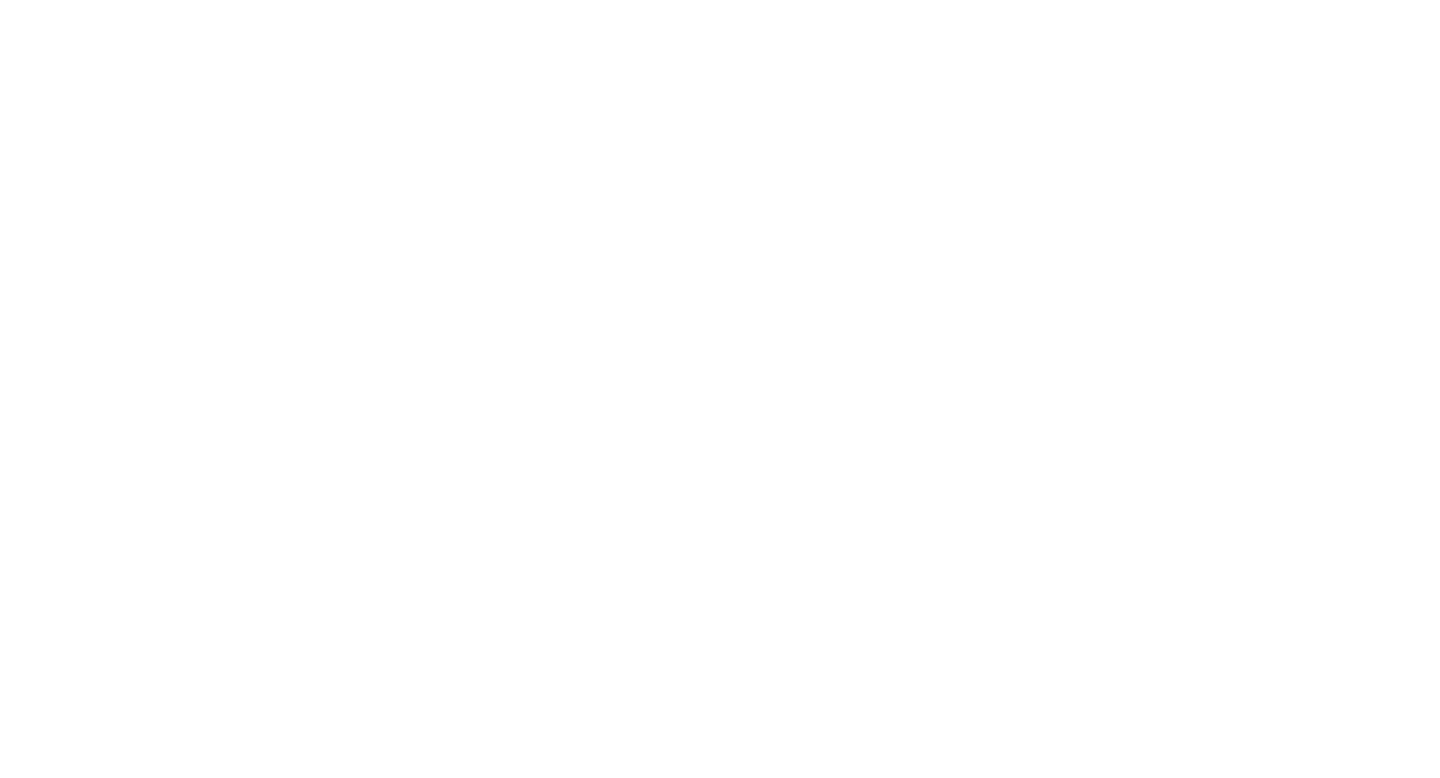 scroll, scrollTop: 0, scrollLeft: 0, axis: both 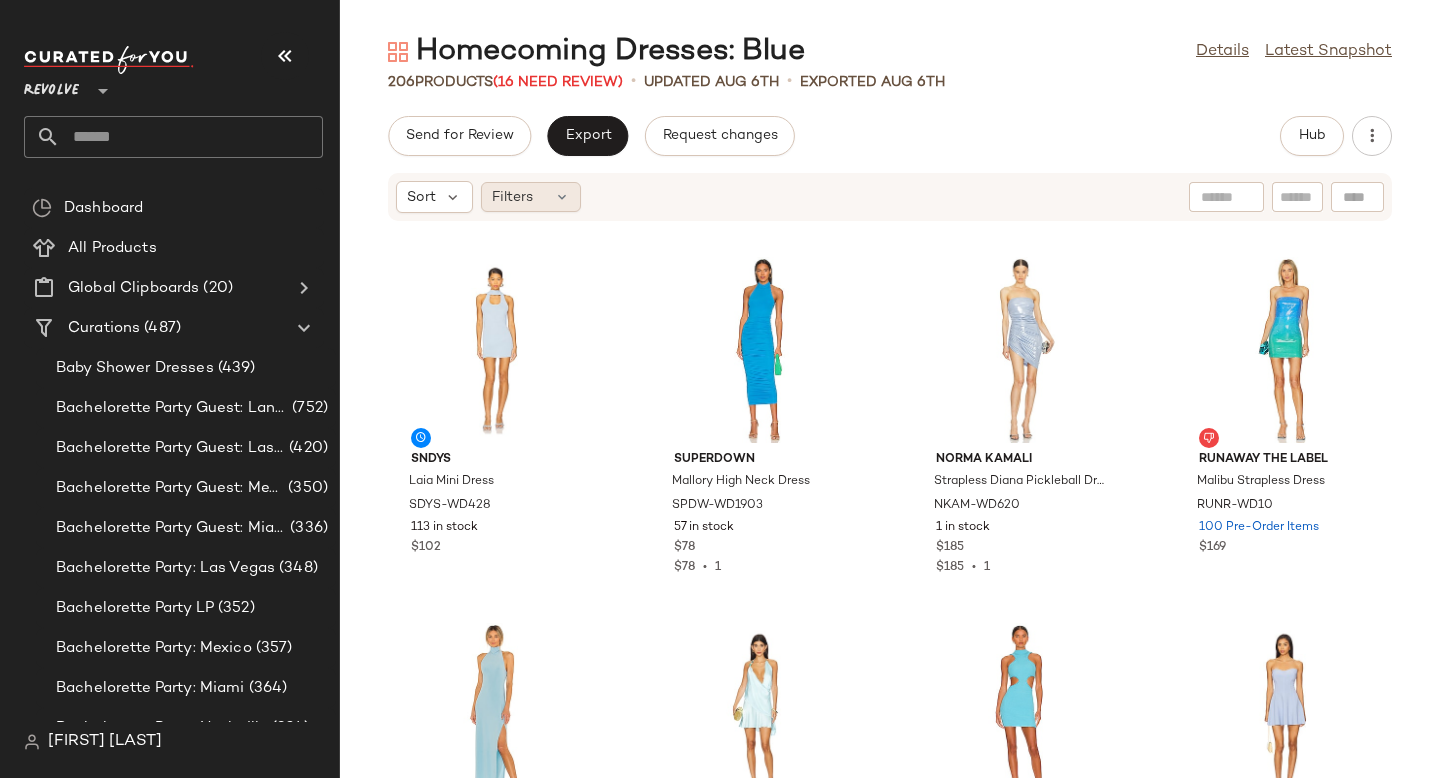 click on "Filters" at bounding box center [512, 197] 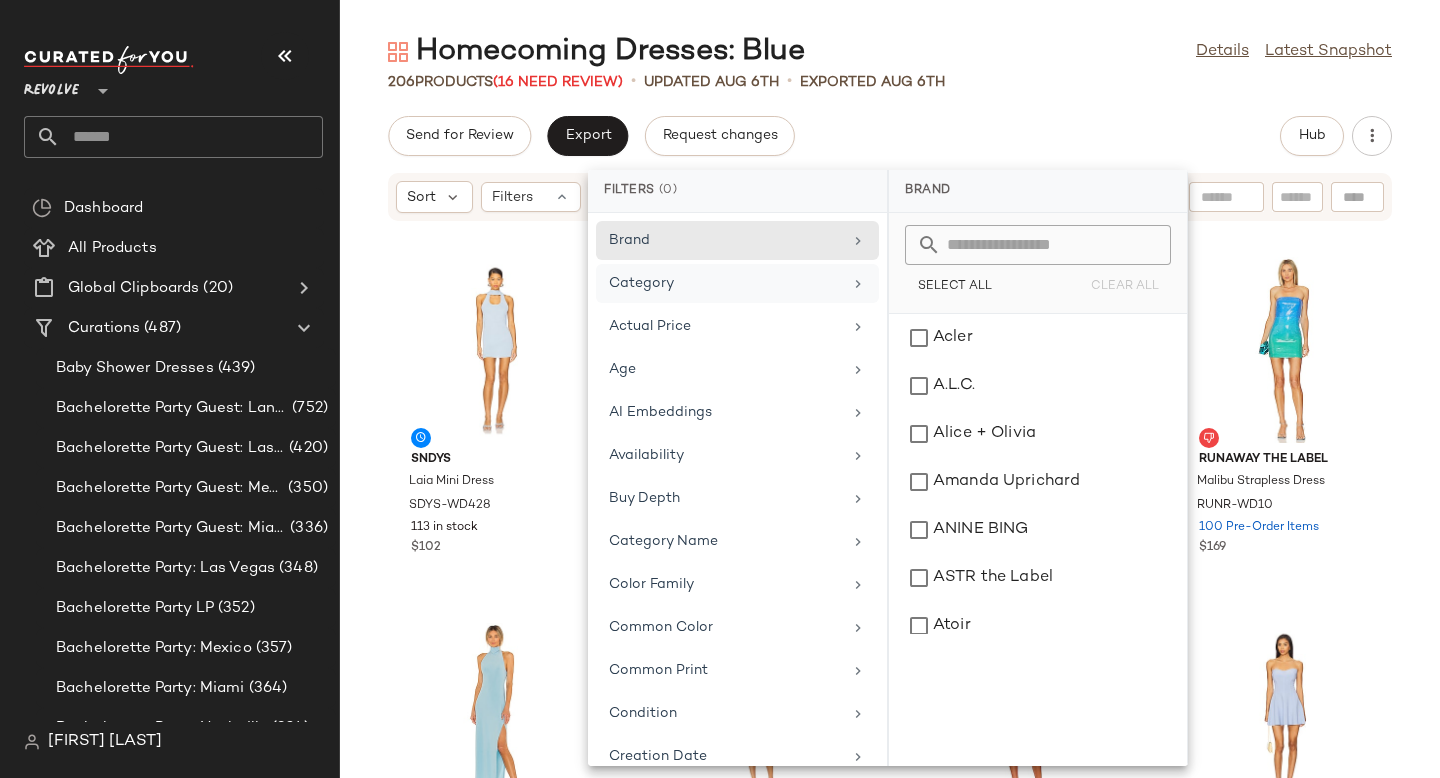 click on "Category" at bounding box center (725, 283) 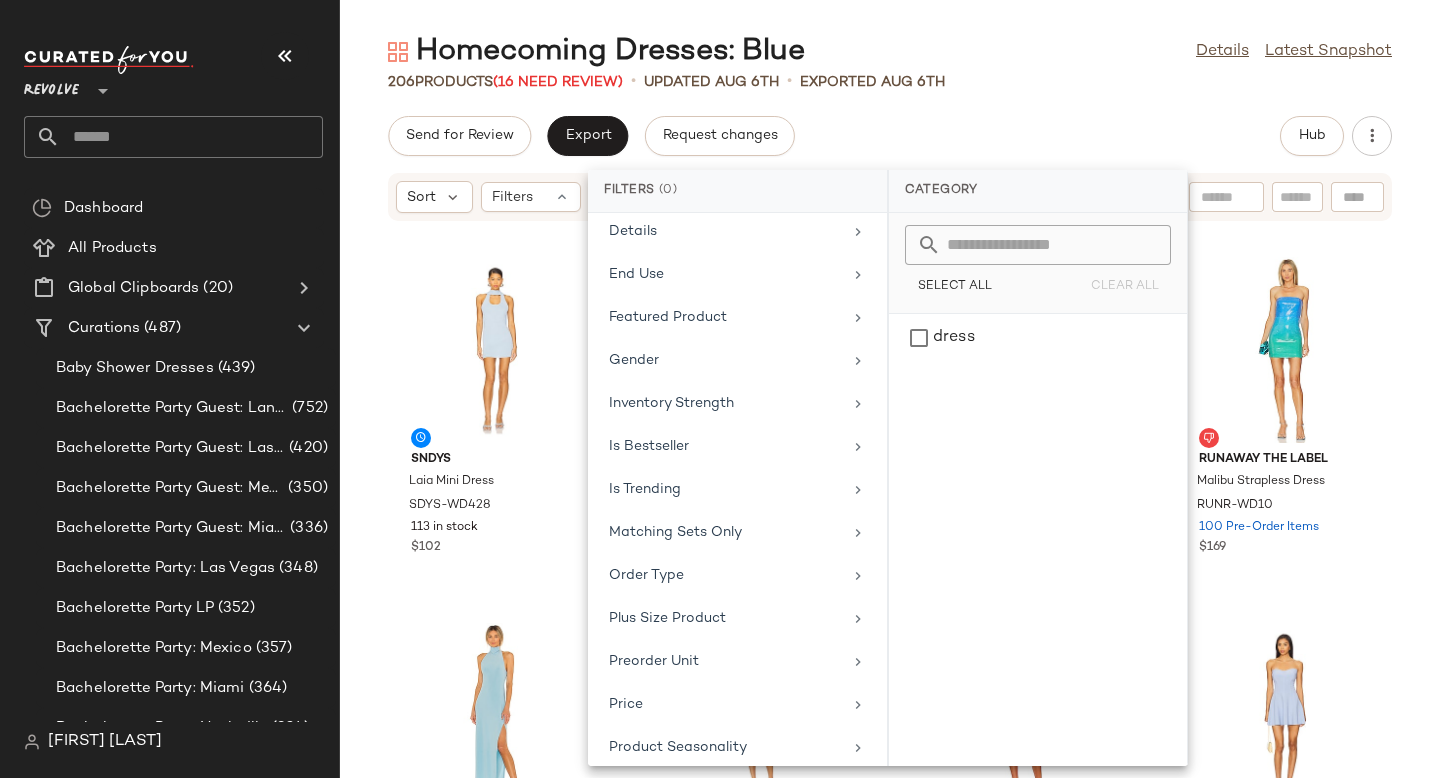scroll, scrollTop: 829, scrollLeft: 0, axis: vertical 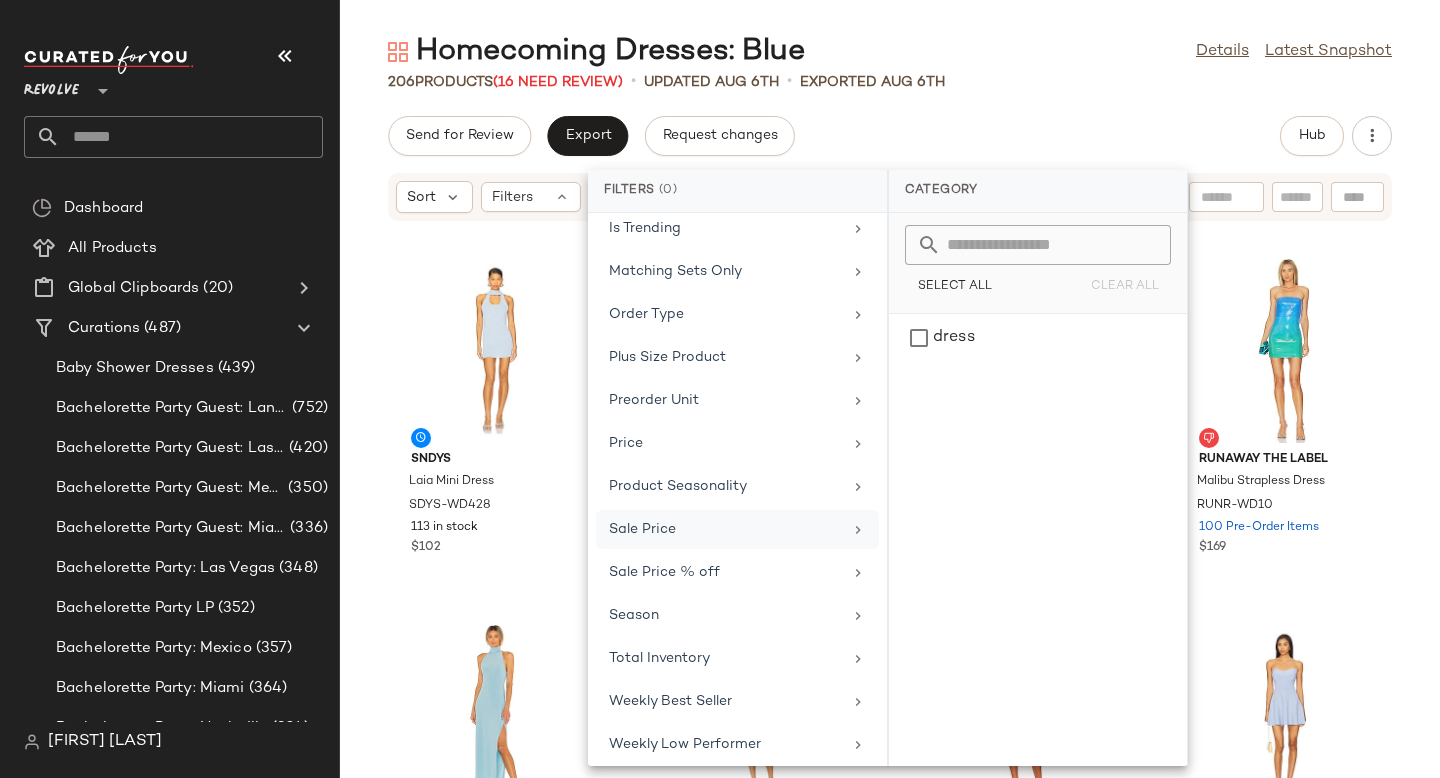 click on "Sale Price" at bounding box center (725, 529) 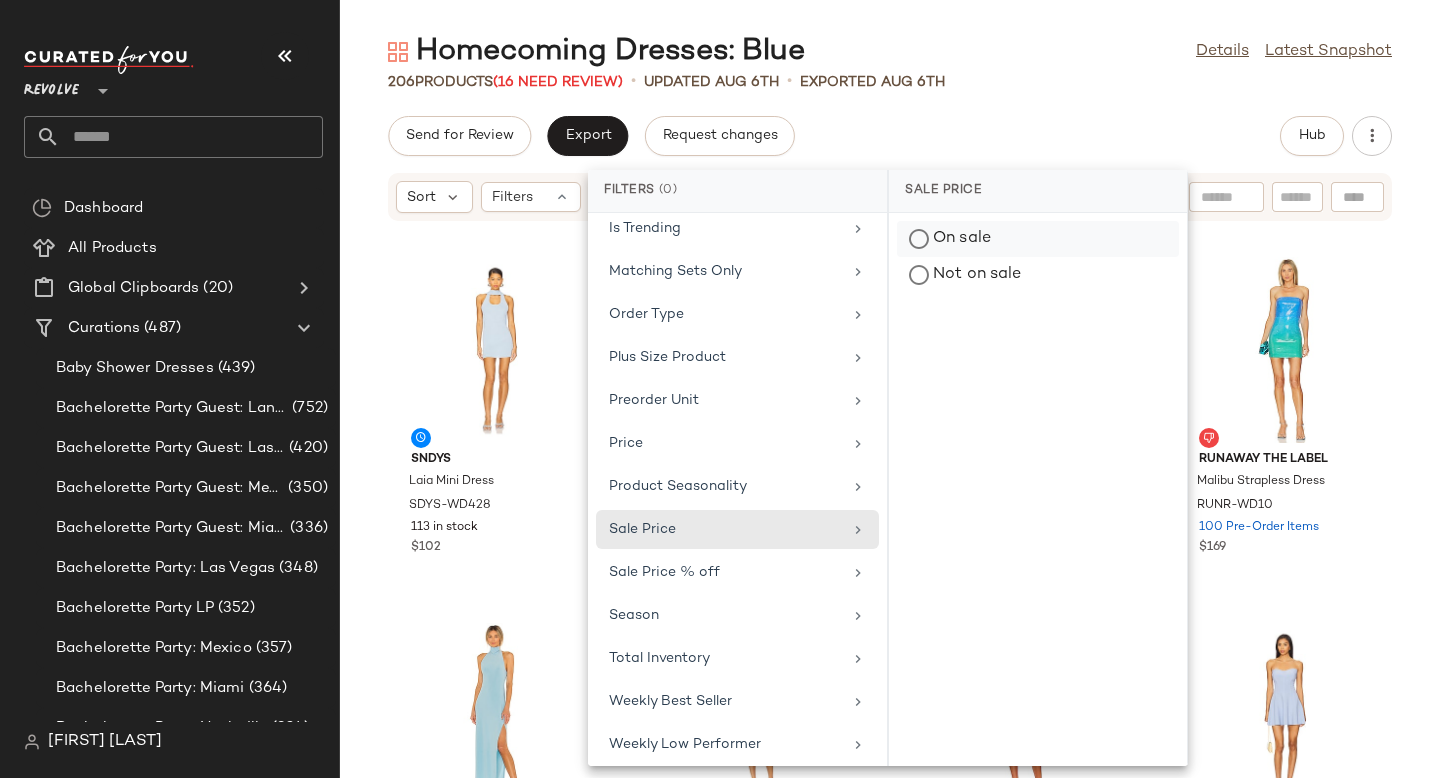 click on "On sale" 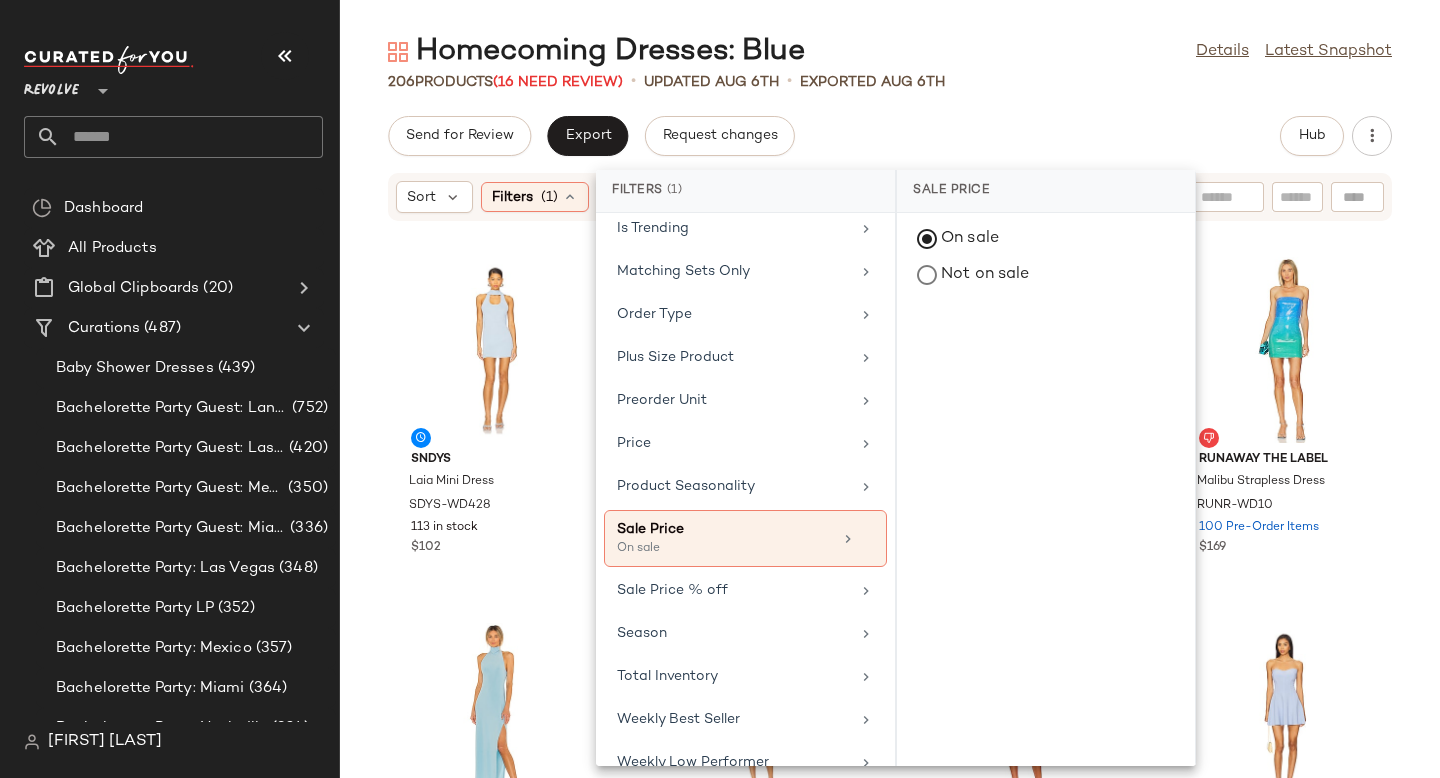 click on "Homecoming Dresses: Blue Details Latest Snapshot [NUMBER] Products ([NUMBER] Need Review) • updated [DATE] • Exported [DATE] Send for Review Export Request changes Hub Sort Filters ([NUMBER]) Reset [BRAND] Laia Mini Dress [BRAND]-[CODE] [NUMBER] in stock $[PRICE] superdown Mallory High Neck Dress [BRAND]-[CODE] [NUMBER] in stock $[PRICE] $[PRICE] • [NUMBER] [PERSON] Strapless Diana Pickleball Dress [BRAND]-[CODE] [NUMBER] in stock $[PRICE] $[PRICE] • [NUMBER] [BRAND] The Label Malibu Strapless Dress [BRAND]-[CODE] [NUMBER] Pre-Order Items $[PRICE] [PERSON] Halter Turtle Side Slit Gown [BRAND]-[CODE] [NUMBER] in stock $[PRICE] $[PRICE] • [NUMBER] [BRAND] Rosita Mini Dress [BRAND]-[CODE] [NUMBER] in stock $[PRICE] $[PRICE] • [NUMBER] [BRAND] Ember Mock Neck Mini Dress [BRAND]-[CODE] [NUMBER] in stock $[PRICE] [PERSON] x REVOLVE Strapless Grace Mini Dress [BRAND]-[CODE] [NUMBER] Pre-Order Items $[PRICE] $[PRICE] • [NUMBER] [BRAND] Olividae Mini Dress [BRAND]-[CODE] [NUMBER] in stock $[PRICE] $[PRICE] • [NUMBER] [BRAND] x REVOLVE Cyrielle Dress [BRAND]-[CODE] [NUMBER] in stock $[PRICE] $[PRICE] • [NUMBER] MORE TO COME Destiny Strapless Dress [BRAND]-[CODE] [NUMBER] in stock $[PRICE] $[PRICE] Sale $[PRICE]" at bounding box center (890, 405) 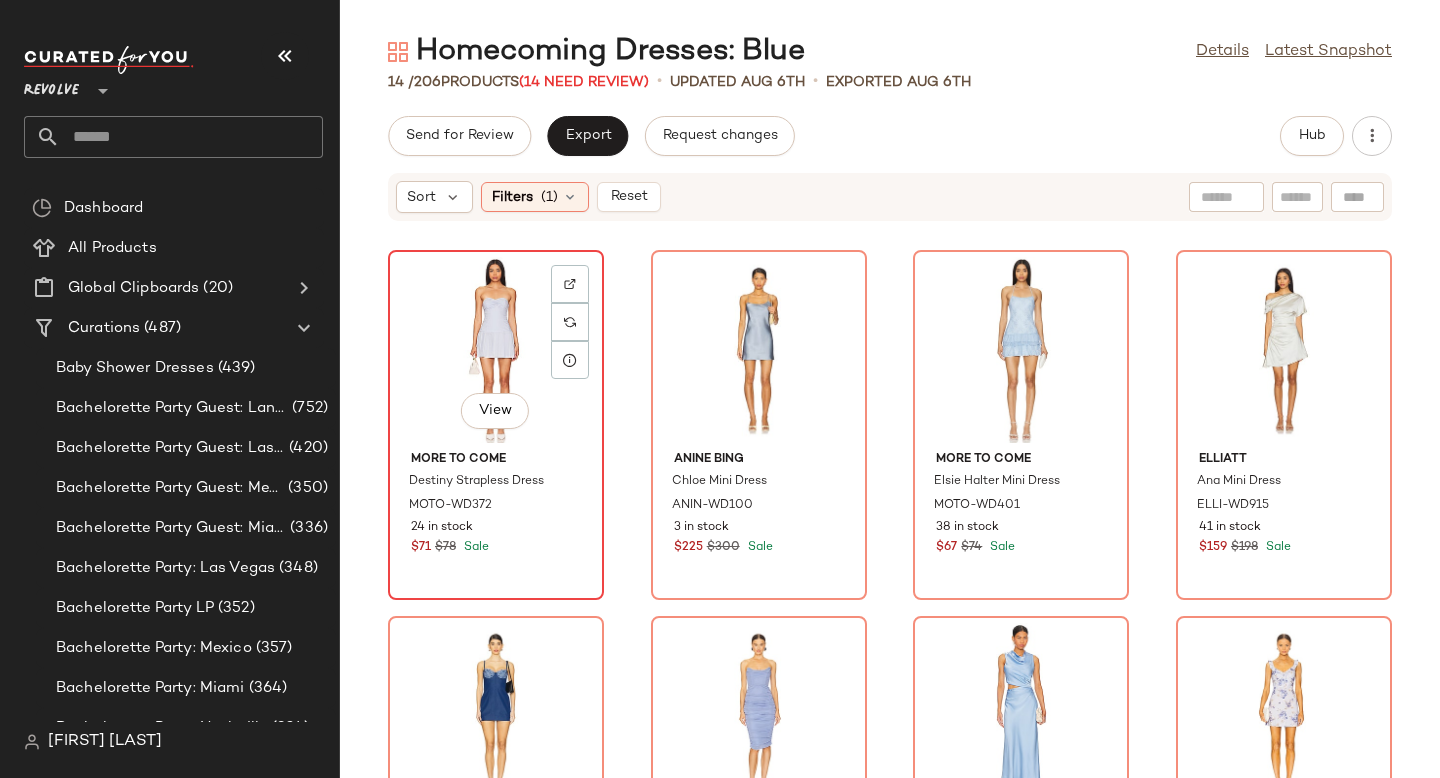 click on "View" 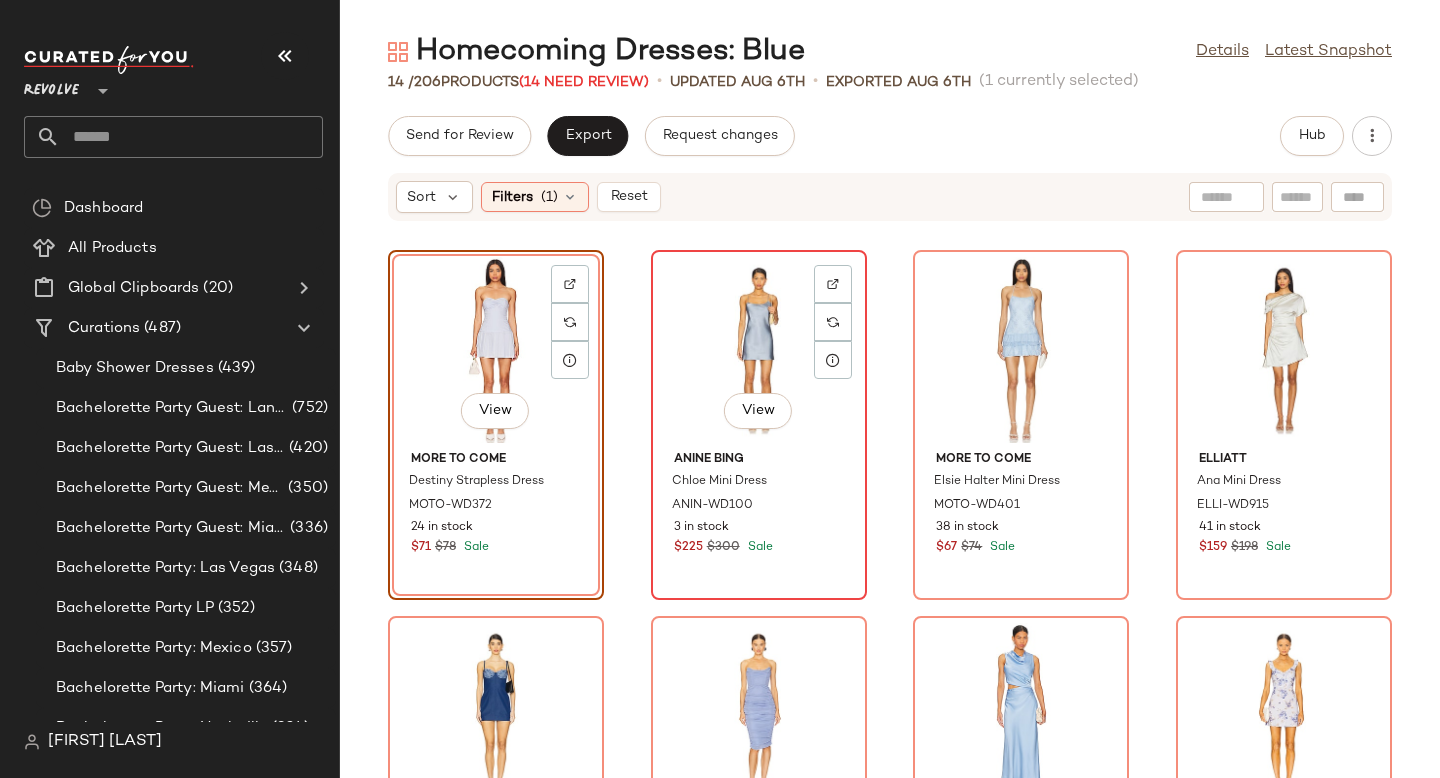 scroll, scrollTop: 936, scrollLeft: 0, axis: vertical 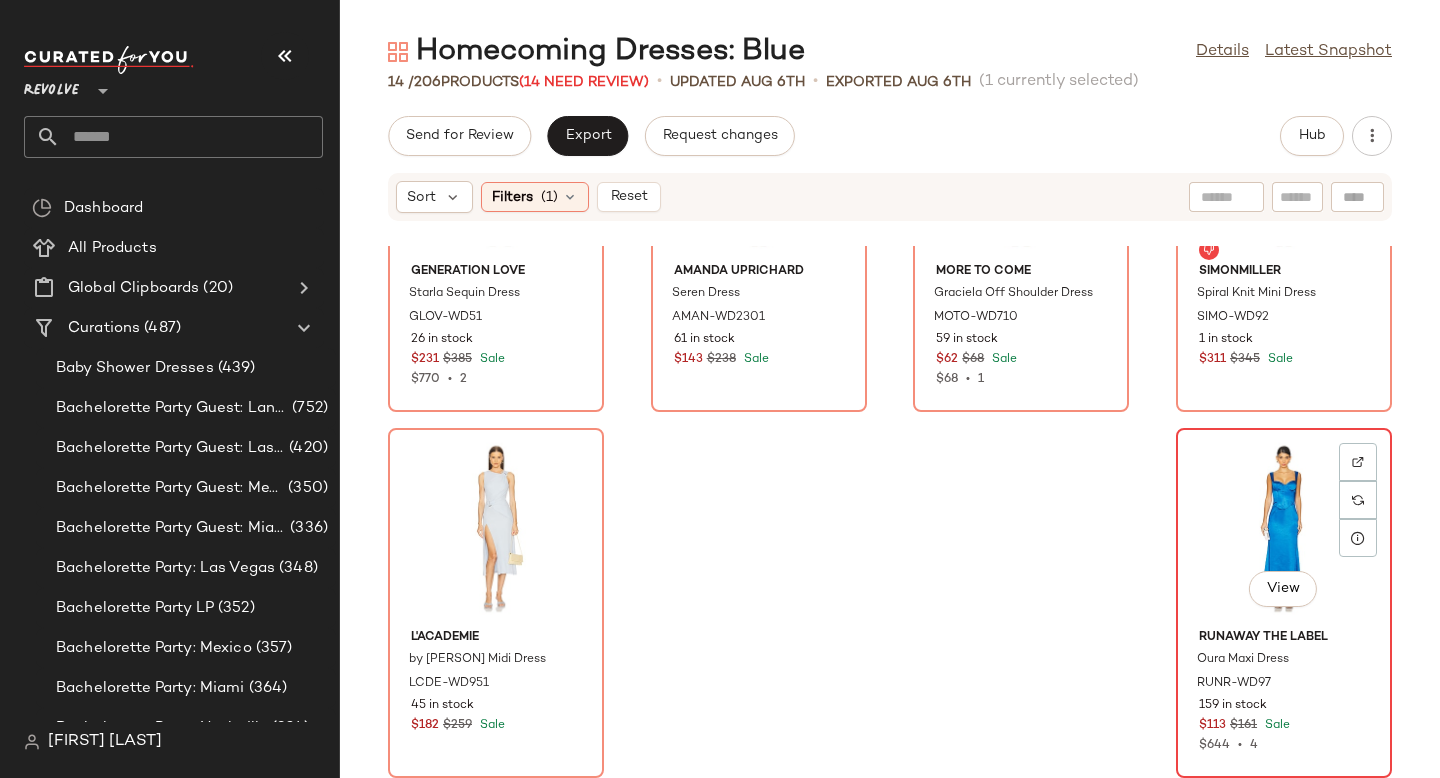 click on "View" 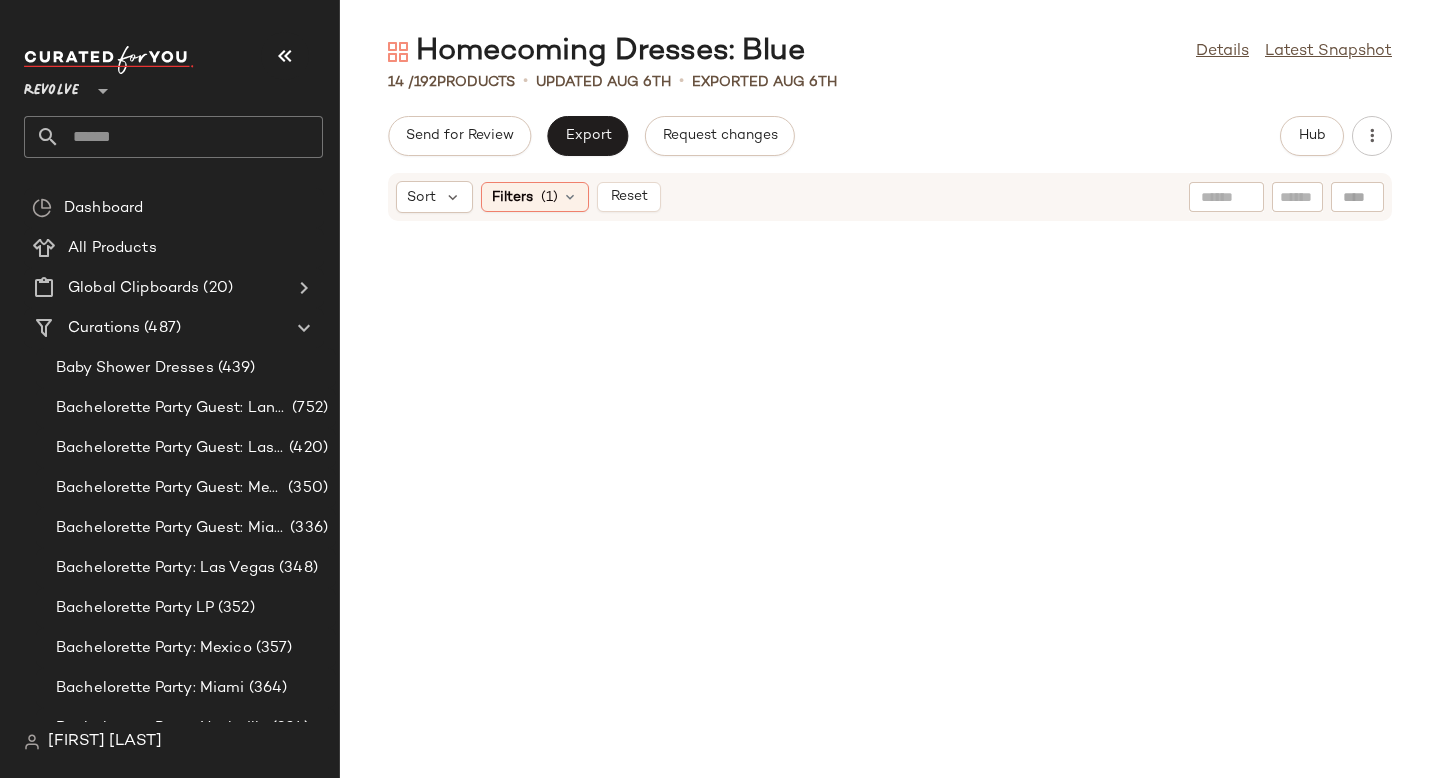 scroll, scrollTop: 0, scrollLeft: 0, axis: both 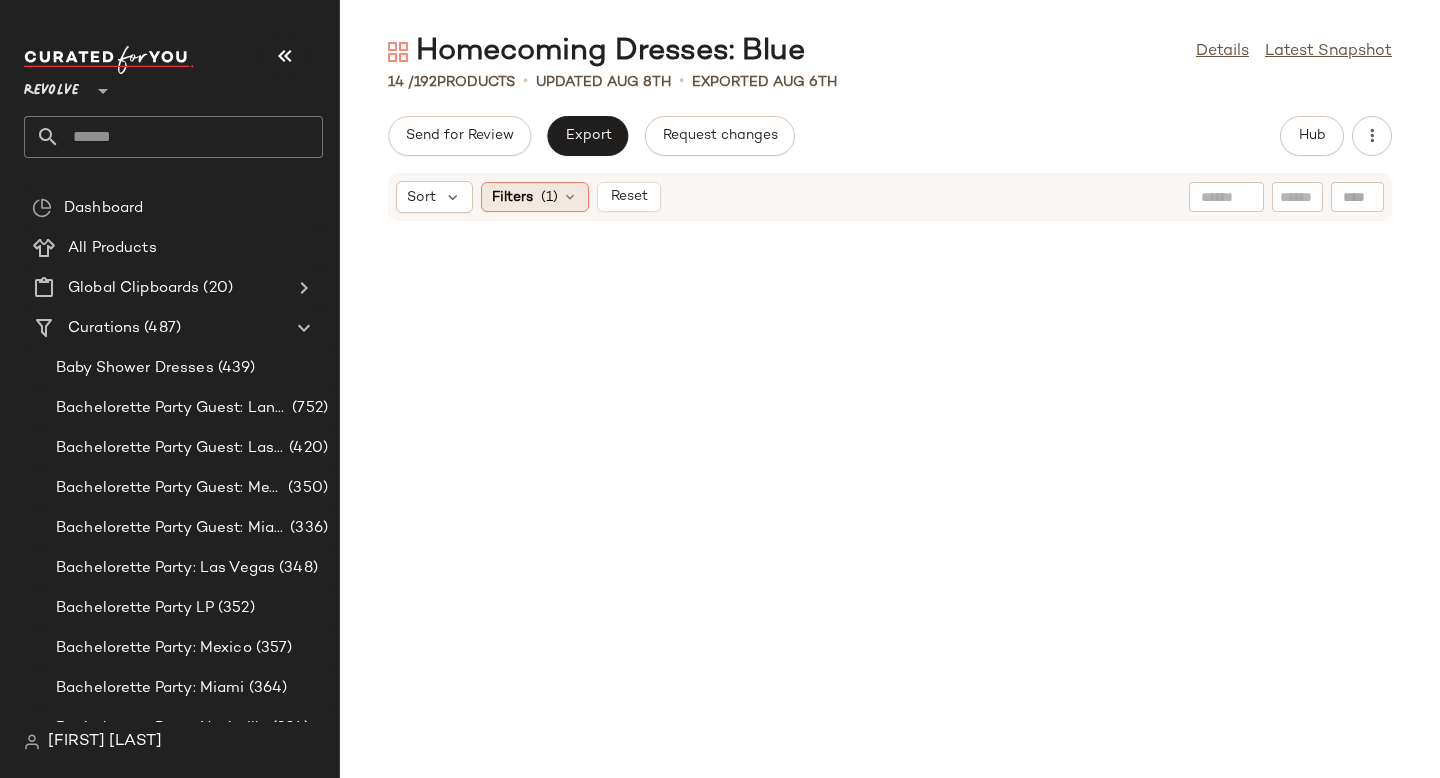click on "Filters  (1)" 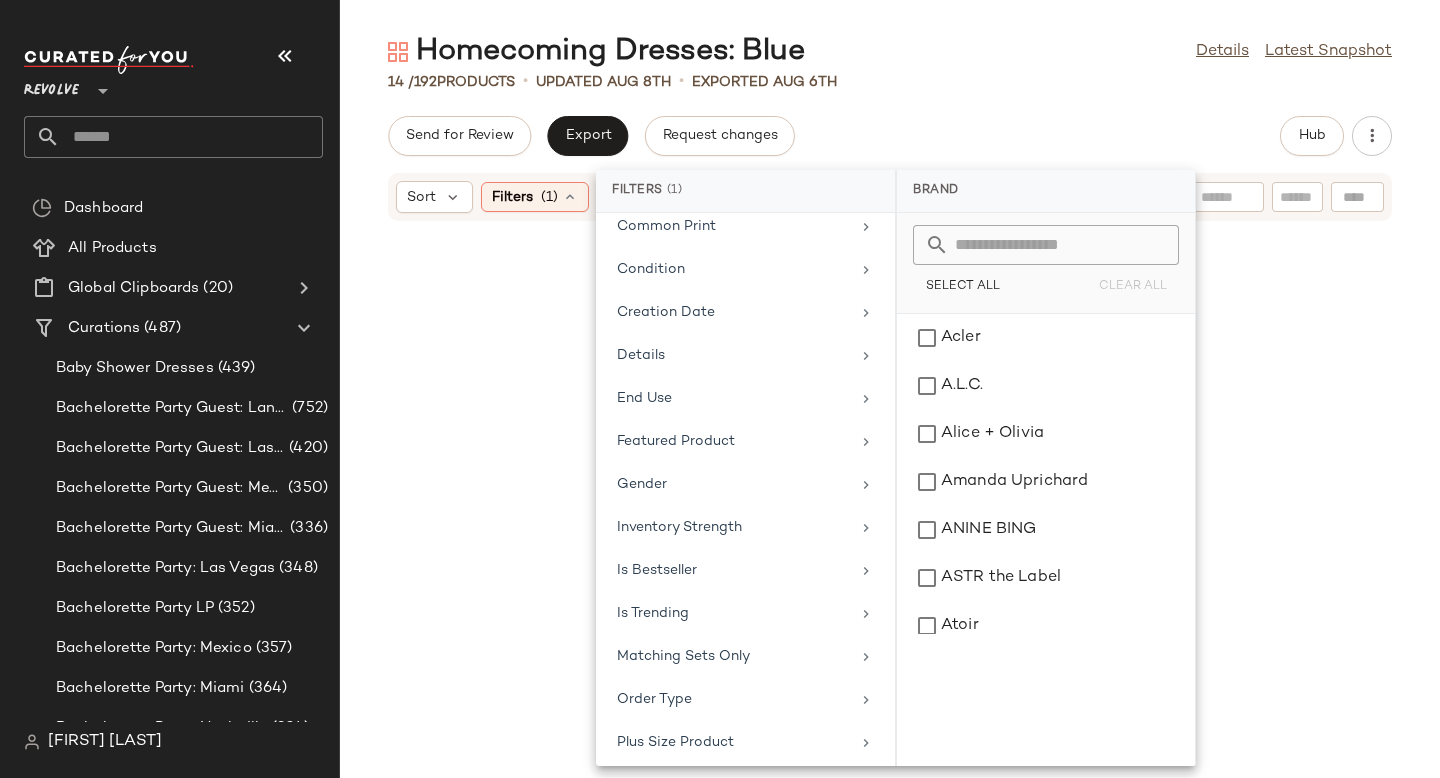 scroll, scrollTop: 943, scrollLeft: 0, axis: vertical 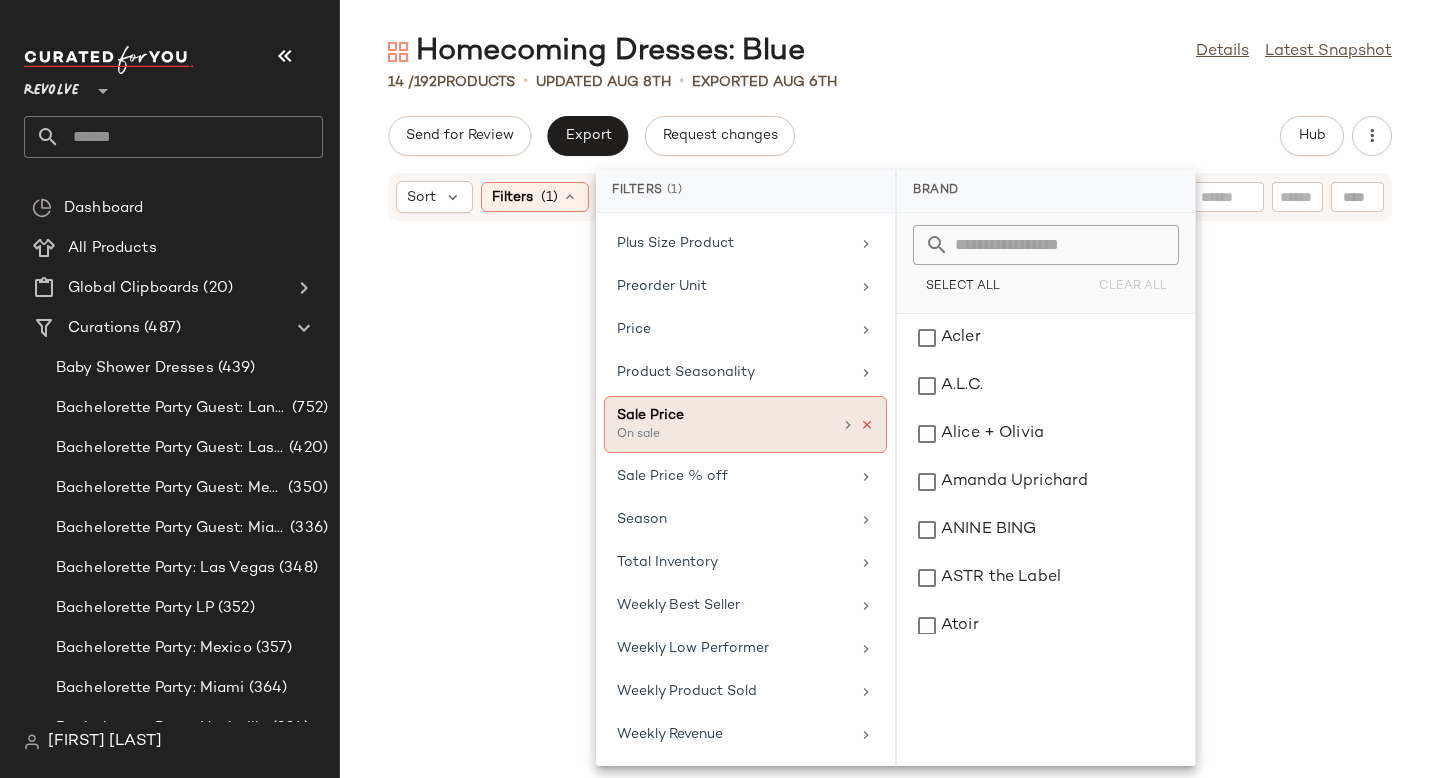click at bounding box center (867, 425) 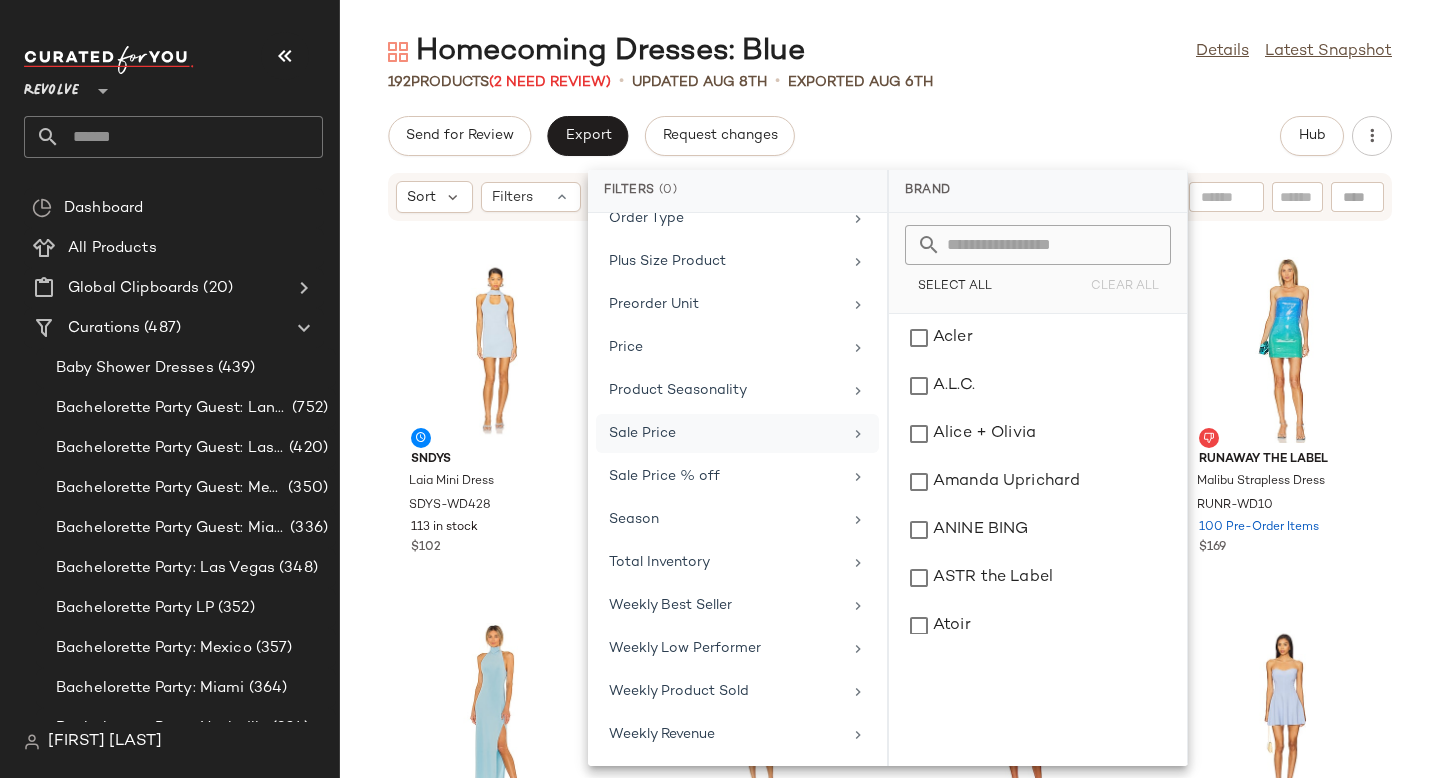 click on "Send for Review   Export   Request changes   Hub" 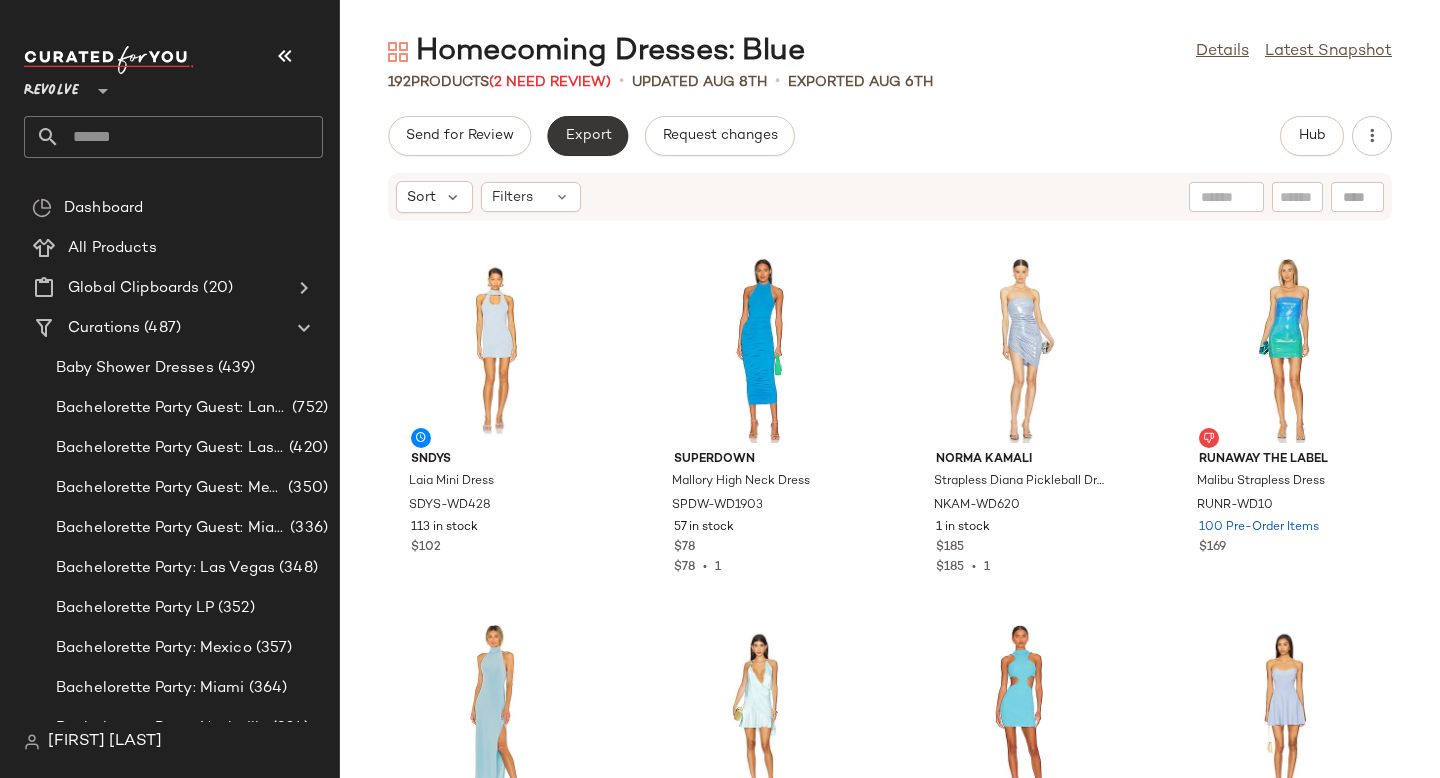 click on "Export" 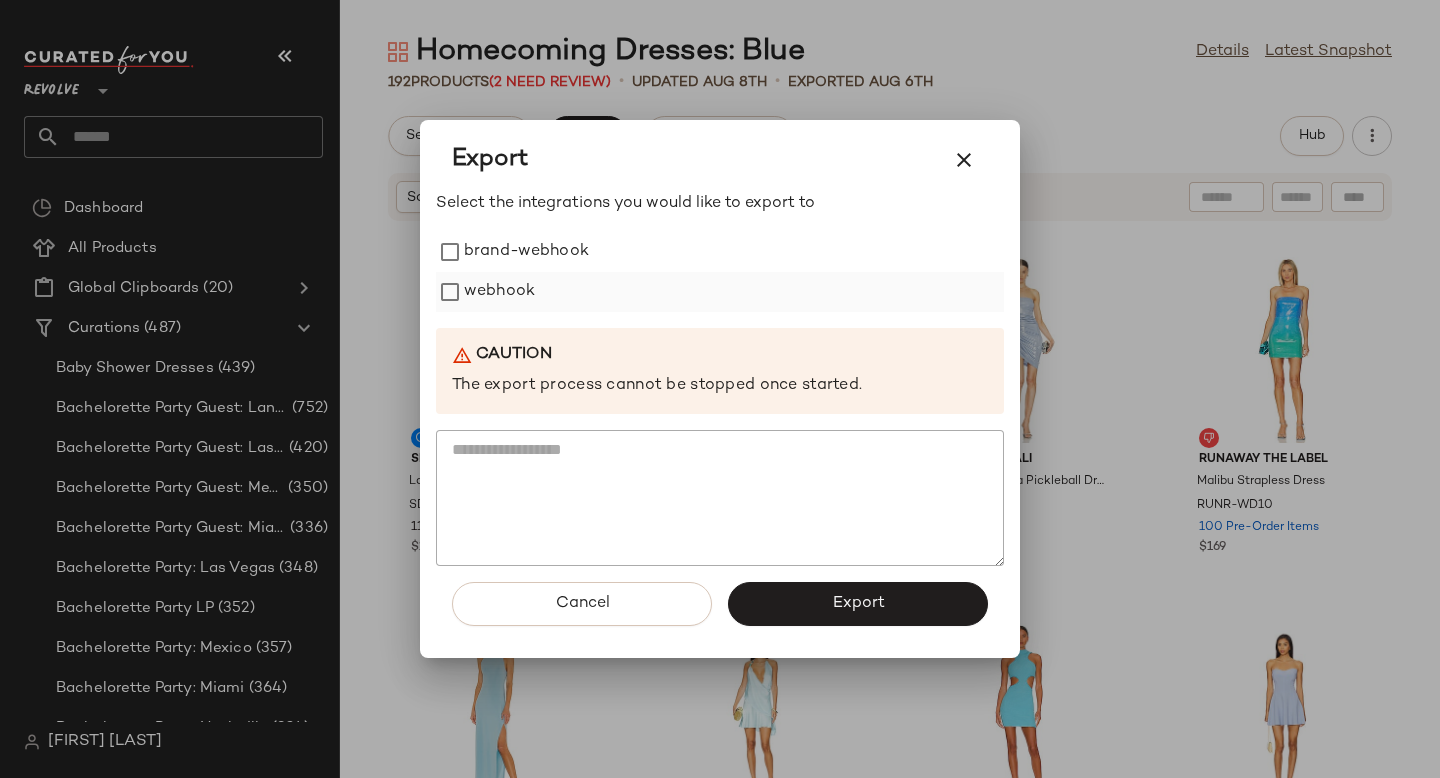 click on "webhook" at bounding box center (499, 292) 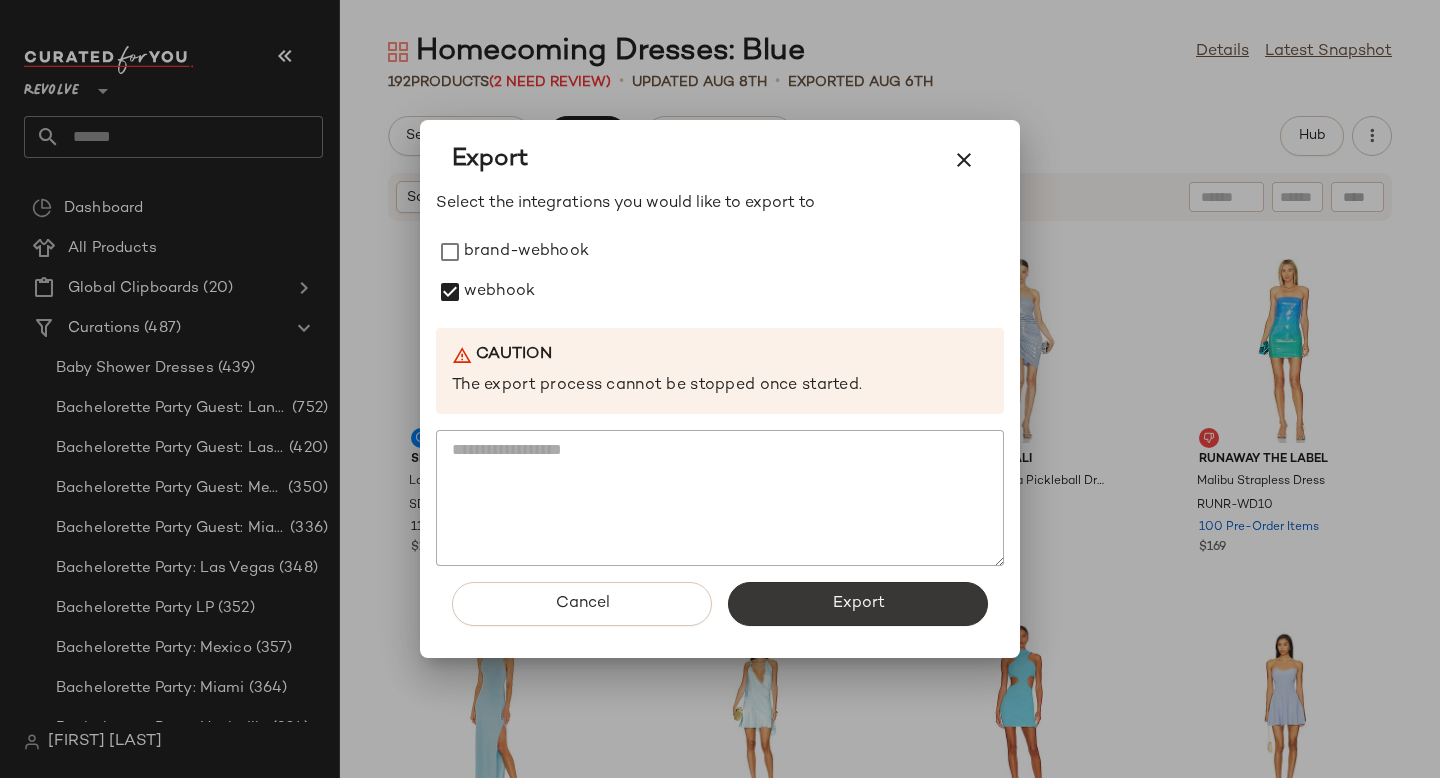click on "Export" at bounding box center [858, 604] 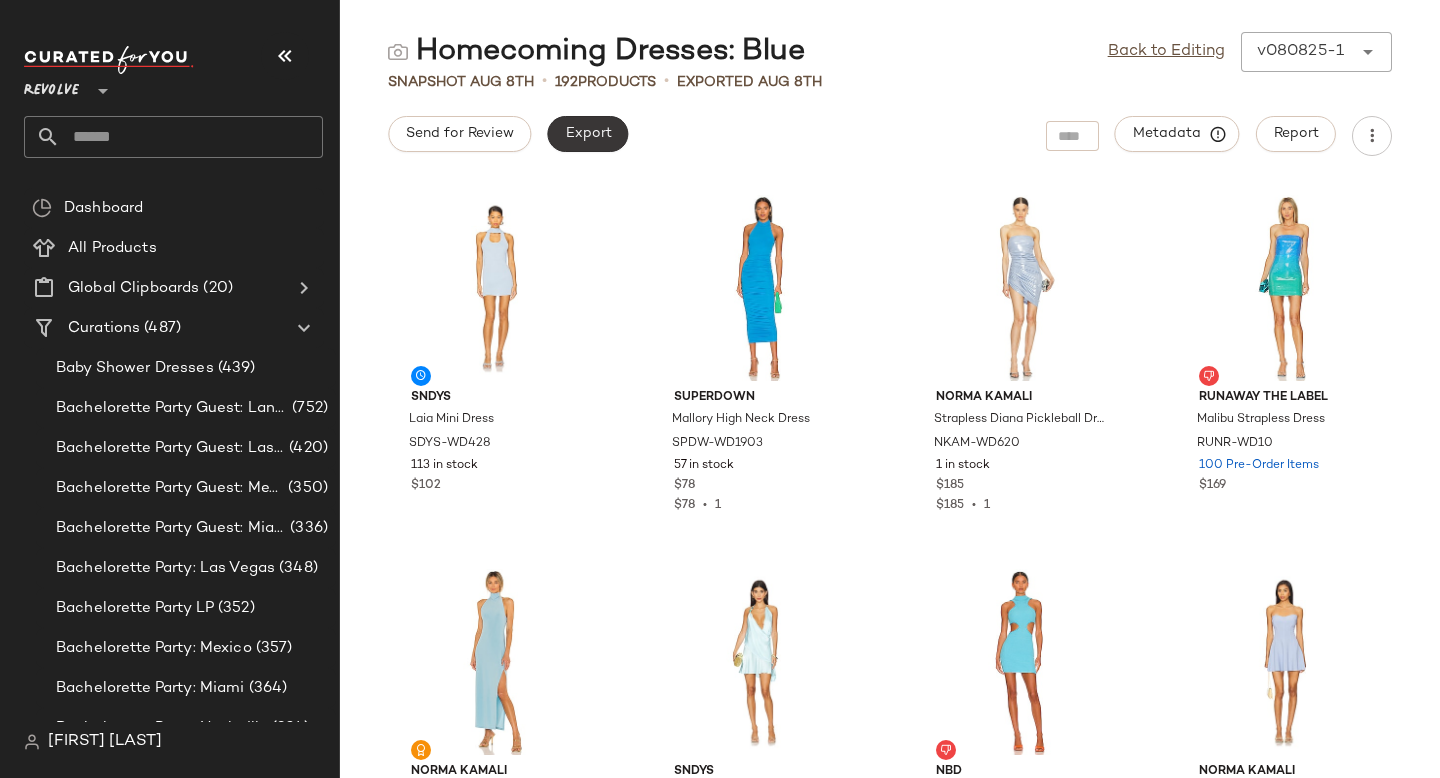 click on "Export" 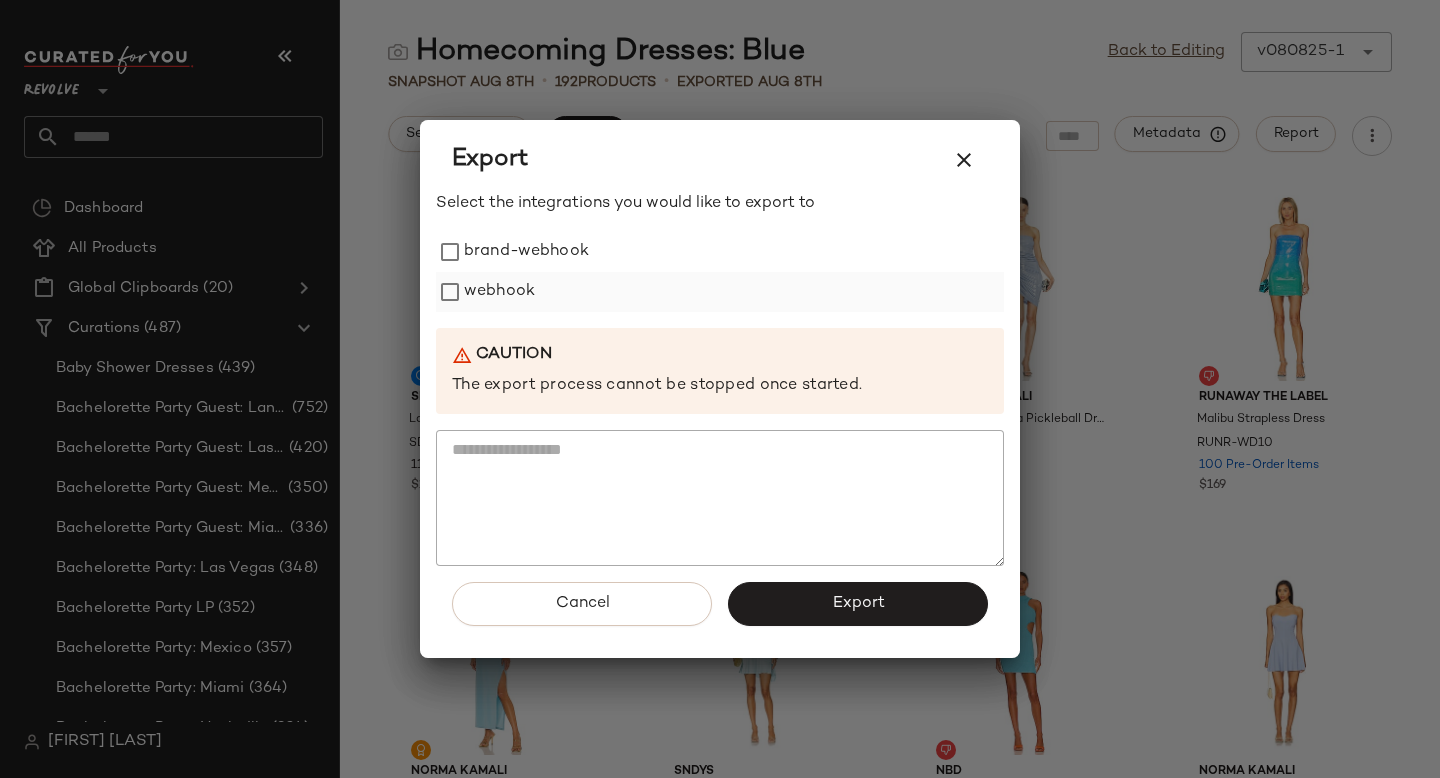 click on "webhook" at bounding box center [499, 292] 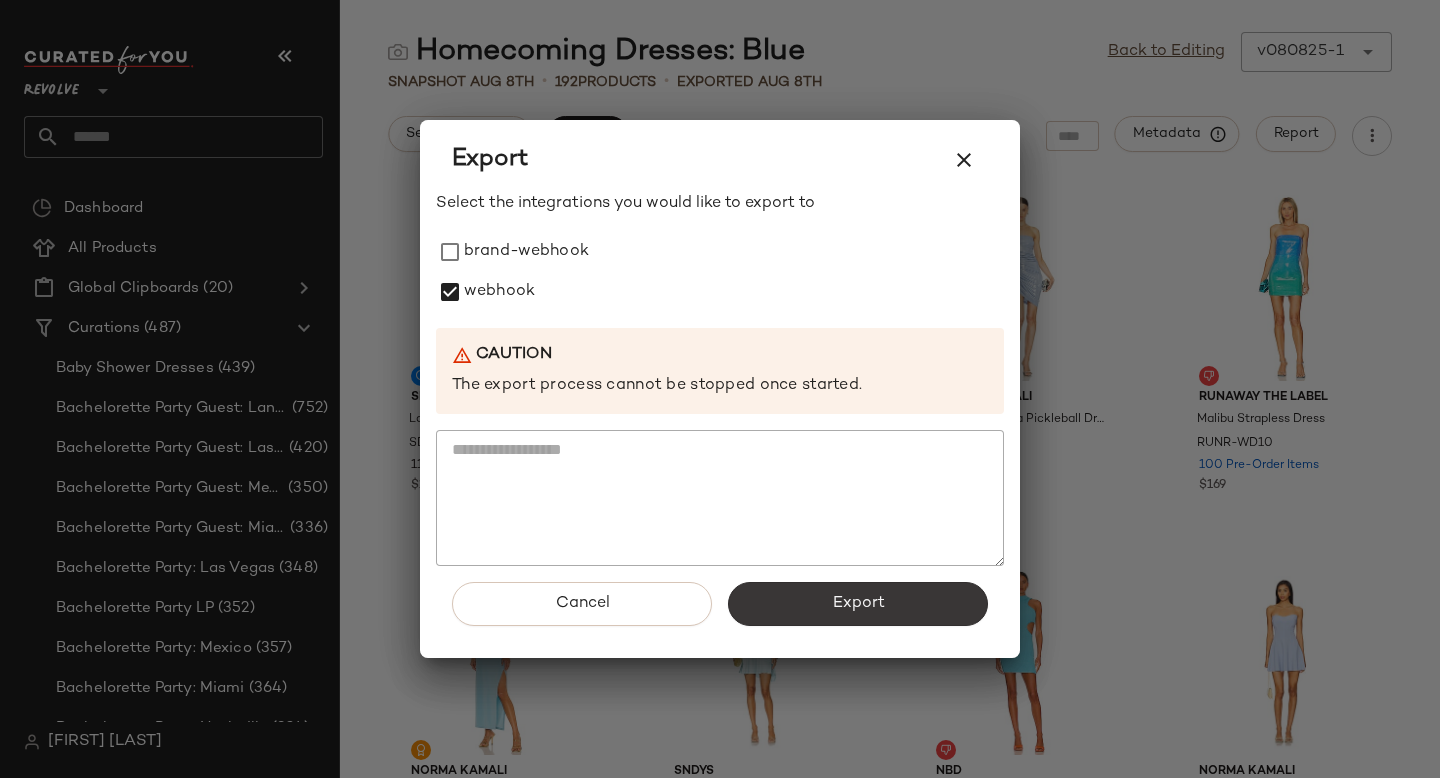 click on "Export" at bounding box center (858, 604) 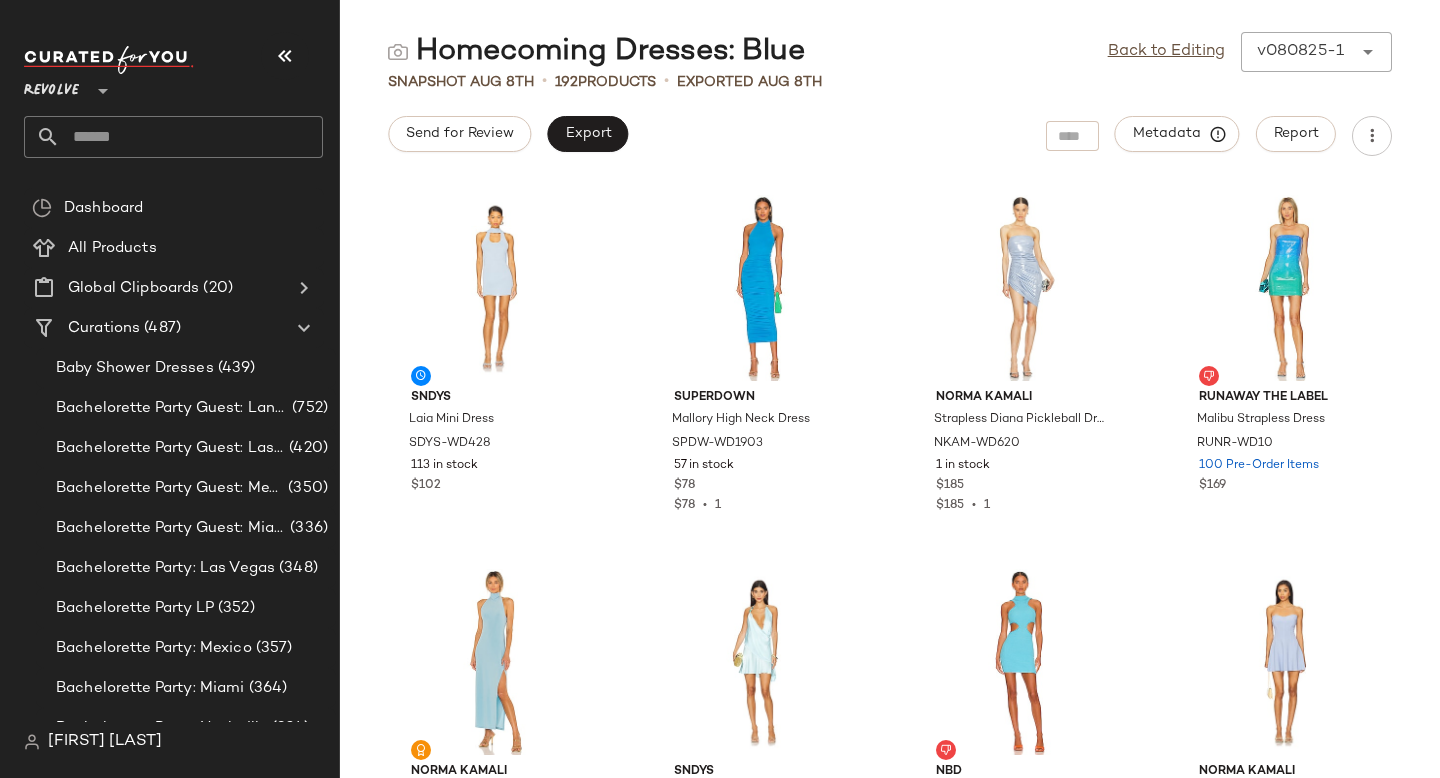 click 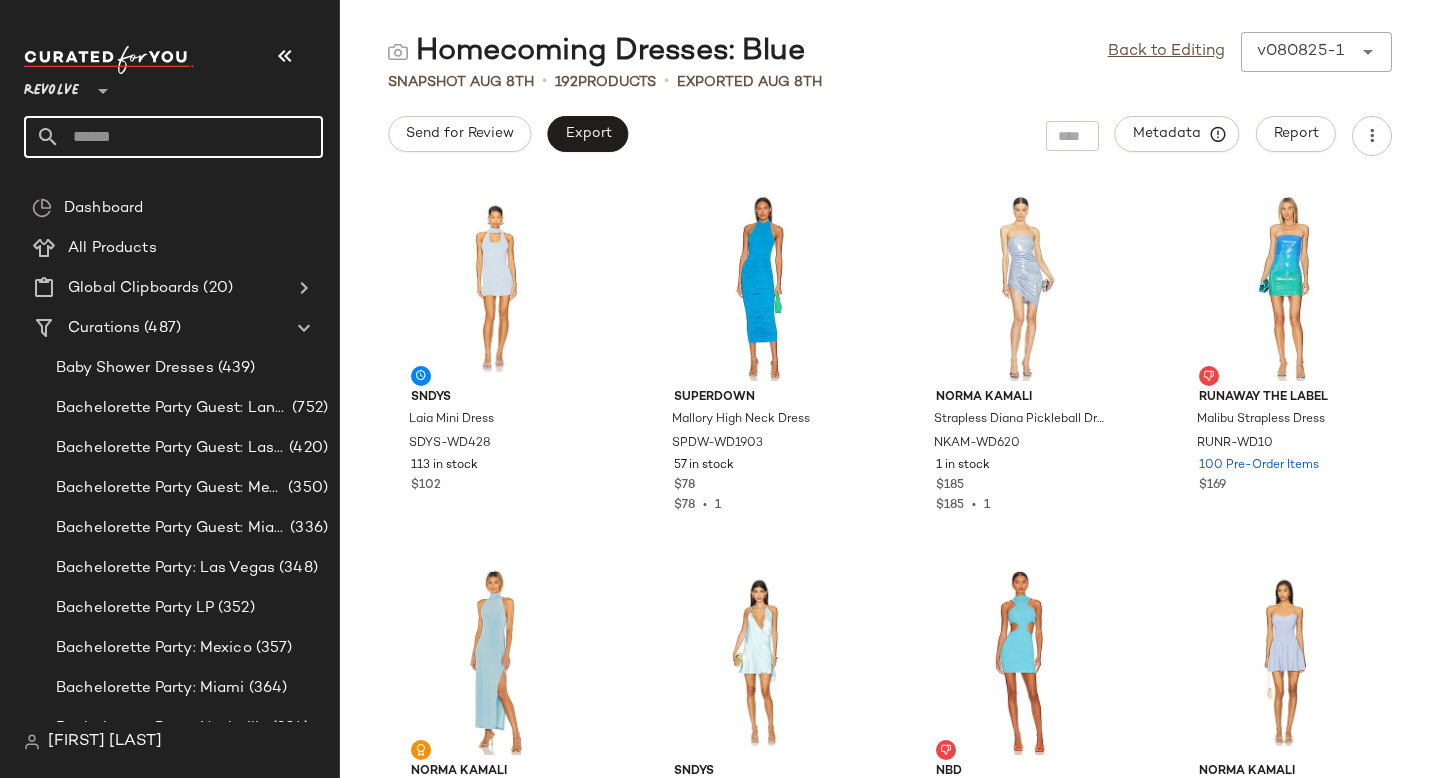 click 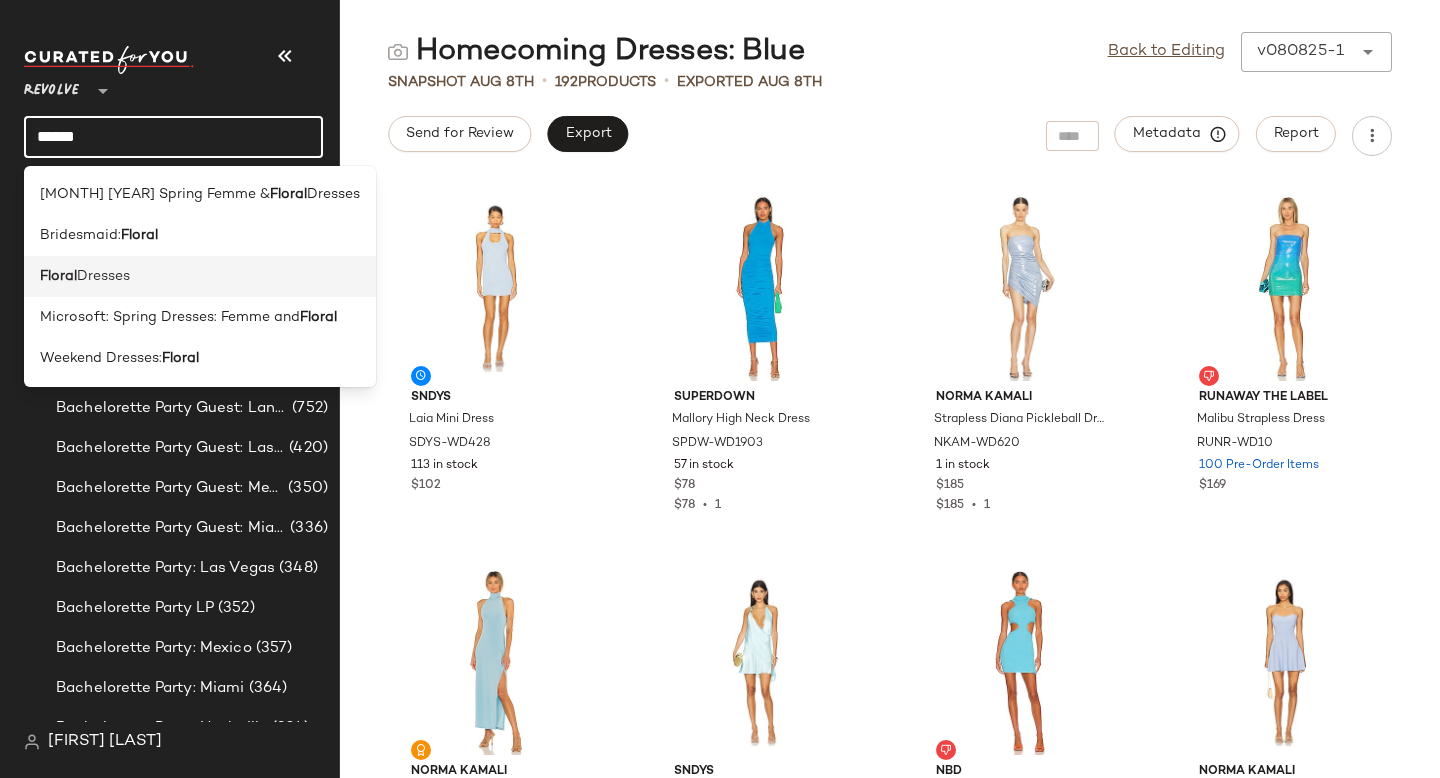 type on "******" 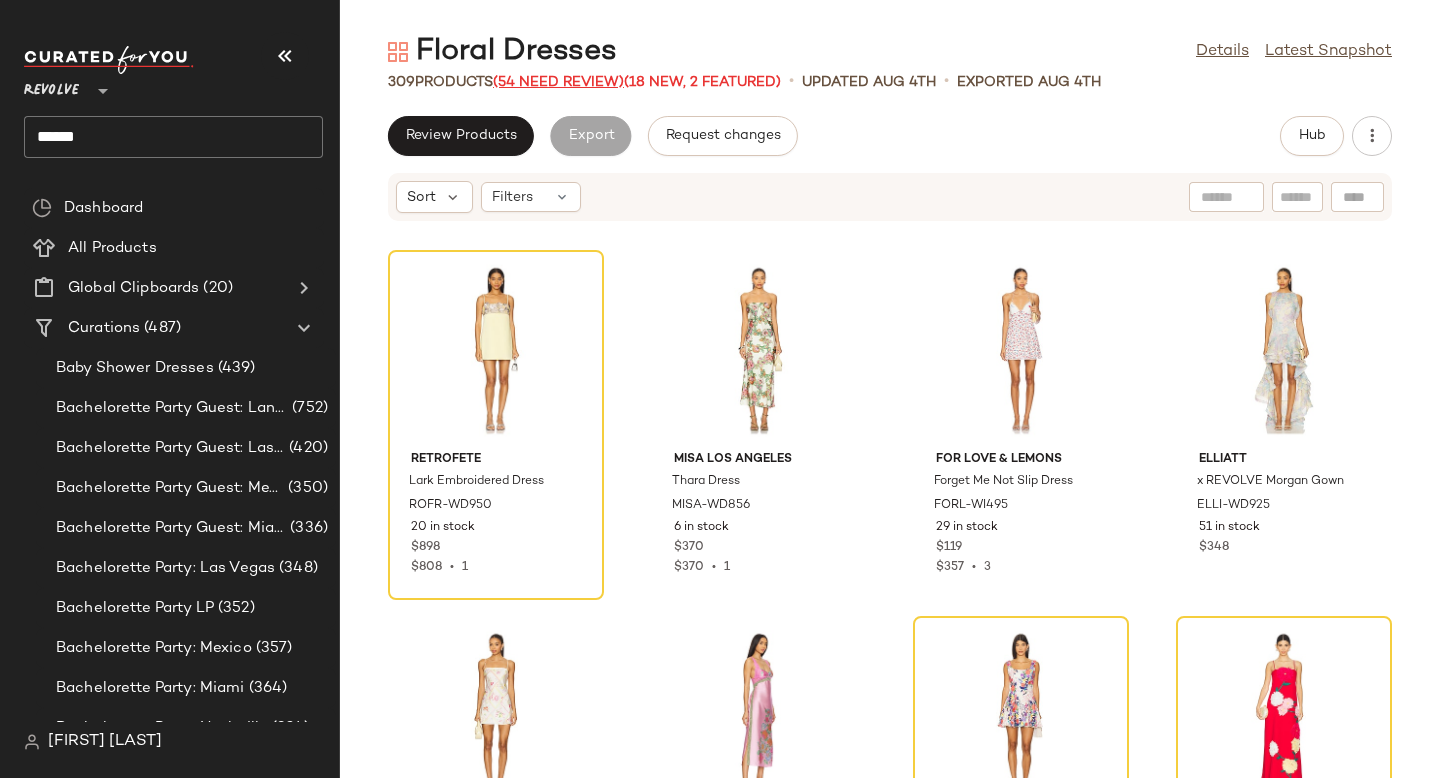 click on "(54 Need Review)" at bounding box center (558, 82) 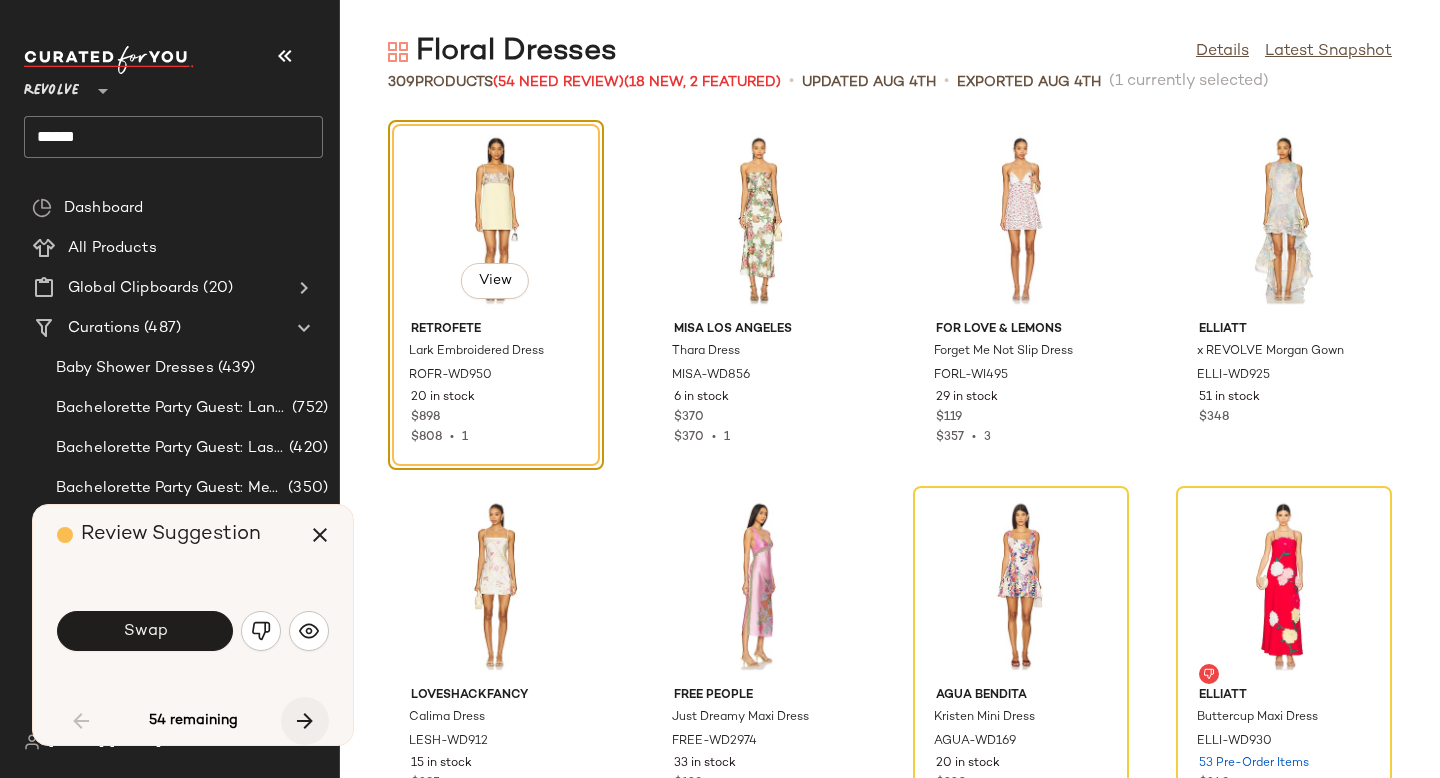 click at bounding box center [305, 721] 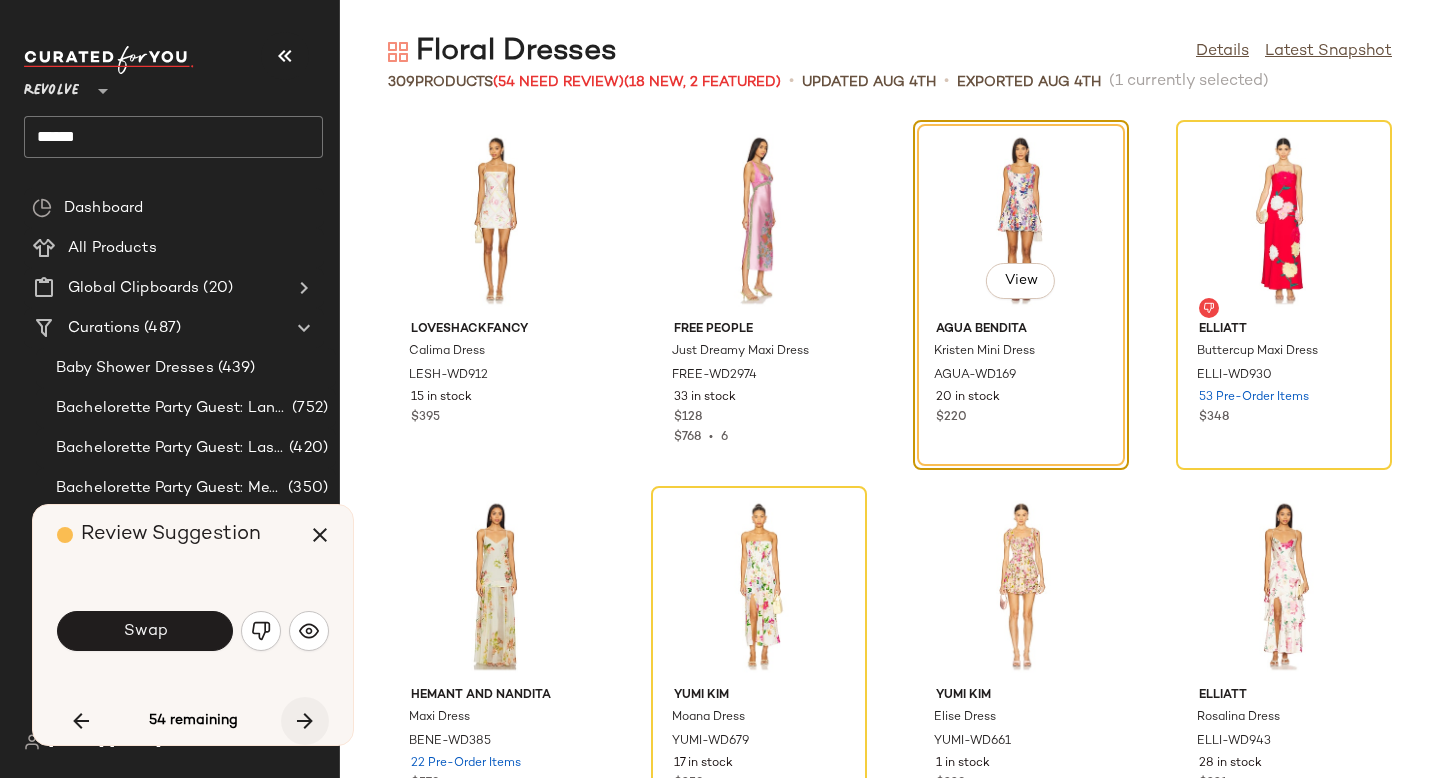 click at bounding box center (305, 721) 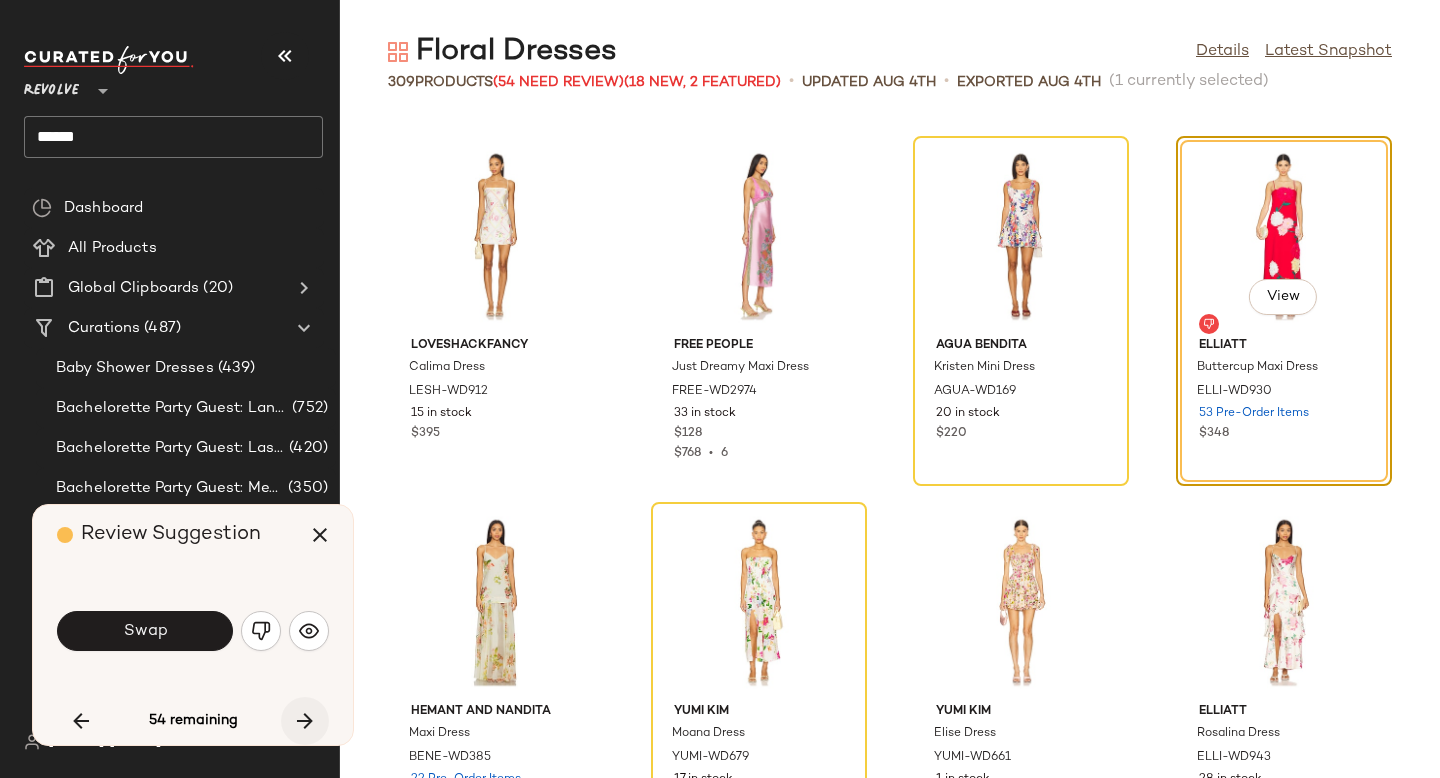 click at bounding box center [305, 721] 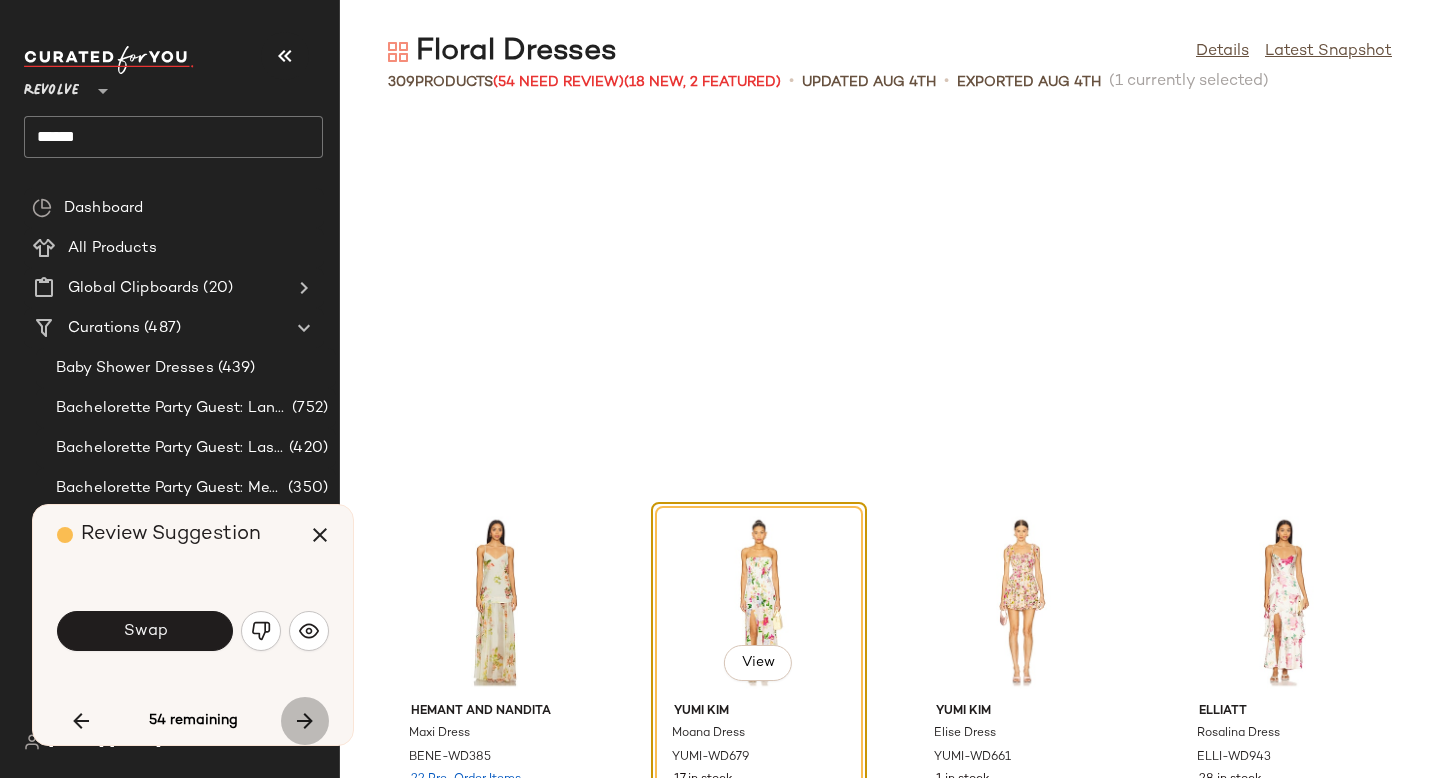 scroll, scrollTop: 732, scrollLeft: 0, axis: vertical 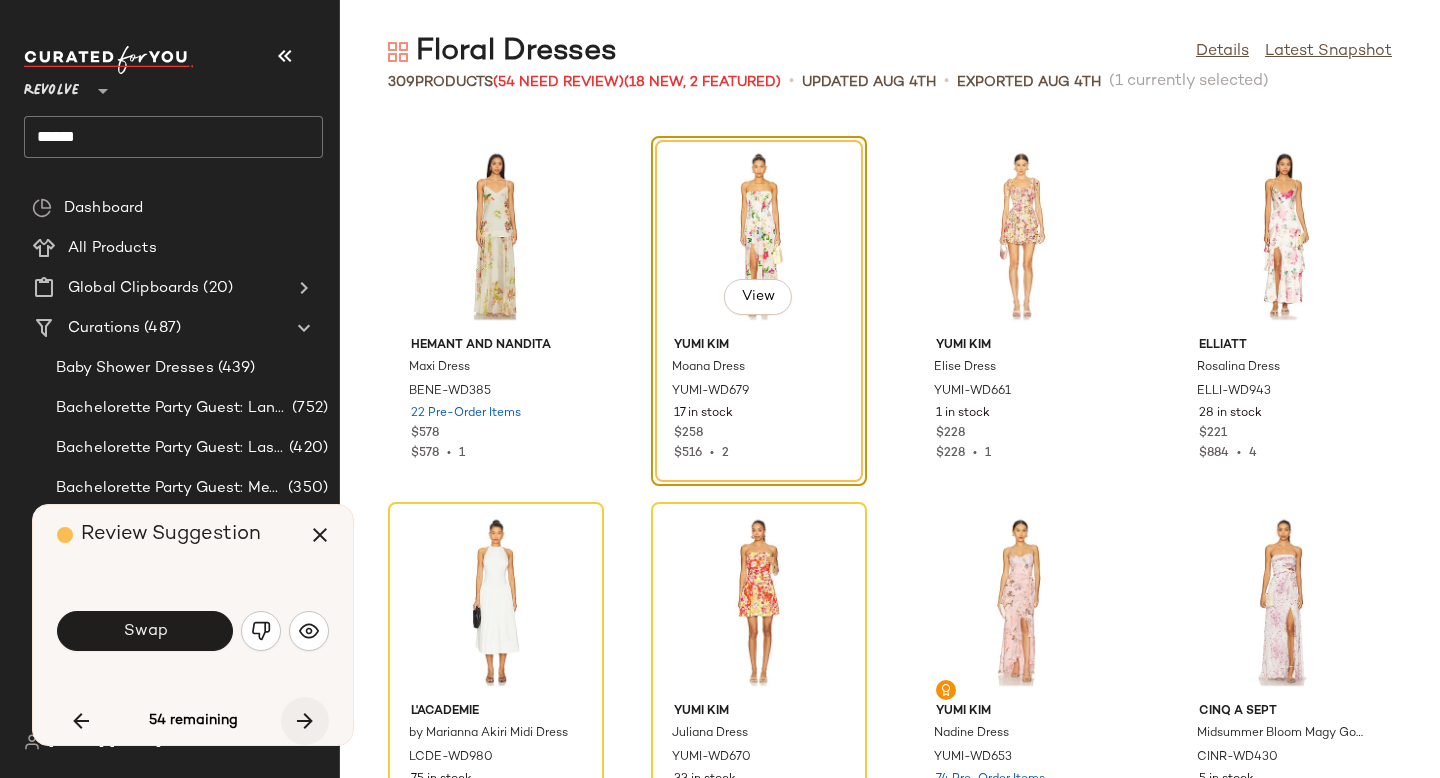 click at bounding box center [305, 721] 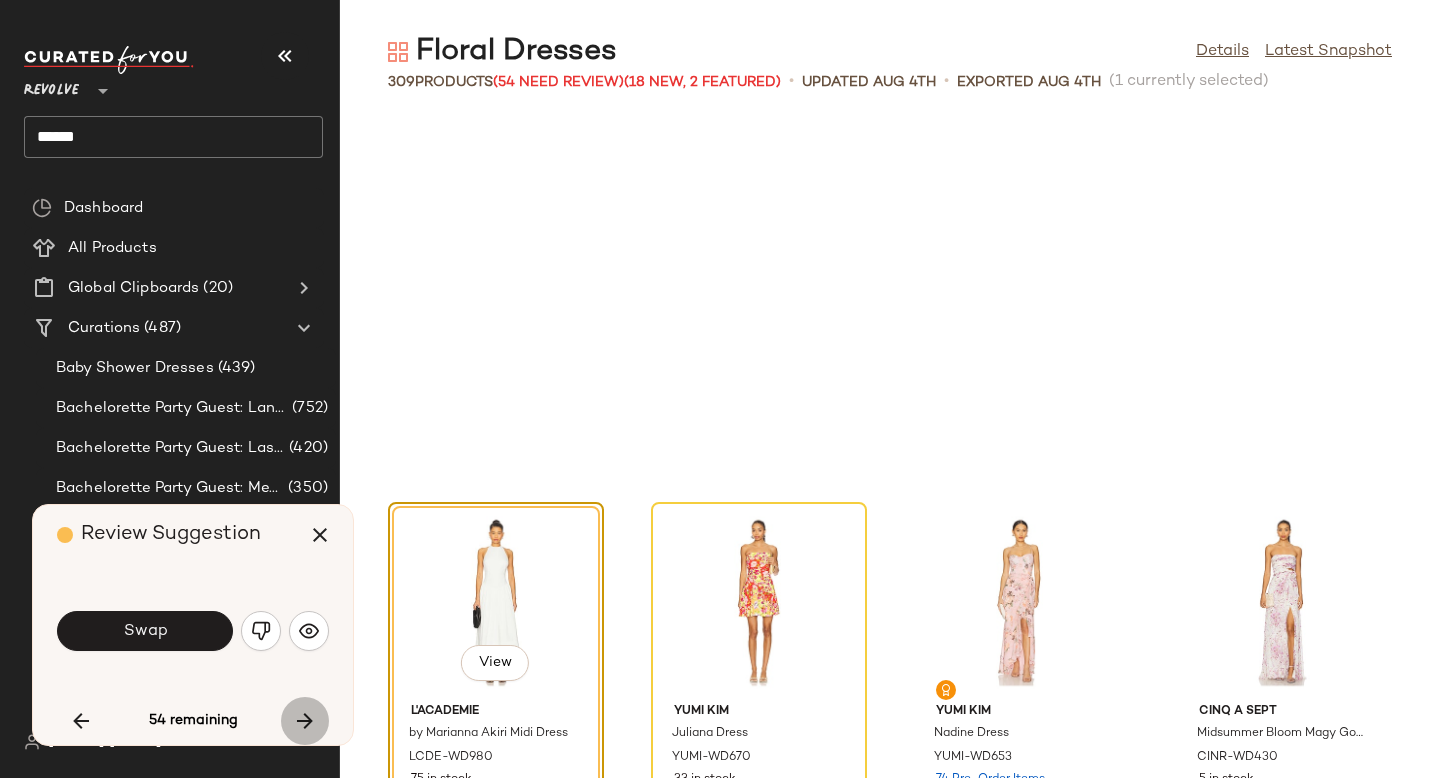 scroll, scrollTop: 1098, scrollLeft: 0, axis: vertical 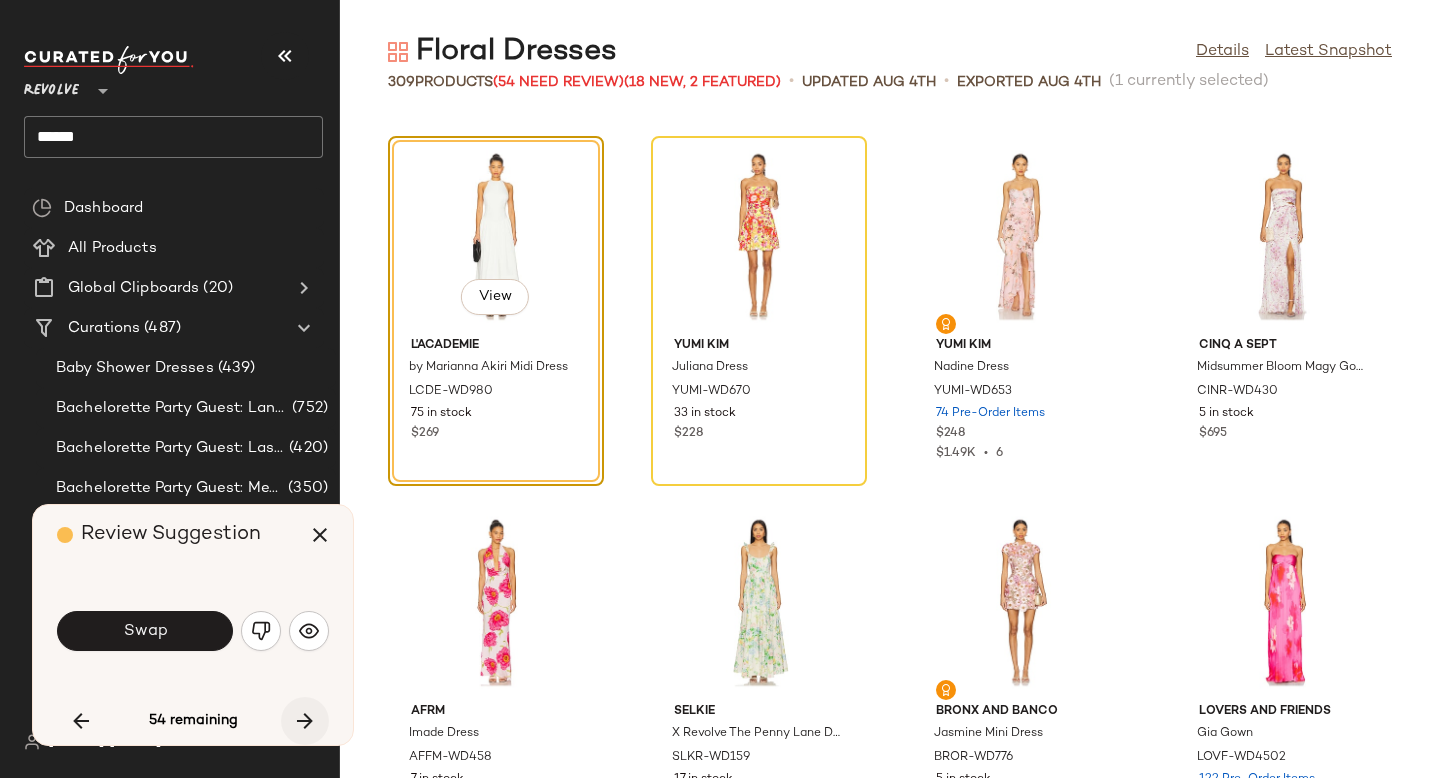 click at bounding box center [305, 721] 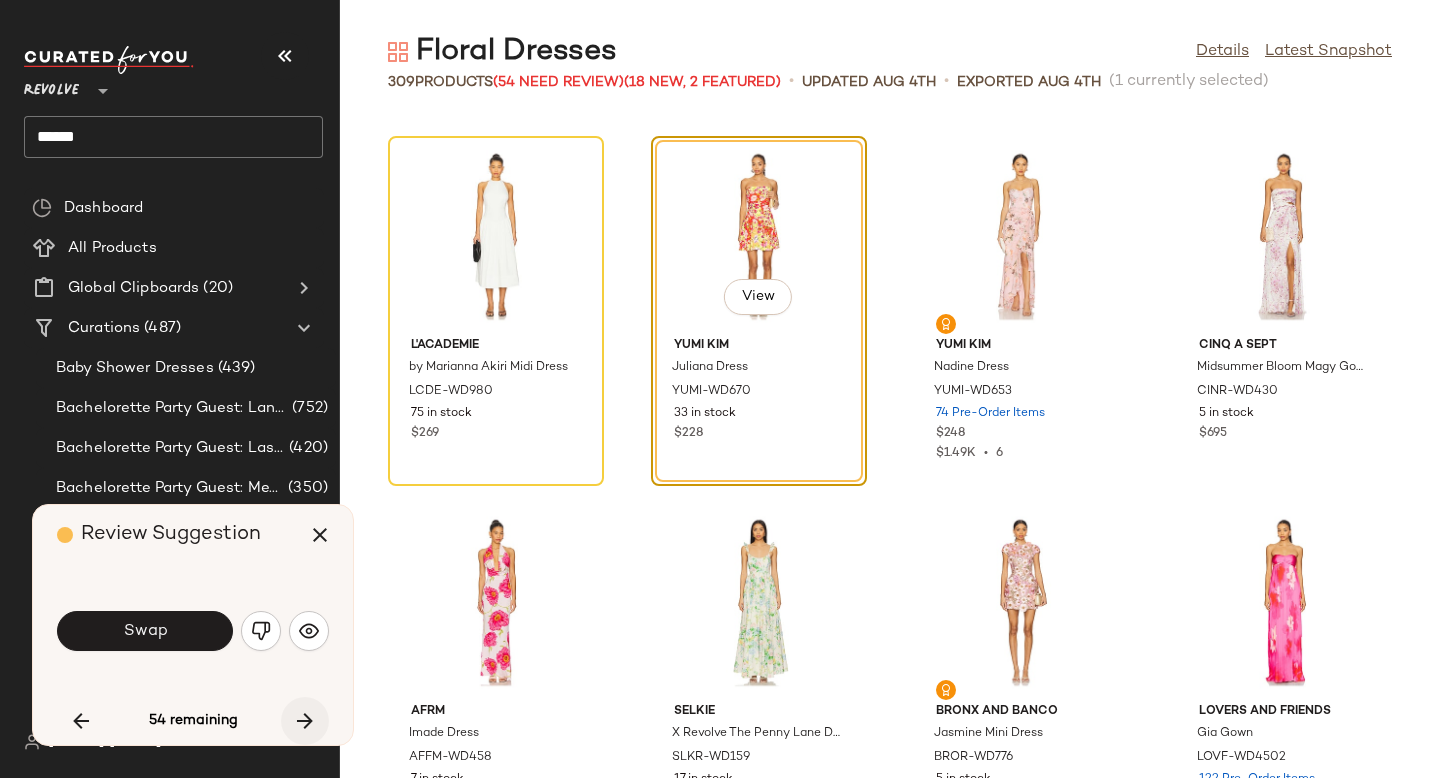 click at bounding box center [305, 721] 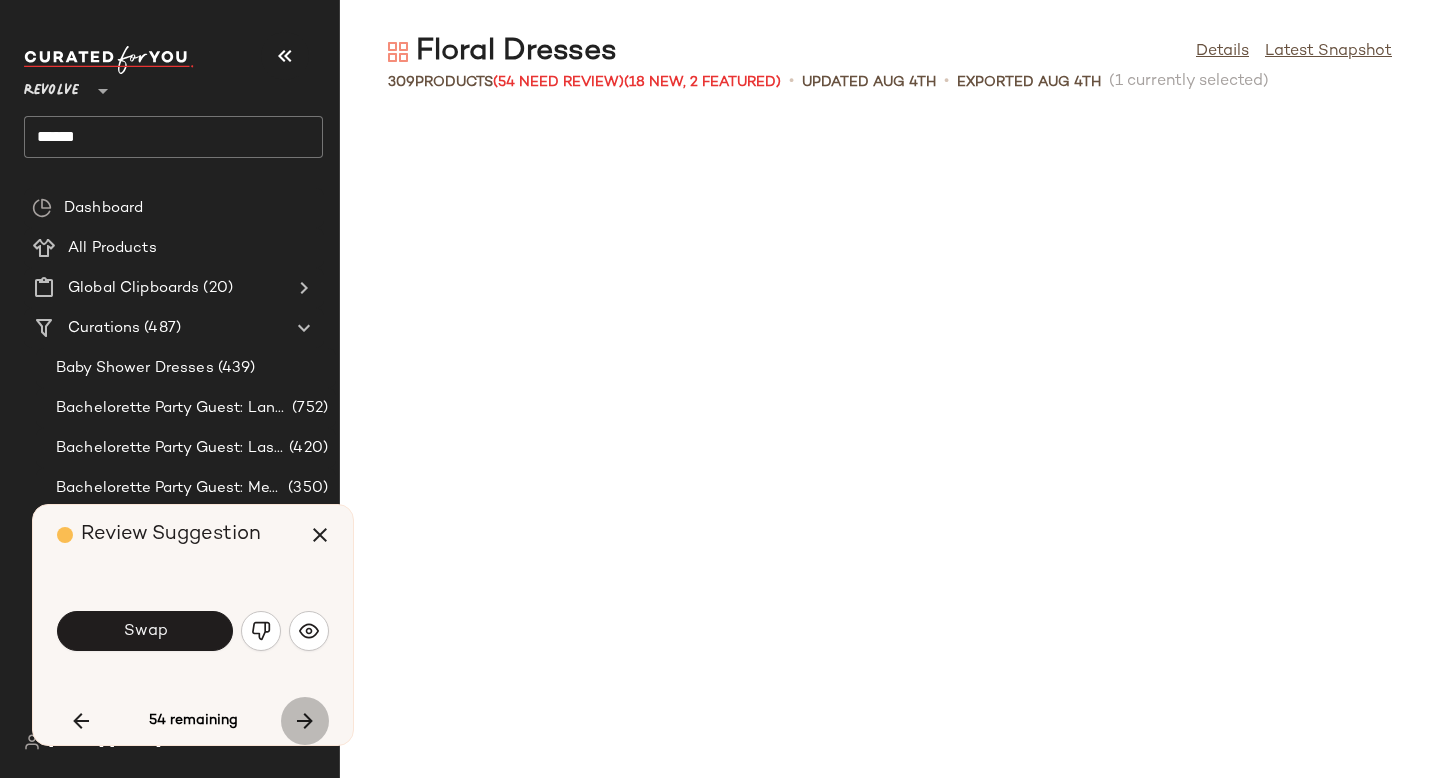 scroll, scrollTop: 2562, scrollLeft: 0, axis: vertical 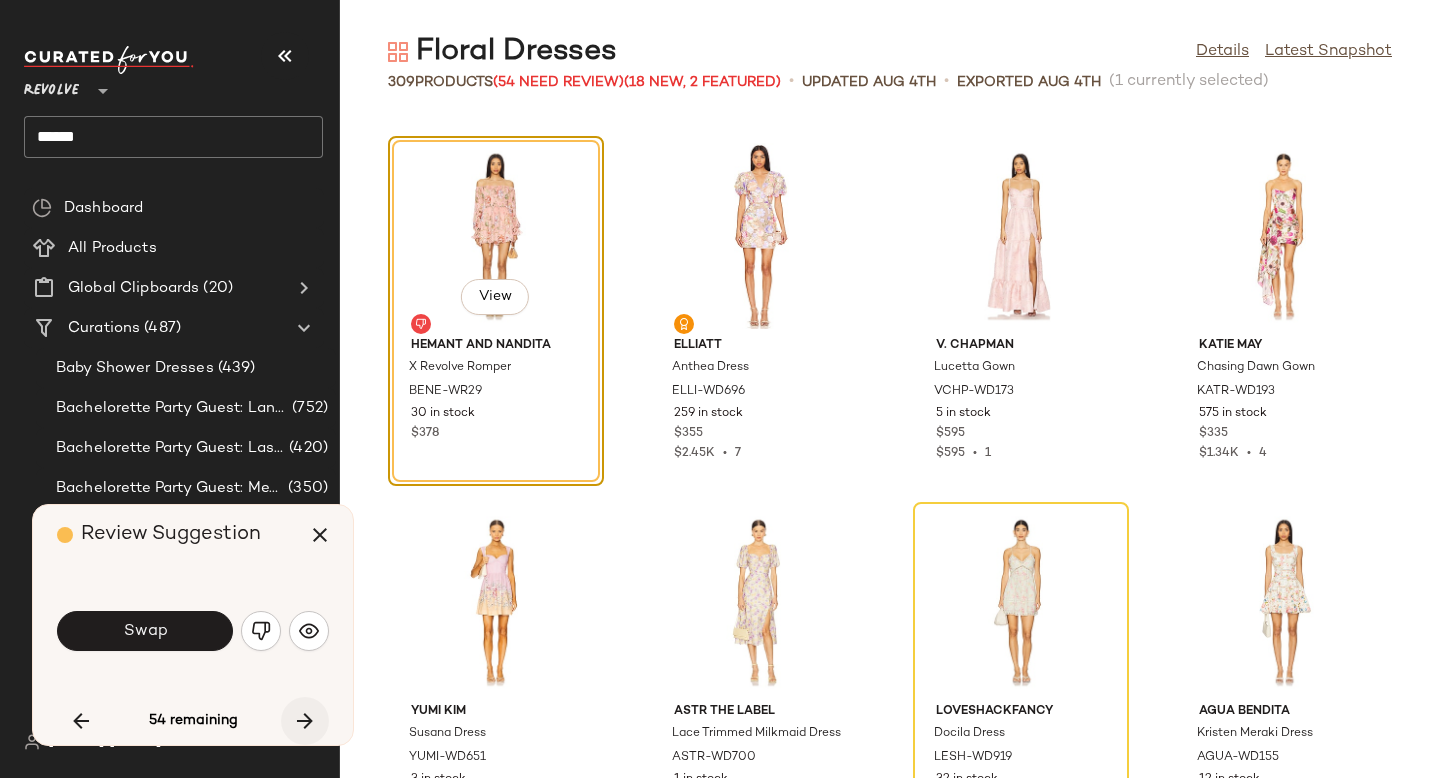 click at bounding box center (305, 721) 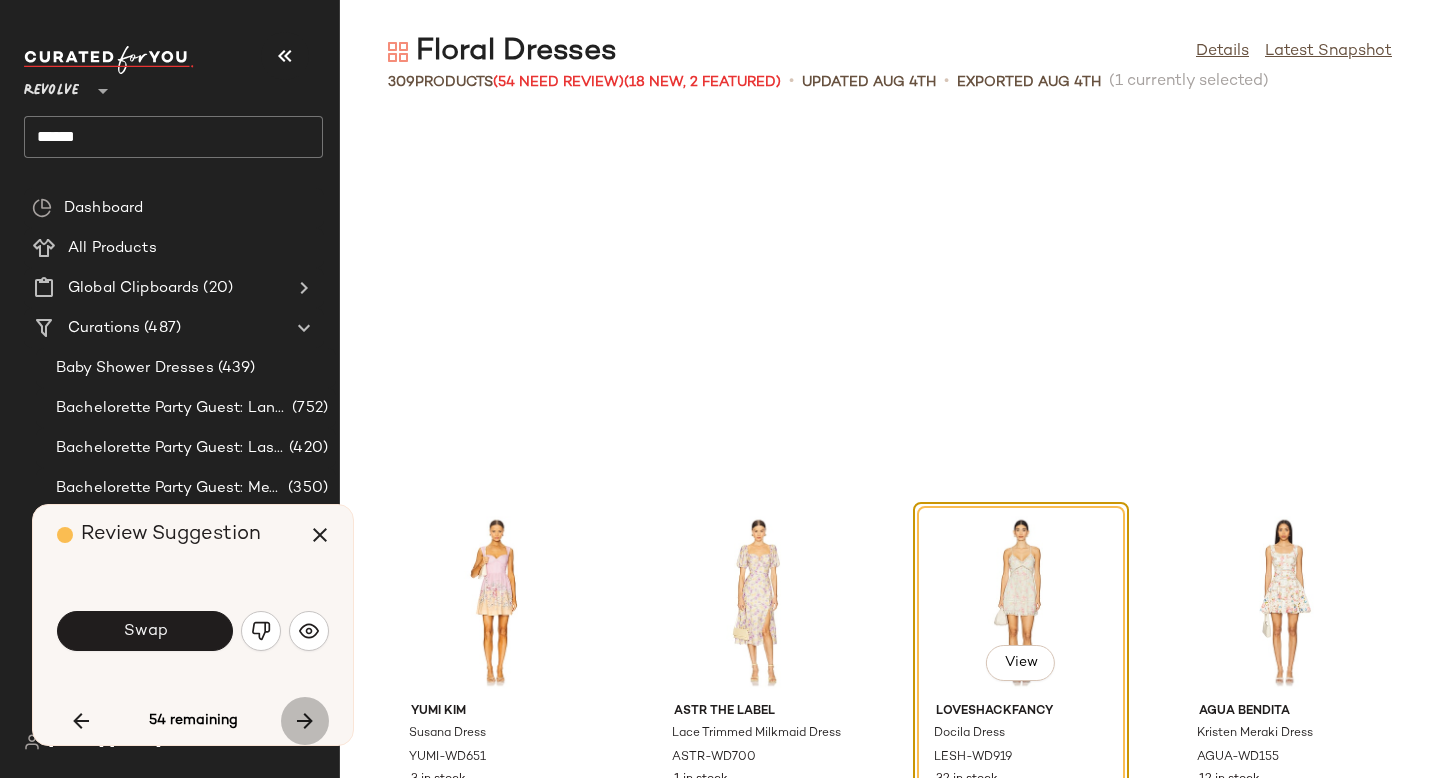 scroll, scrollTop: 2928, scrollLeft: 0, axis: vertical 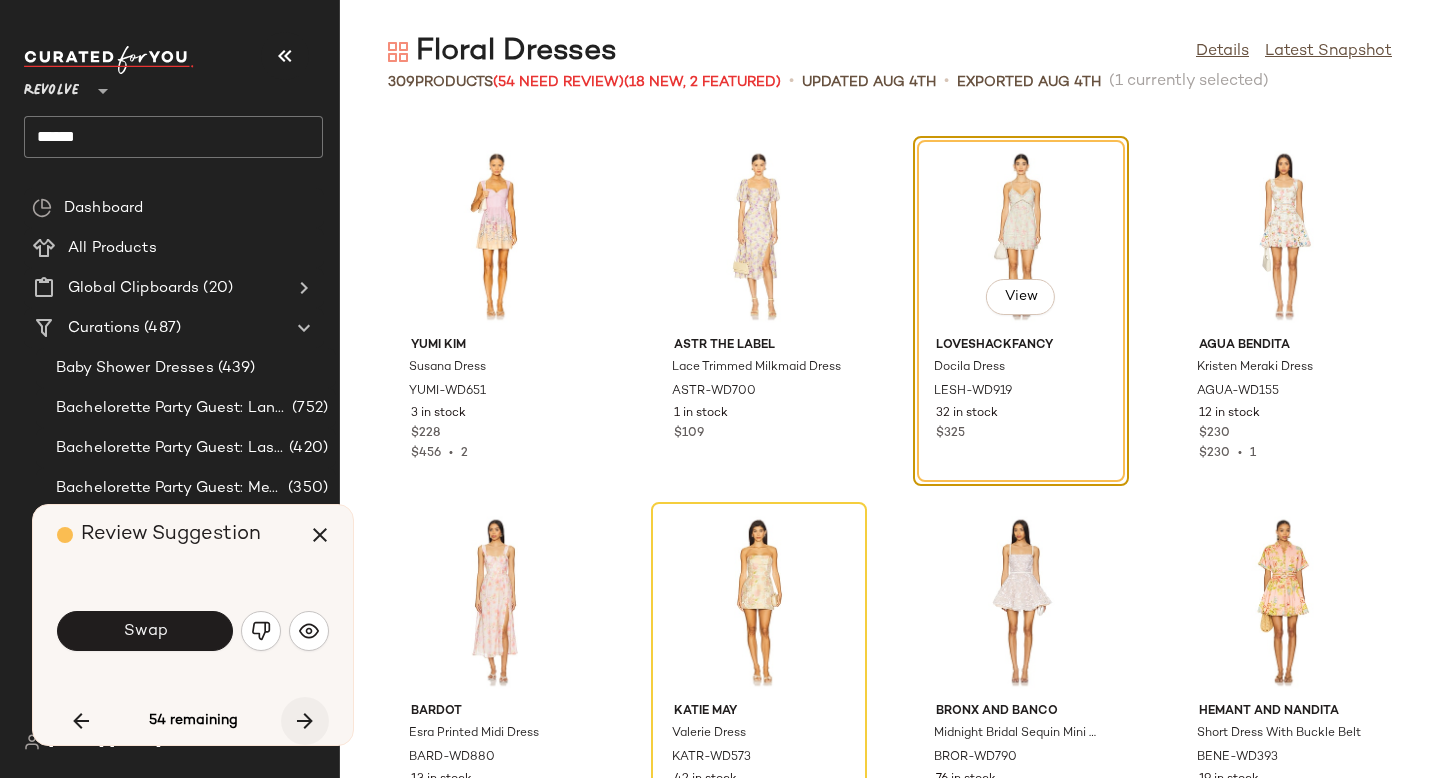 click at bounding box center (305, 721) 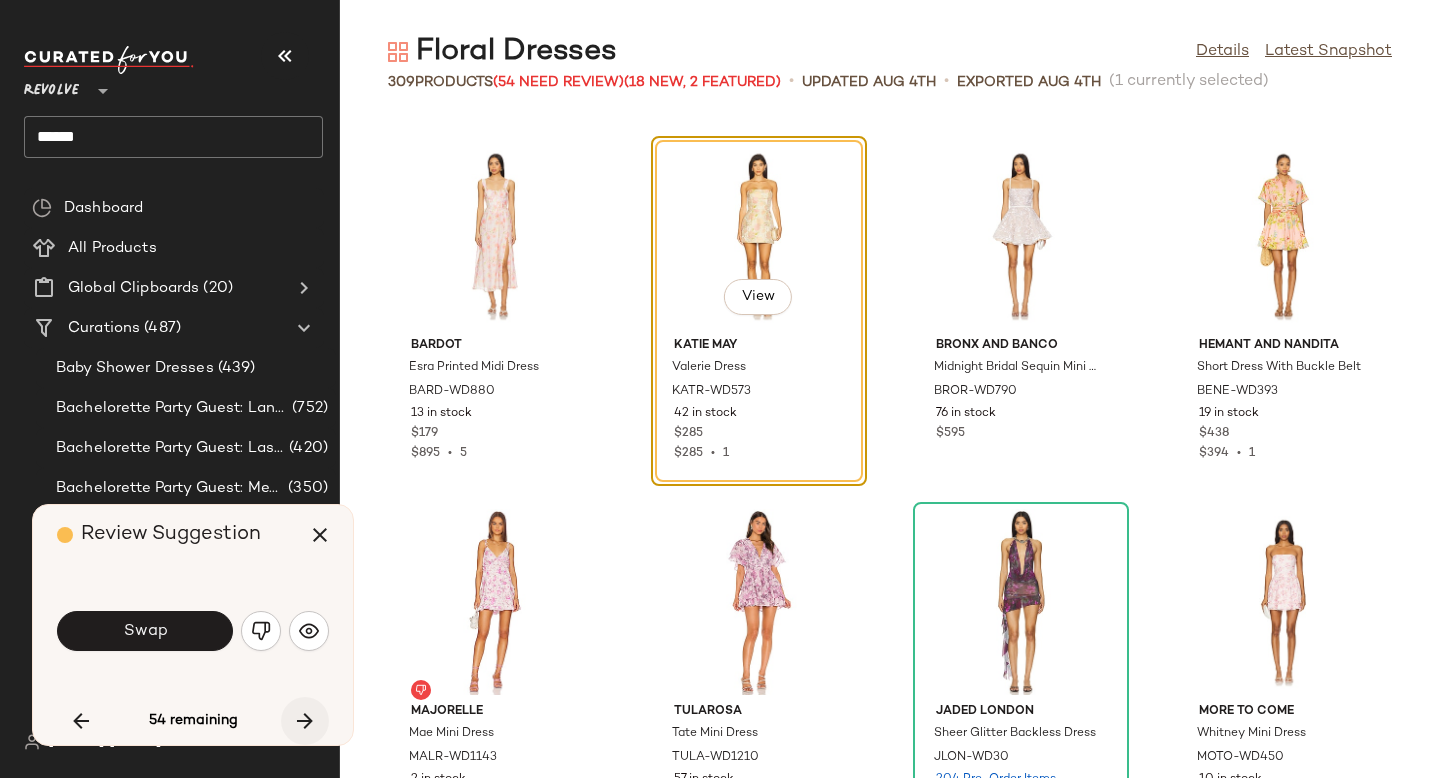 click at bounding box center (305, 721) 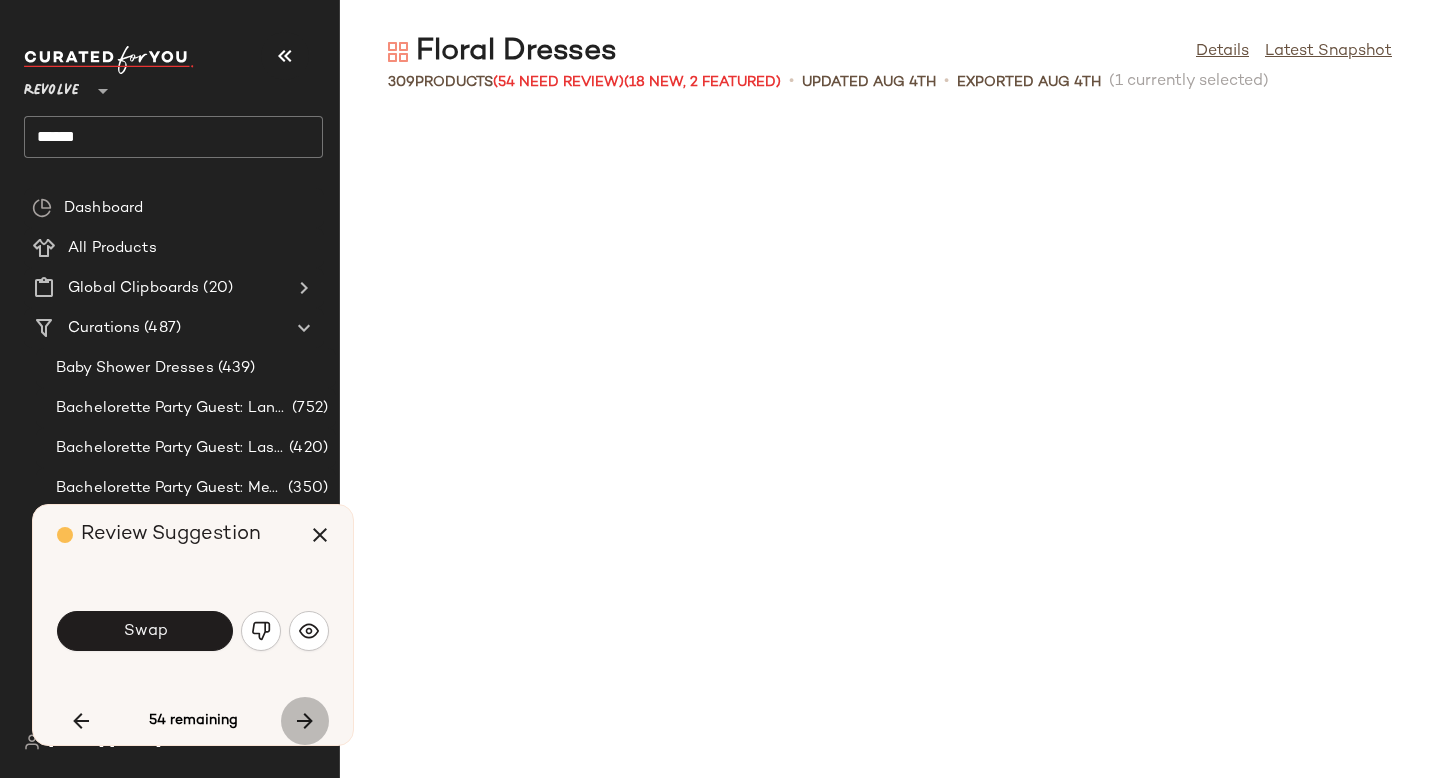 scroll, scrollTop: 4758, scrollLeft: 0, axis: vertical 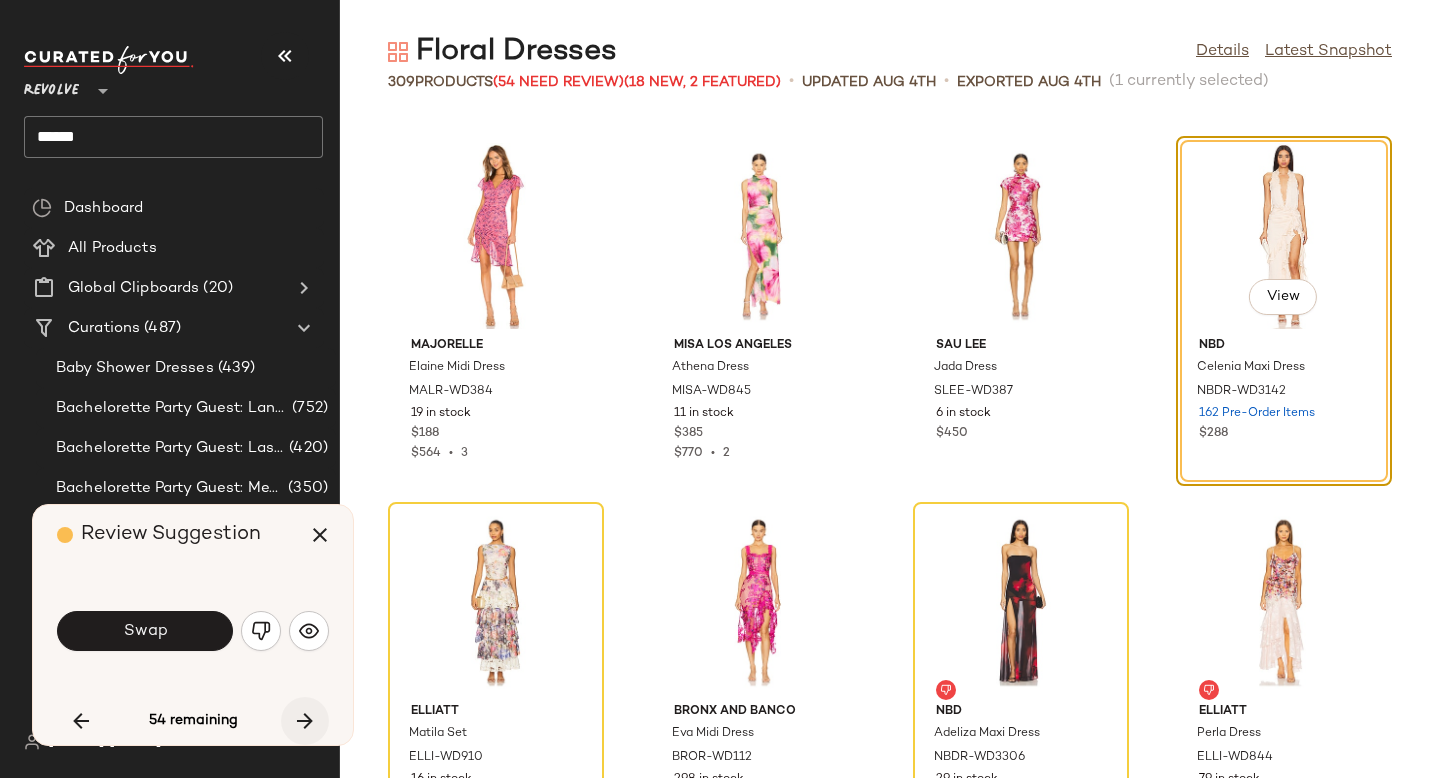 click at bounding box center [305, 721] 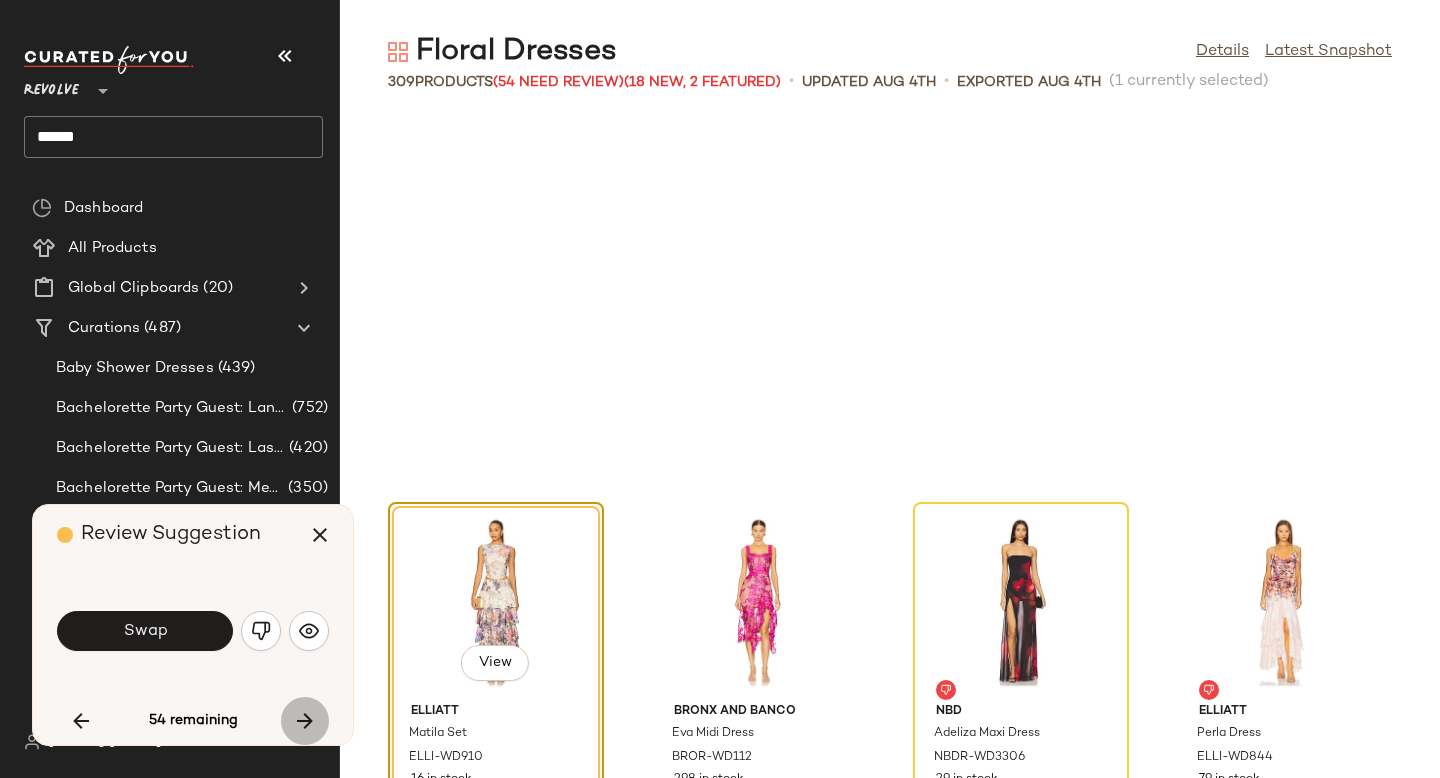 scroll, scrollTop: 5124, scrollLeft: 0, axis: vertical 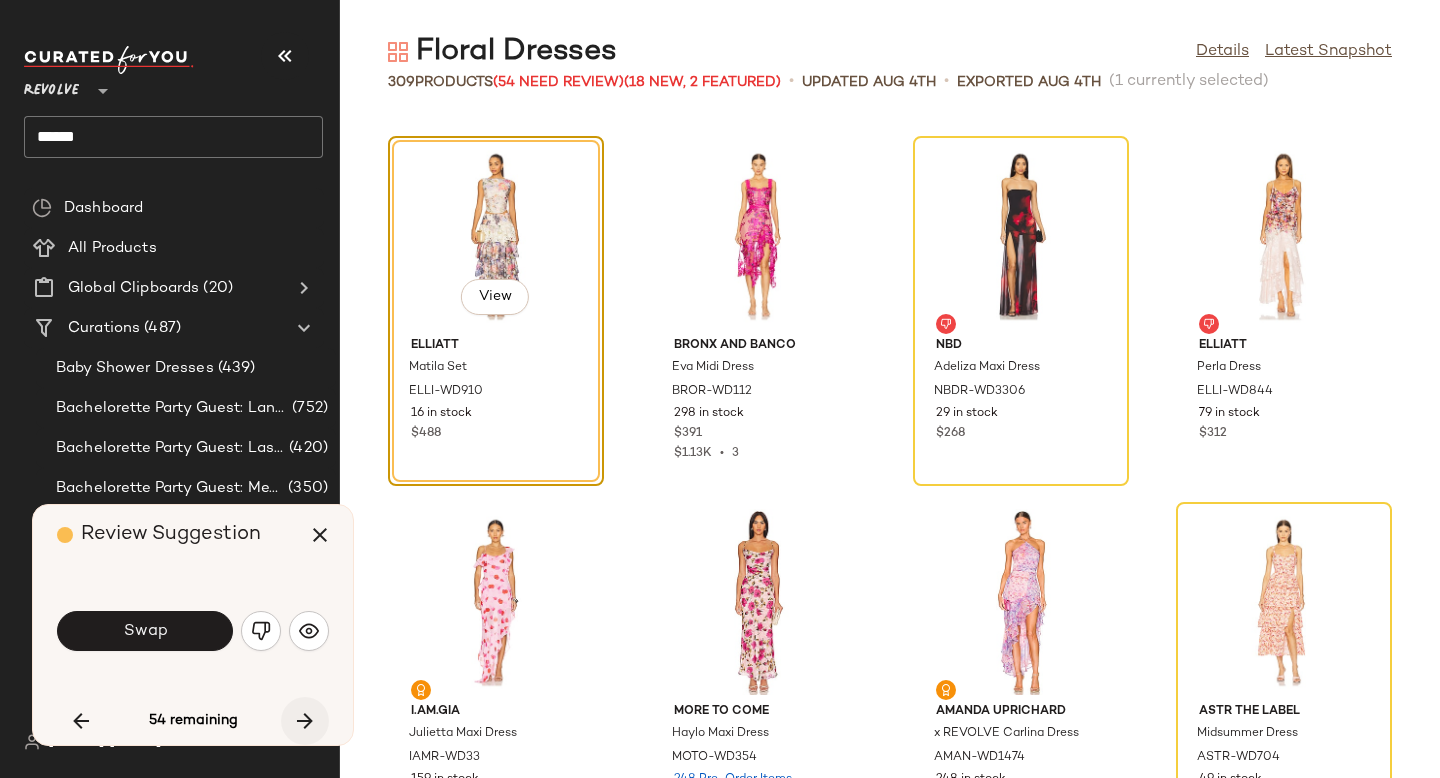click at bounding box center (305, 721) 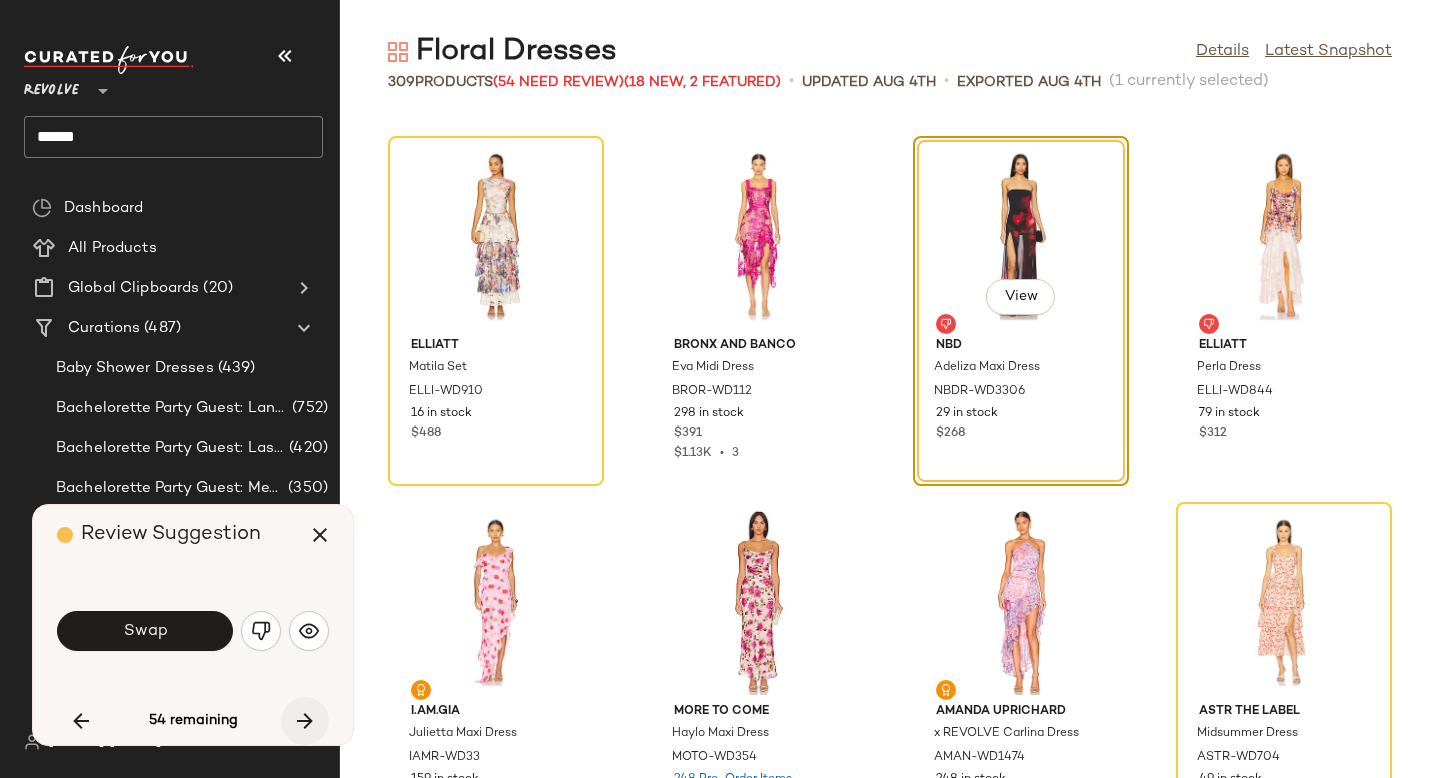 click at bounding box center [305, 721] 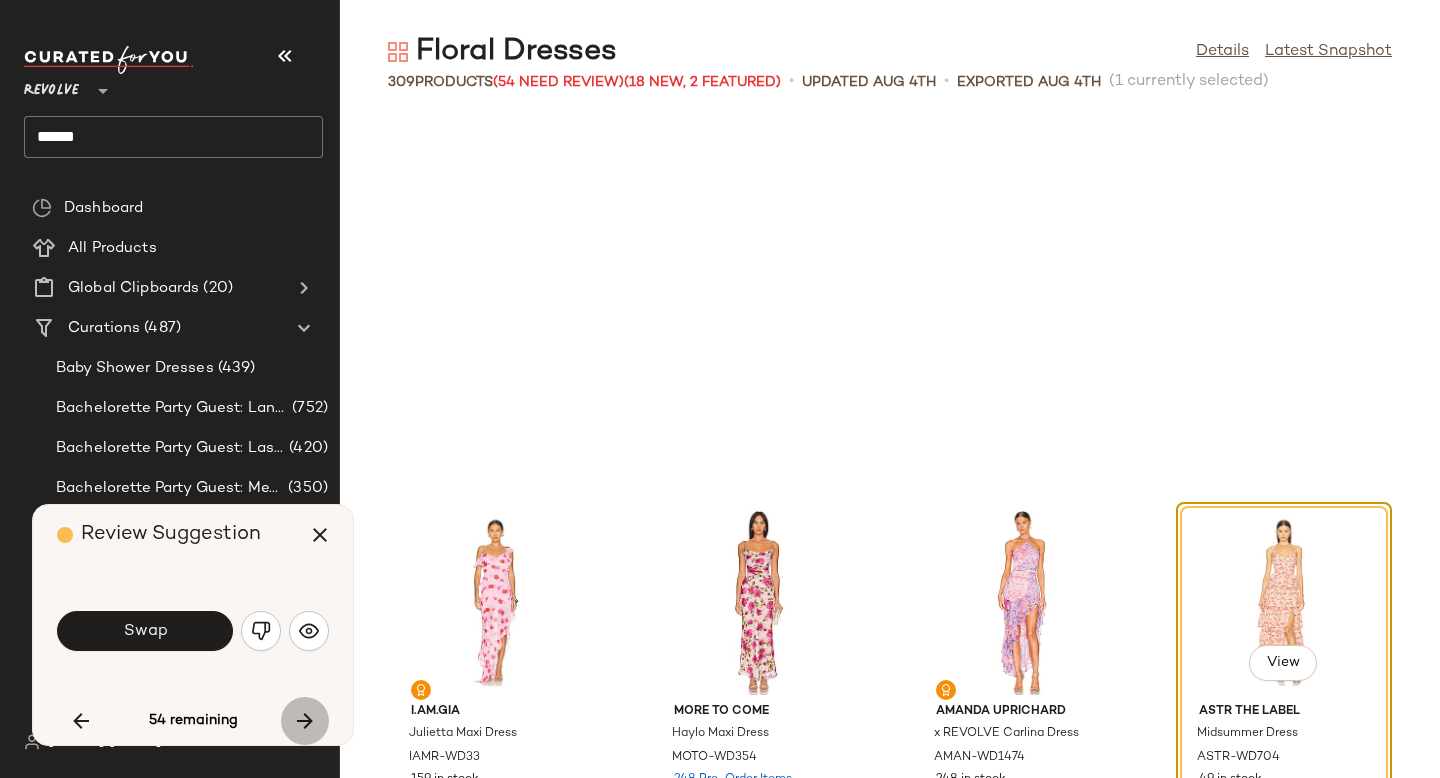 scroll, scrollTop: 5490, scrollLeft: 0, axis: vertical 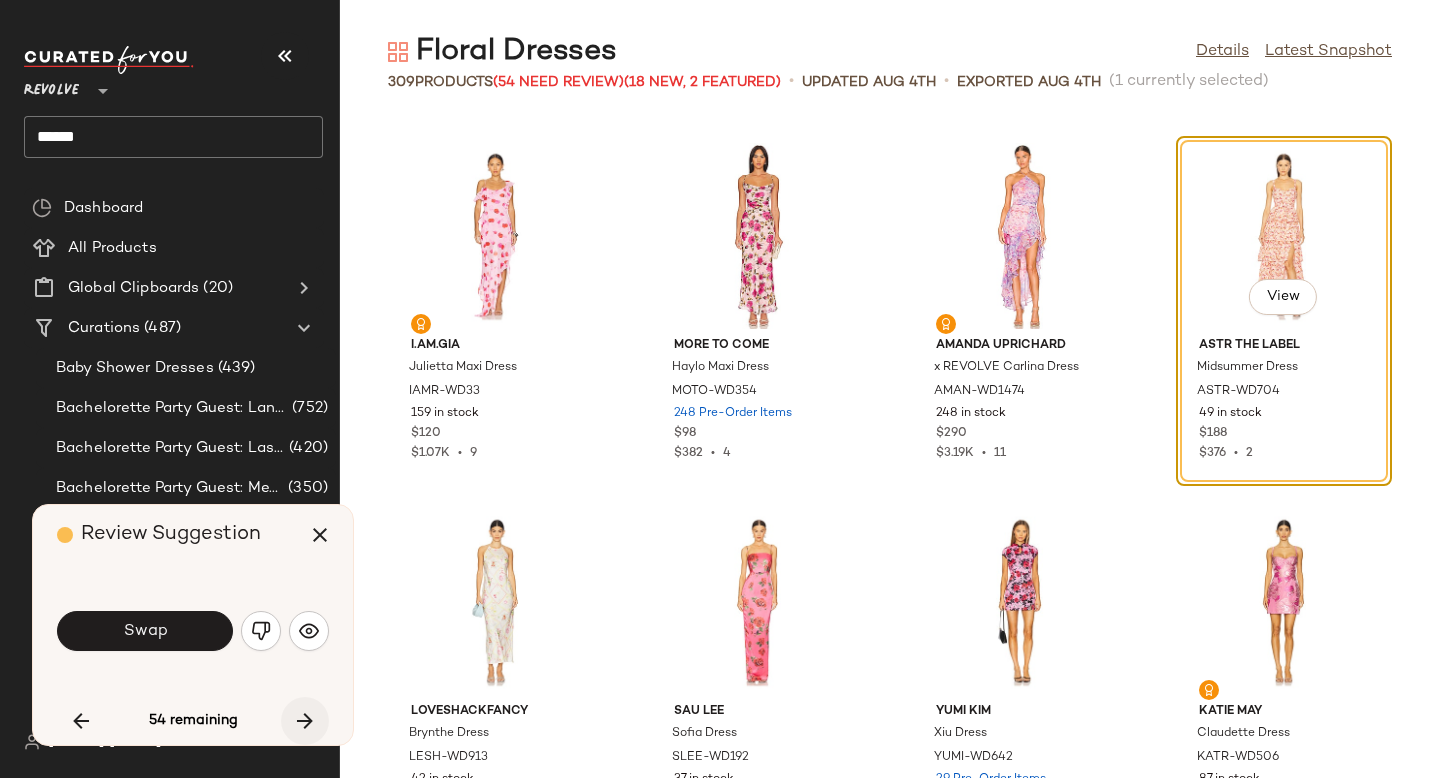 click at bounding box center (305, 721) 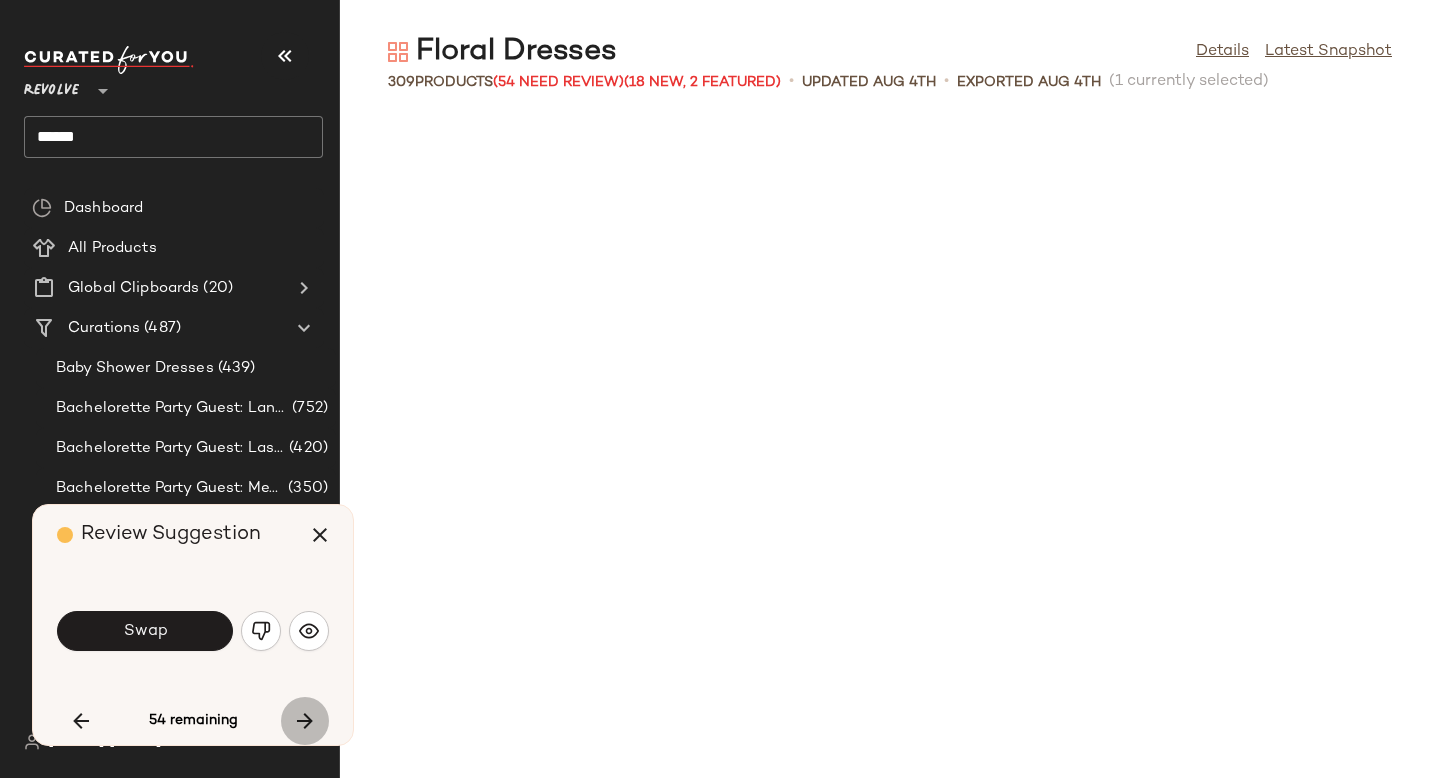 scroll, scrollTop: 6954, scrollLeft: 0, axis: vertical 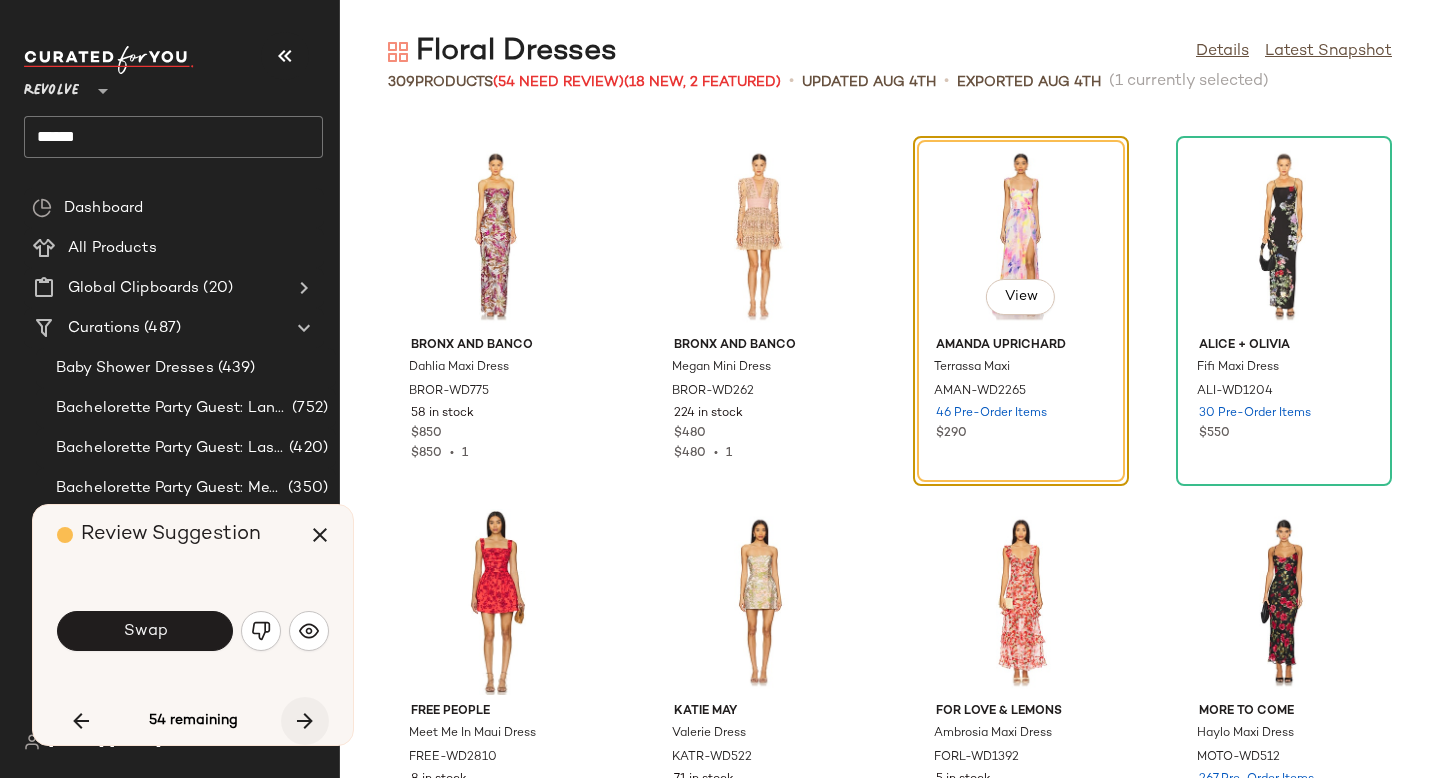 click at bounding box center [305, 721] 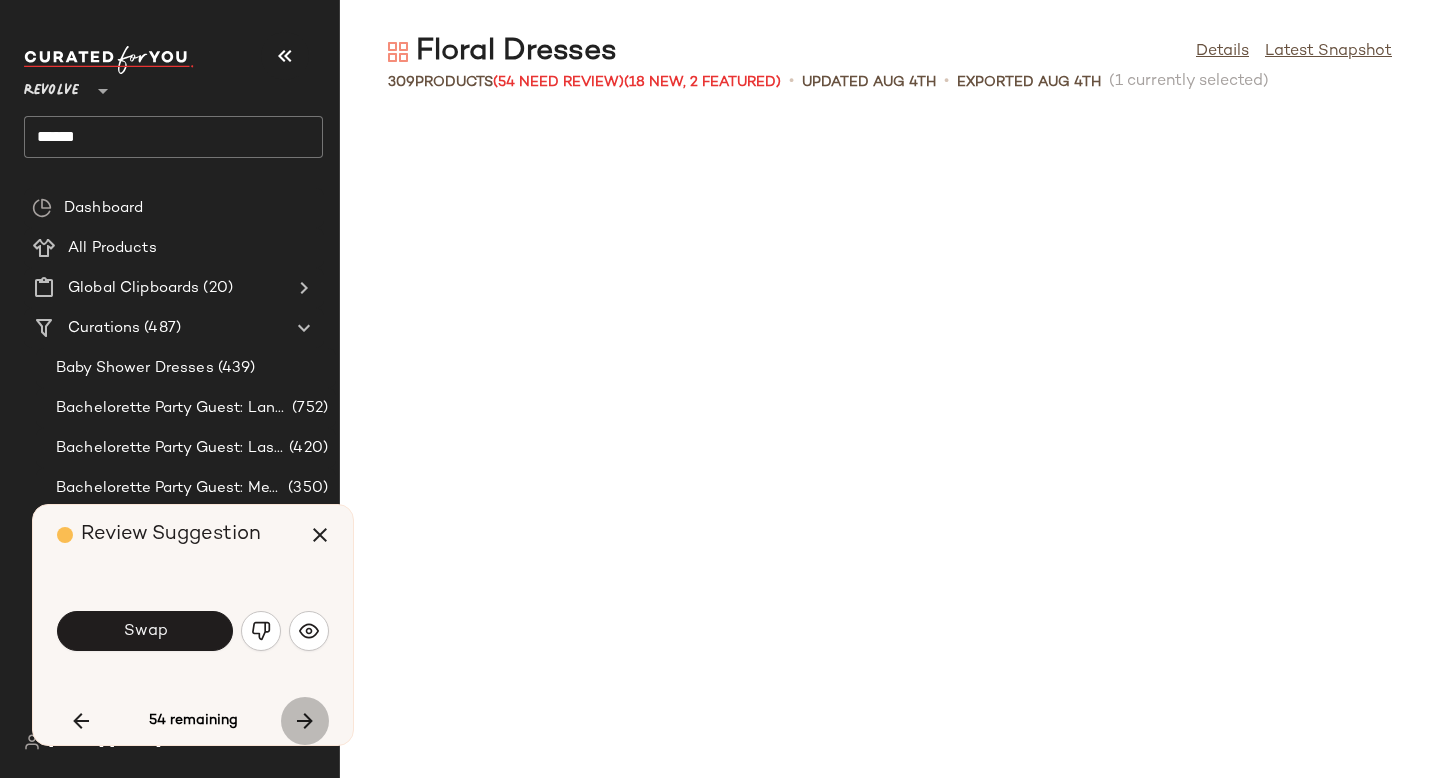 scroll, scrollTop: 8052, scrollLeft: 0, axis: vertical 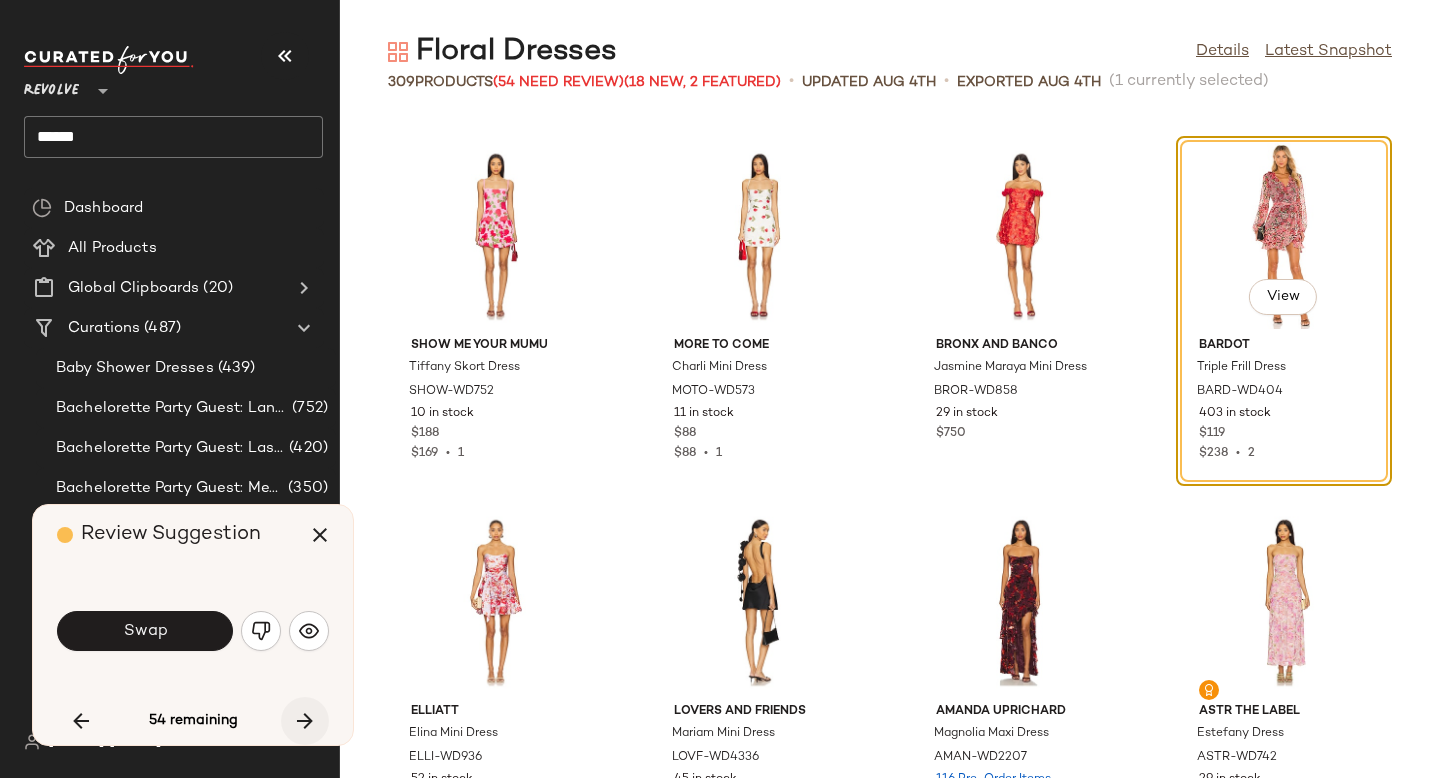 click at bounding box center (305, 721) 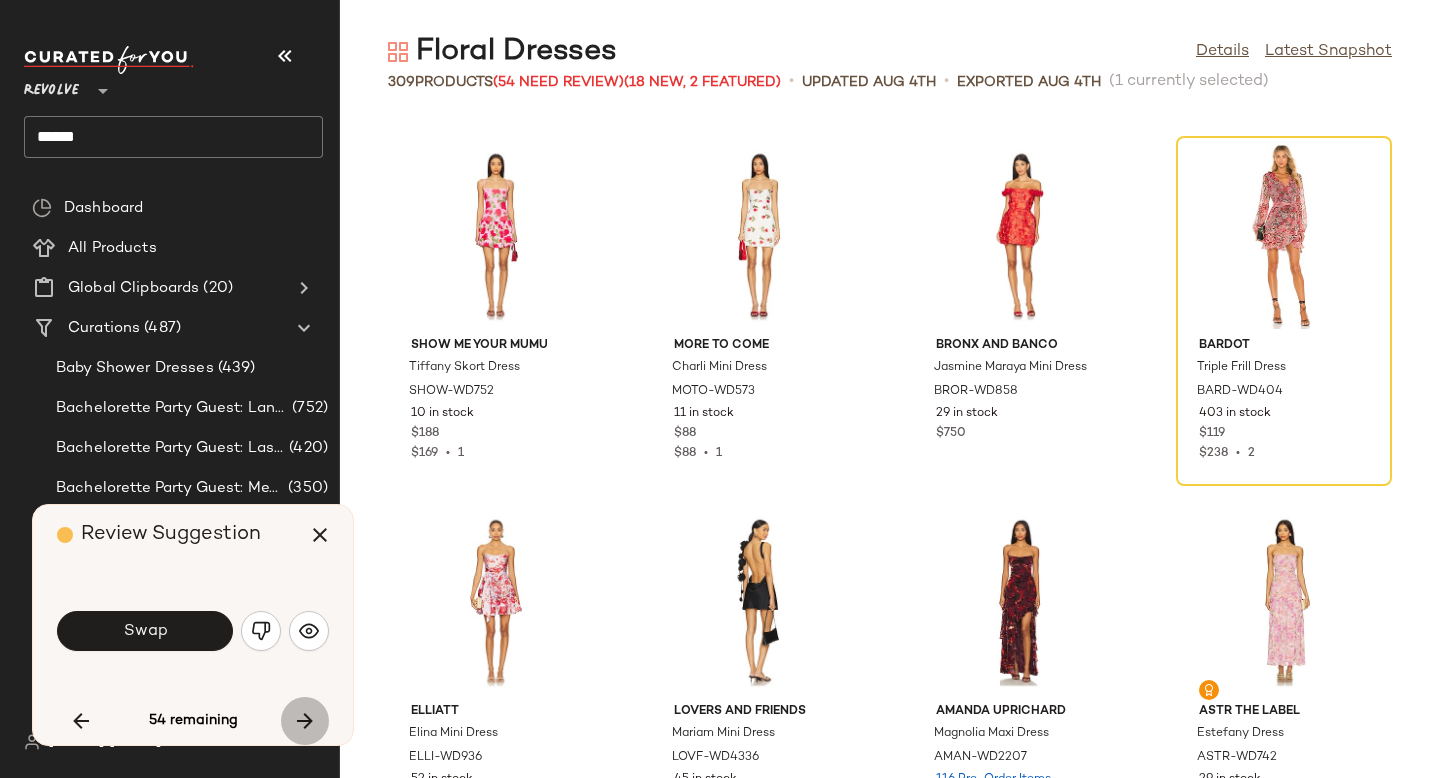 scroll, scrollTop: 8784, scrollLeft: 0, axis: vertical 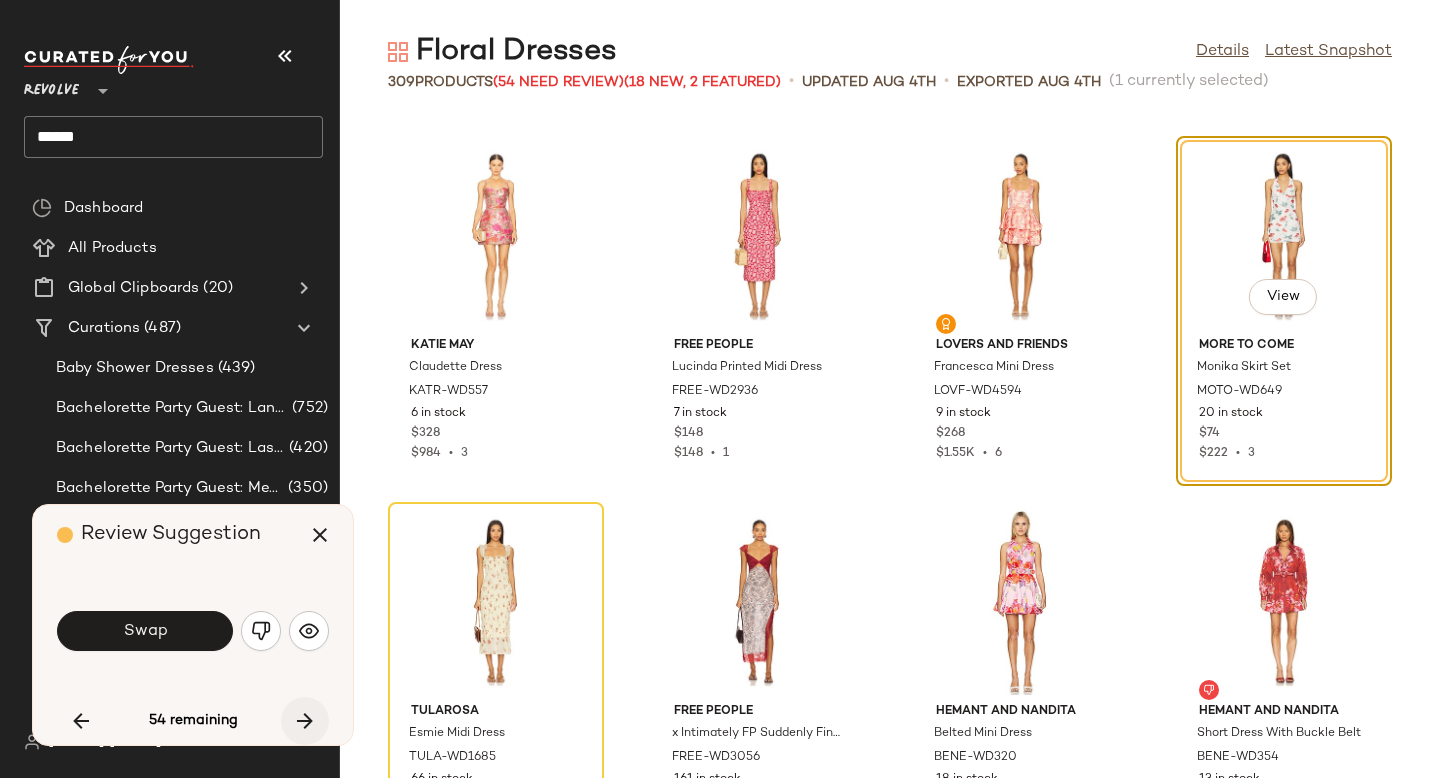 click at bounding box center (305, 721) 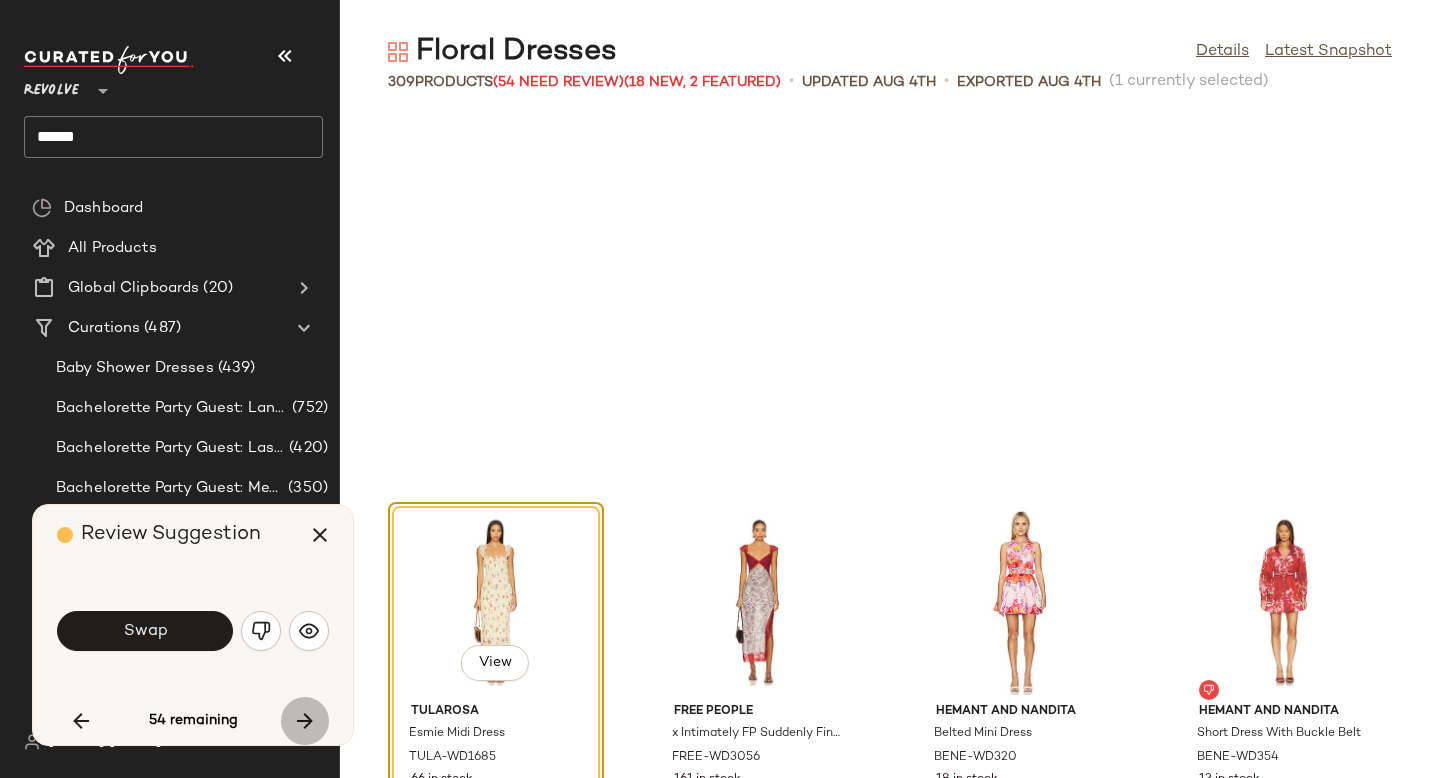 scroll, scrollTop: 9150, scrollLeft: 0, axis: vertical 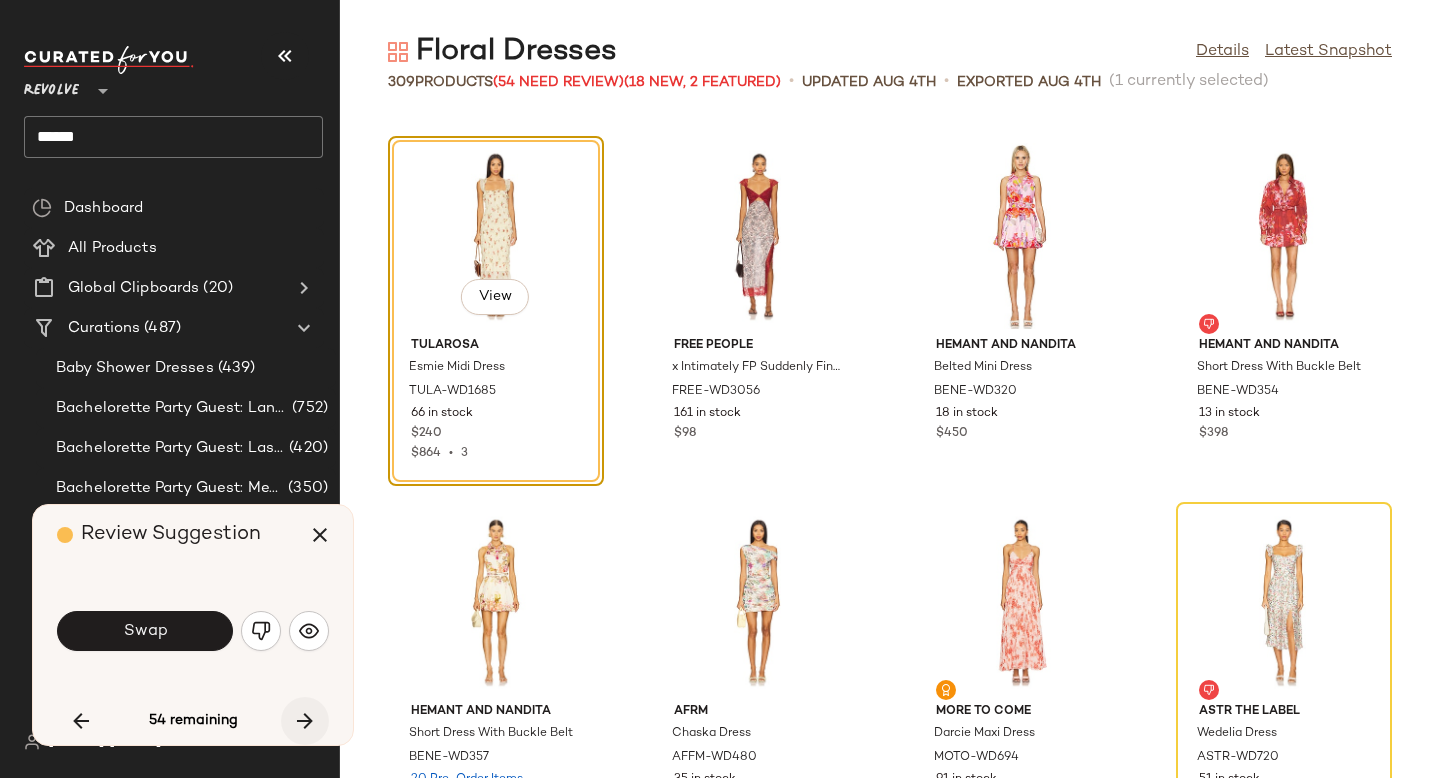 click at bounding box center (305, 721) 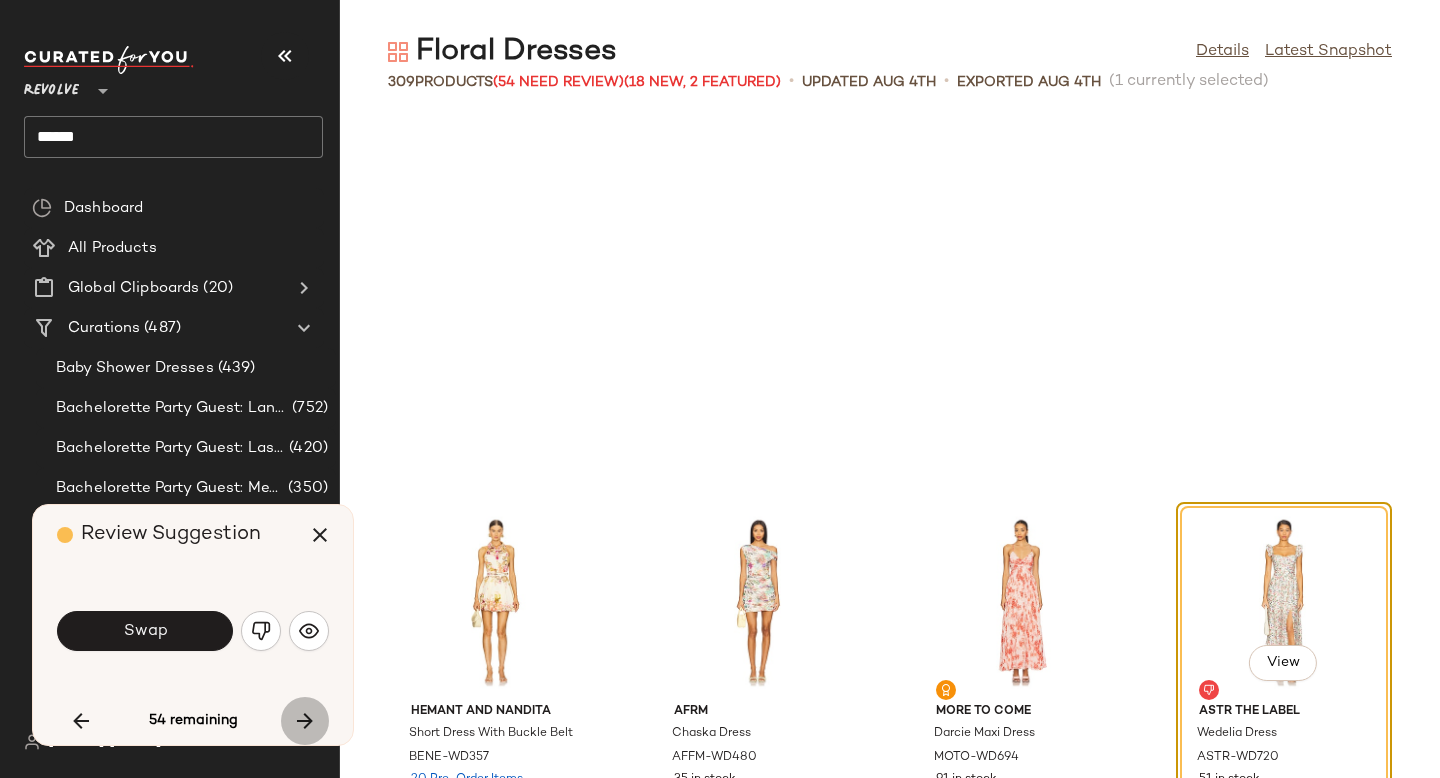 scroll, scrollTop: 9516, scrollLeft: 0, axis: vertical 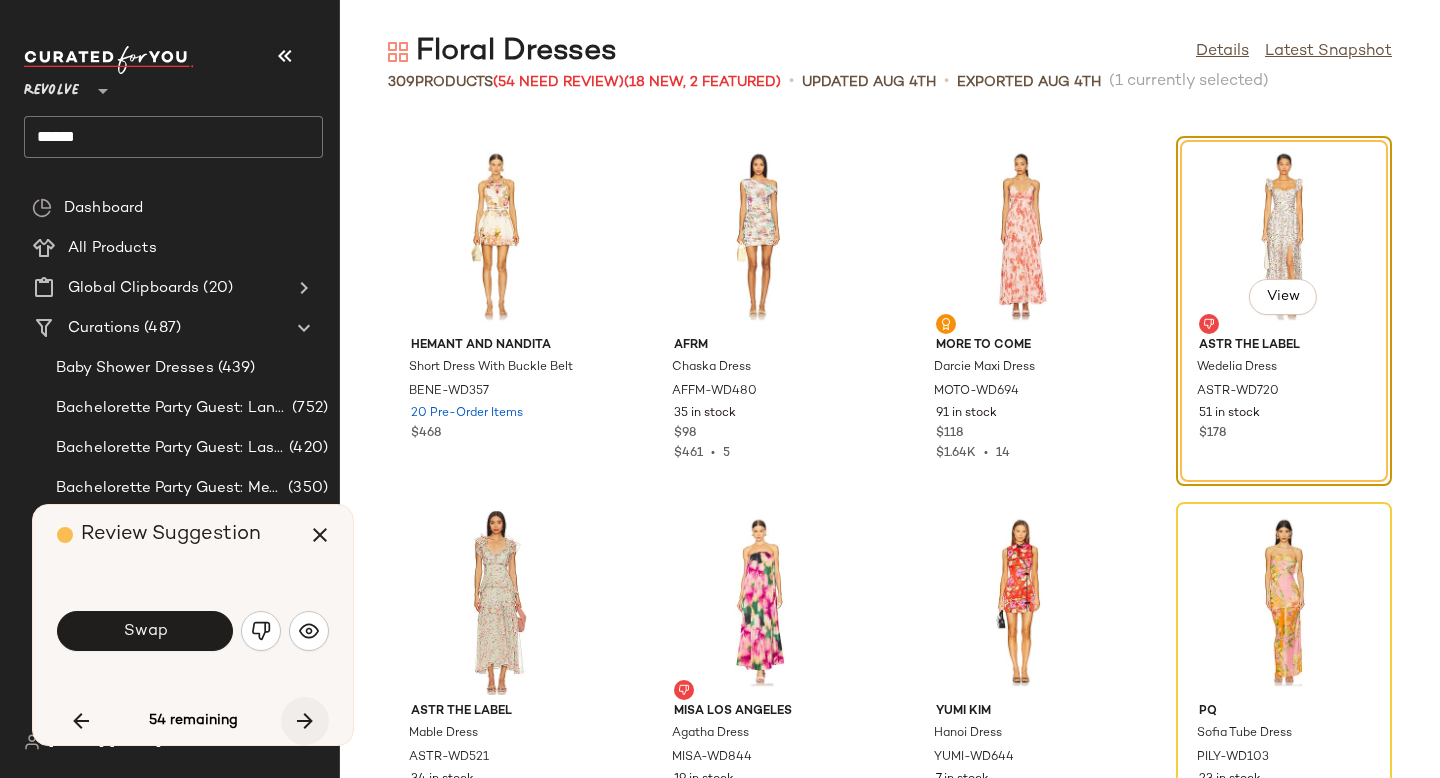 click at bounding box center [305, 721] 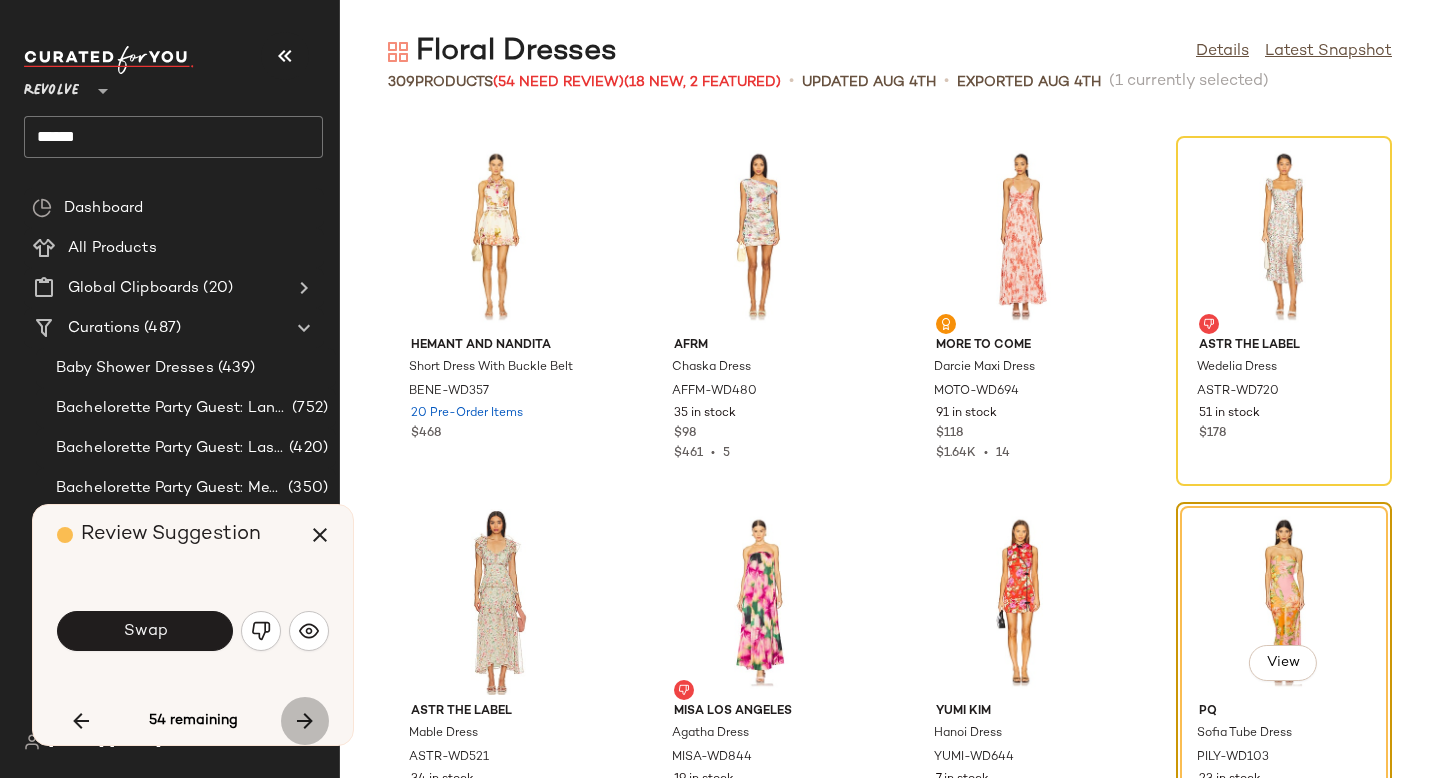 scroll, scrollTop: 9882, scrollLeft: 0, axis: vertical 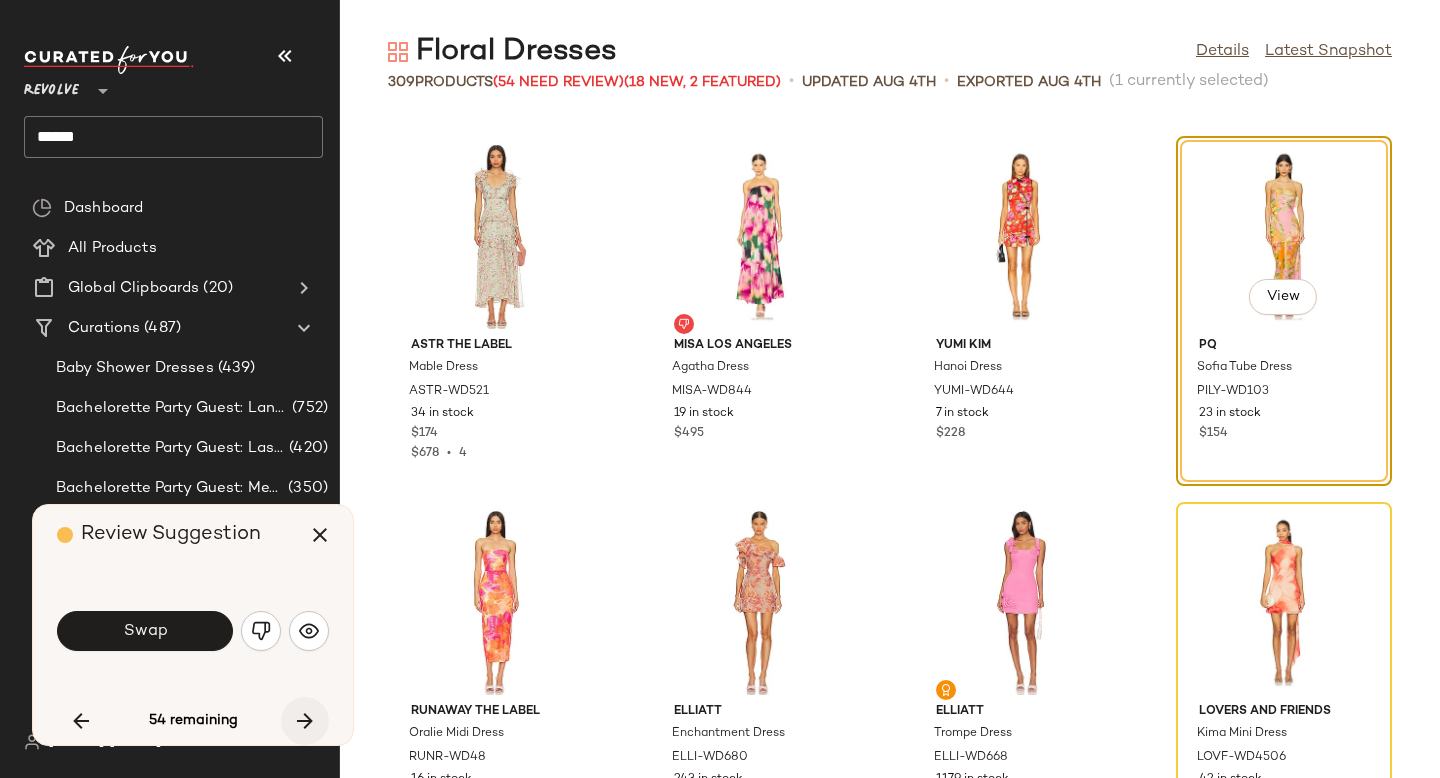 click at bounding box center (305, 721) 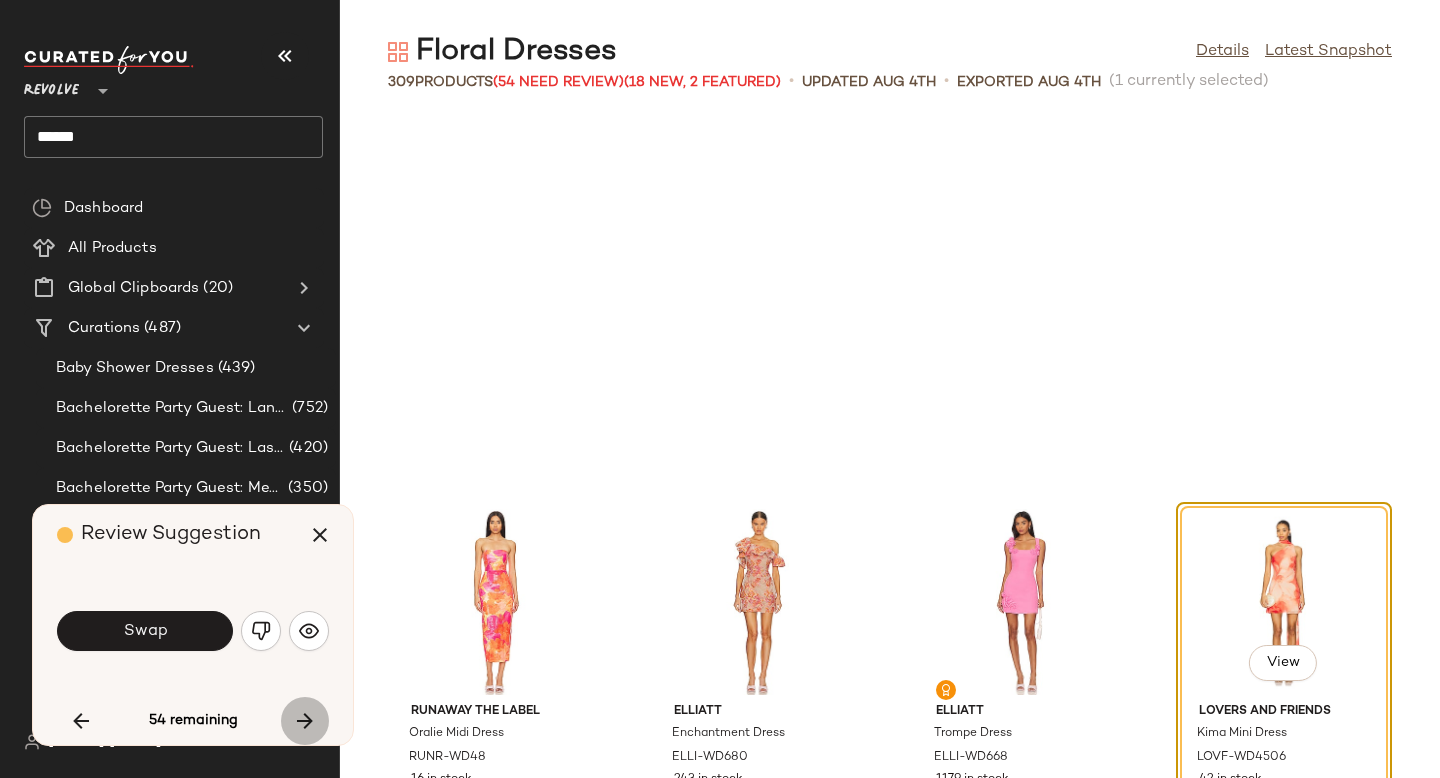 scroll, scrollTop: 10248, scrollLeft: 0, axis: vertical 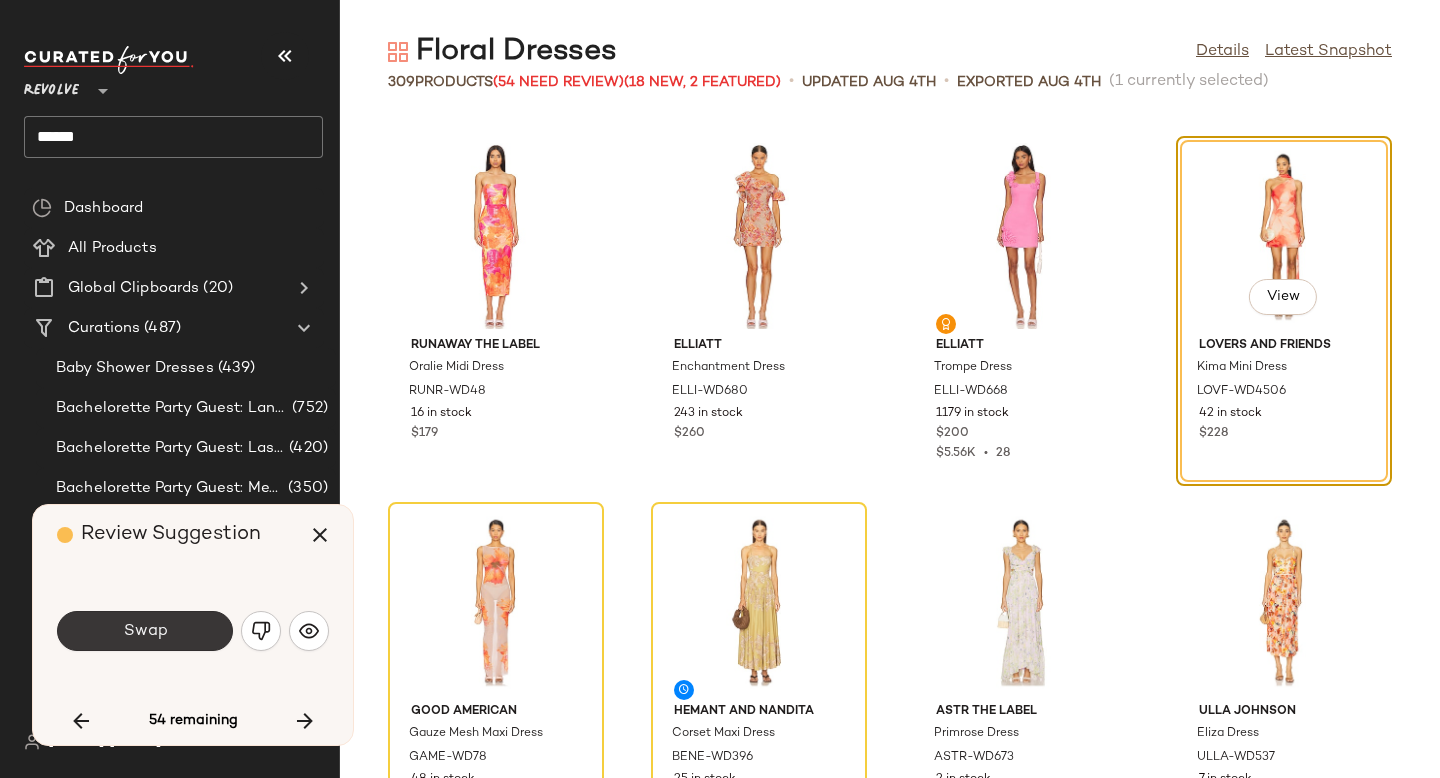 click on "Swap" at bounding box center [145, 631] 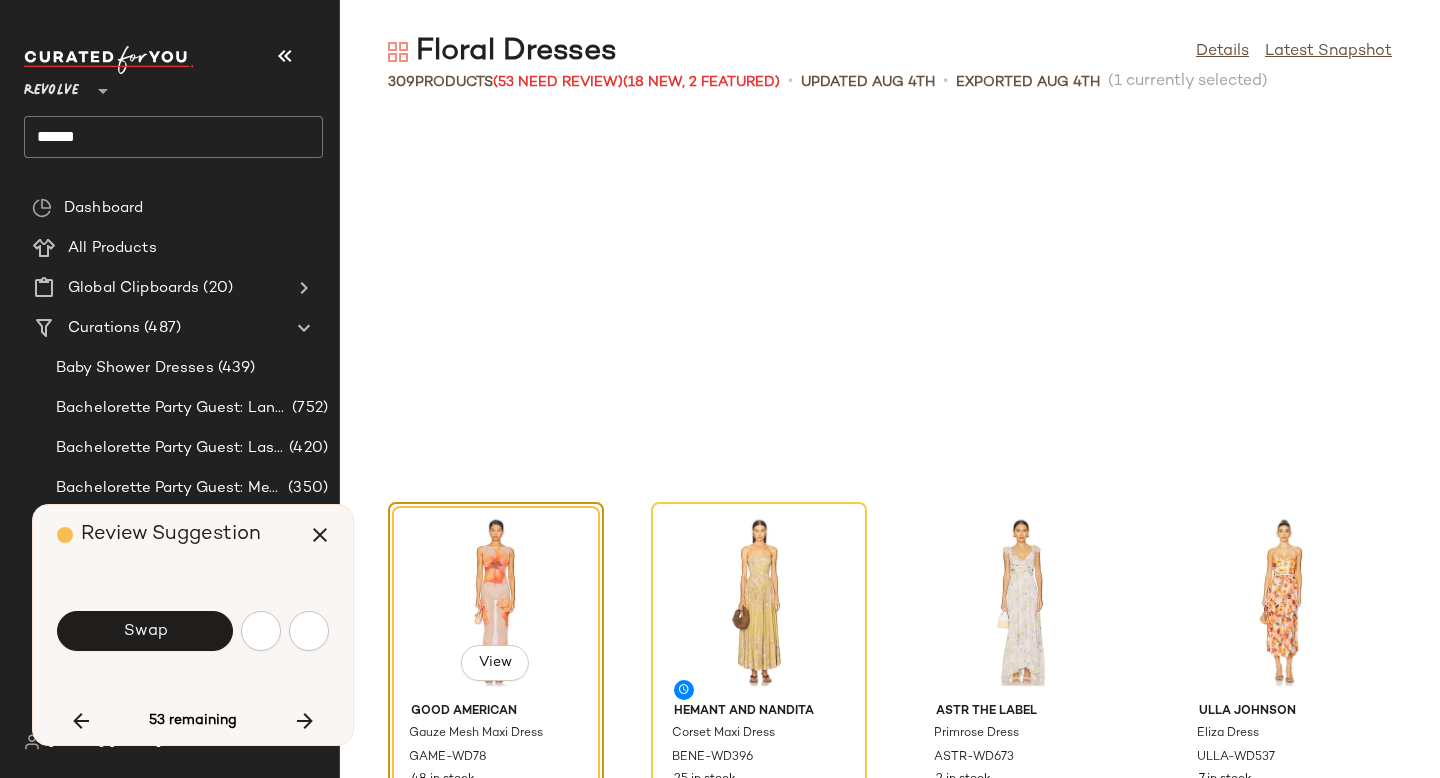 scroll, scrollTop: 10614, scrollLeft: 0, axis: vertical 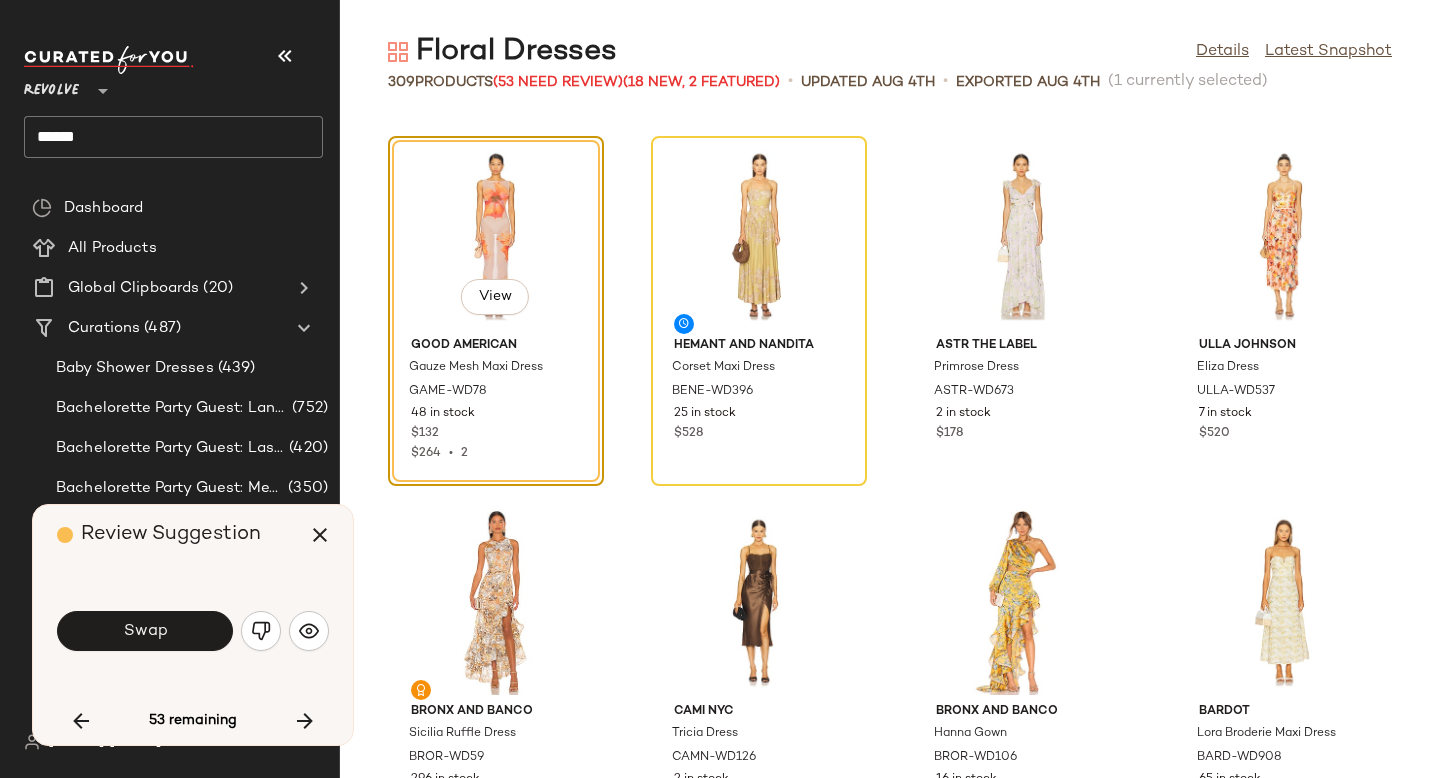 click on "Swap" at bounding box center (145, 631) 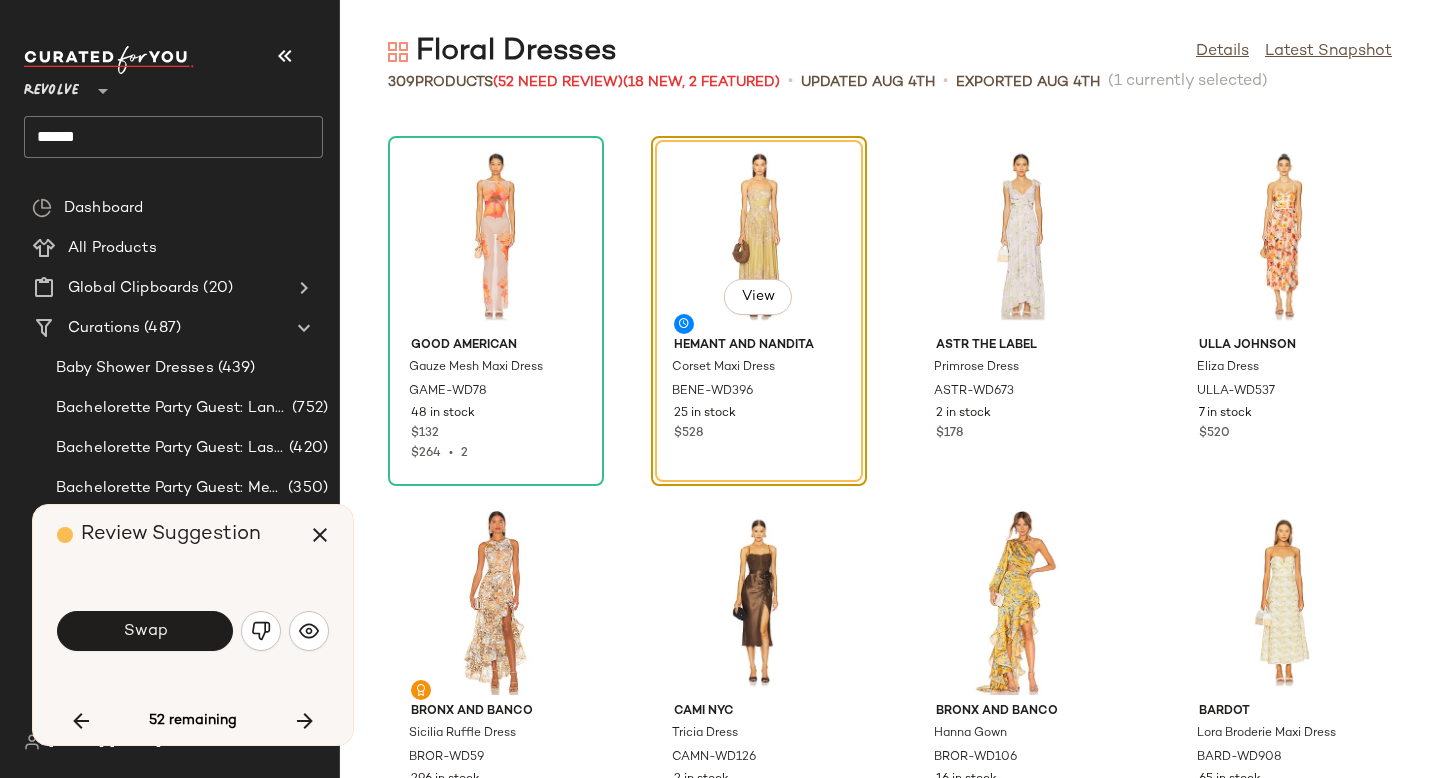 click on "Swap" at bounding box center (145, 631) 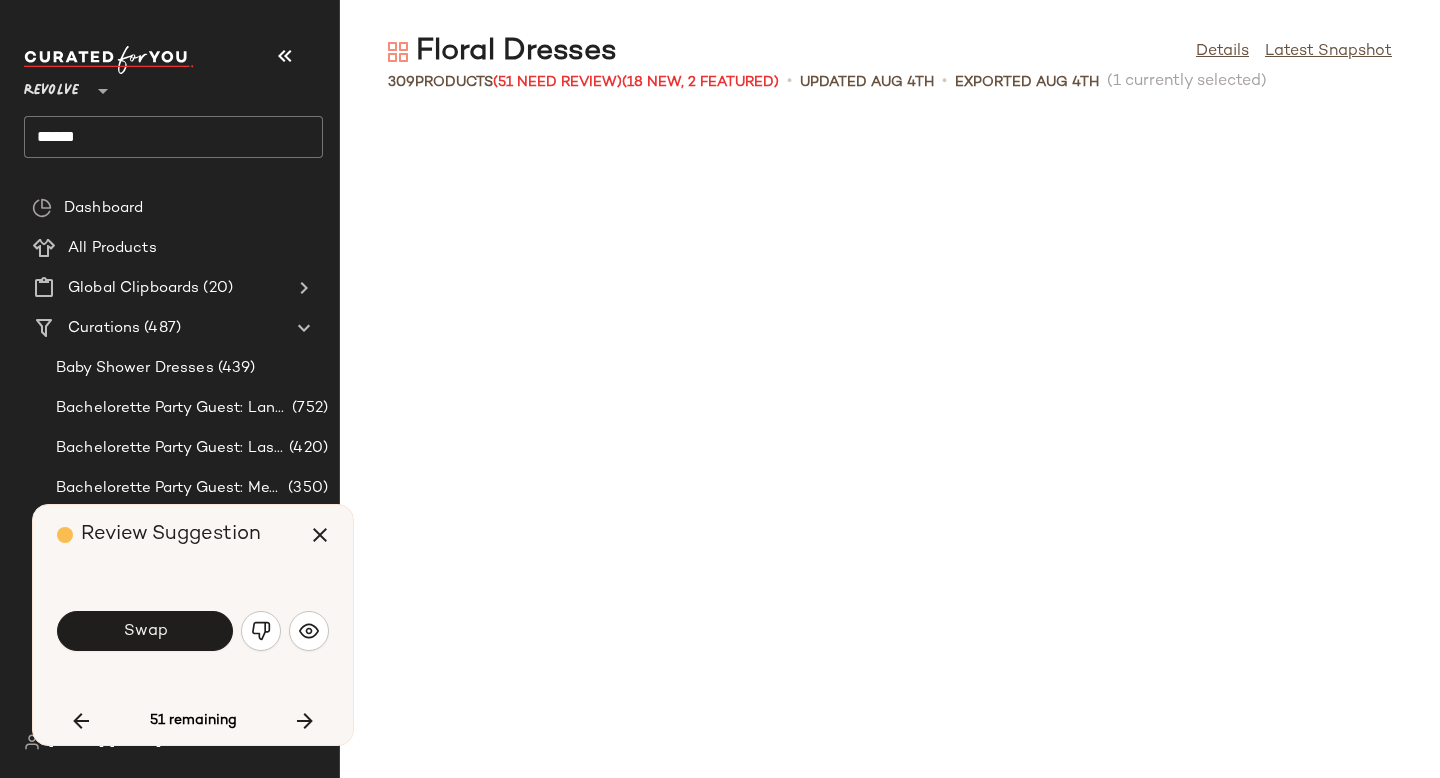 scroll, scrollTop: 11346, scrollLeft: 0, axis: vertical 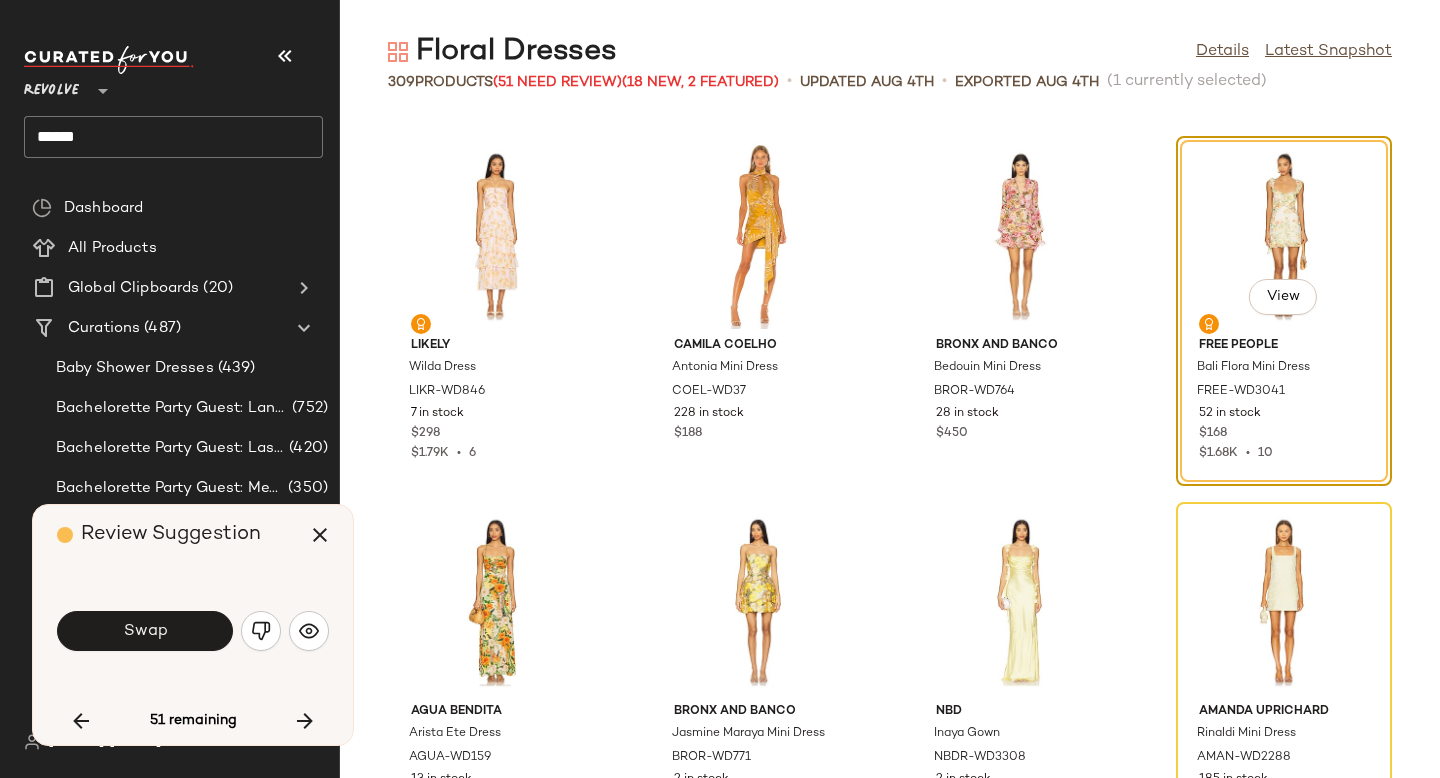 click on "Swap" at bounding box center [145, 631] 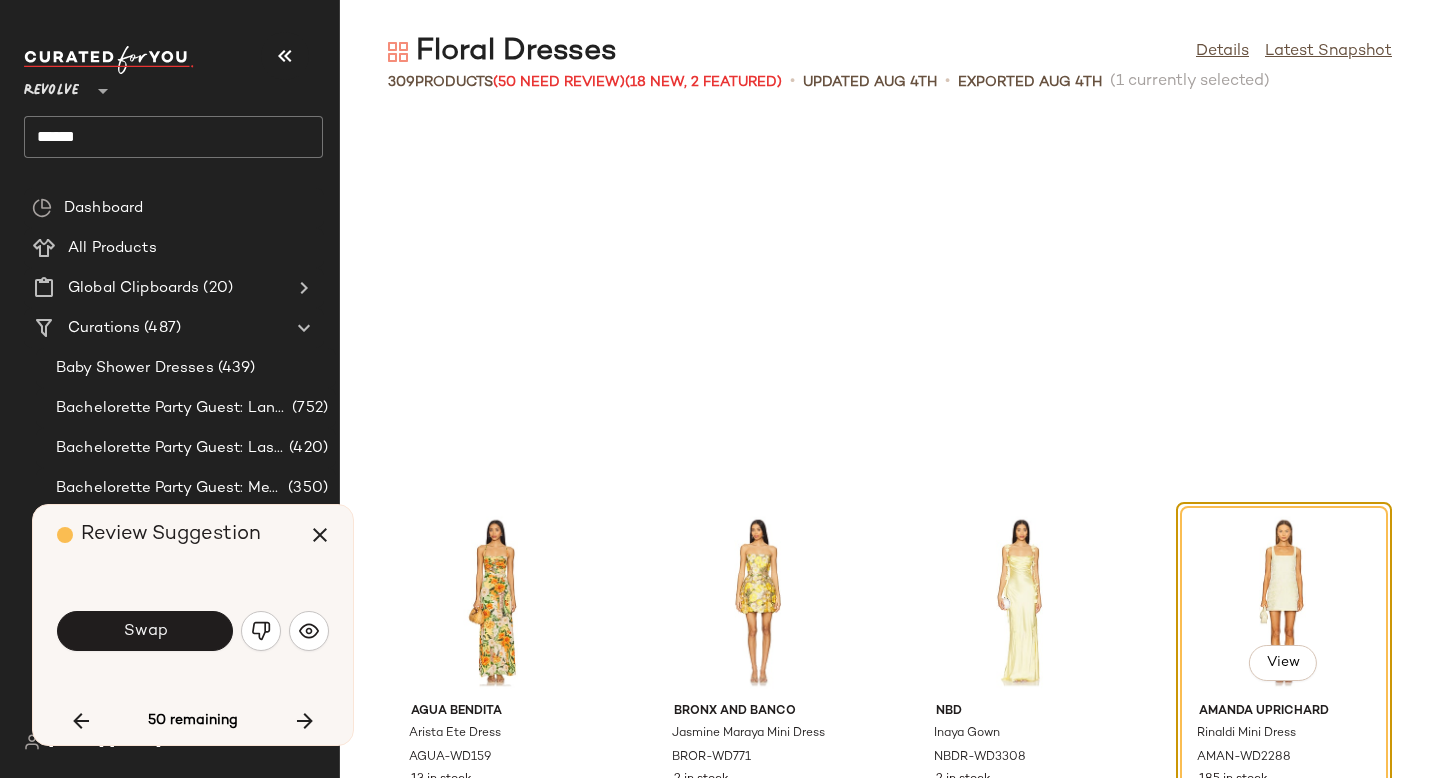 scroll, scrollTop: 11712, scrollLeft: 0, axis: vertical 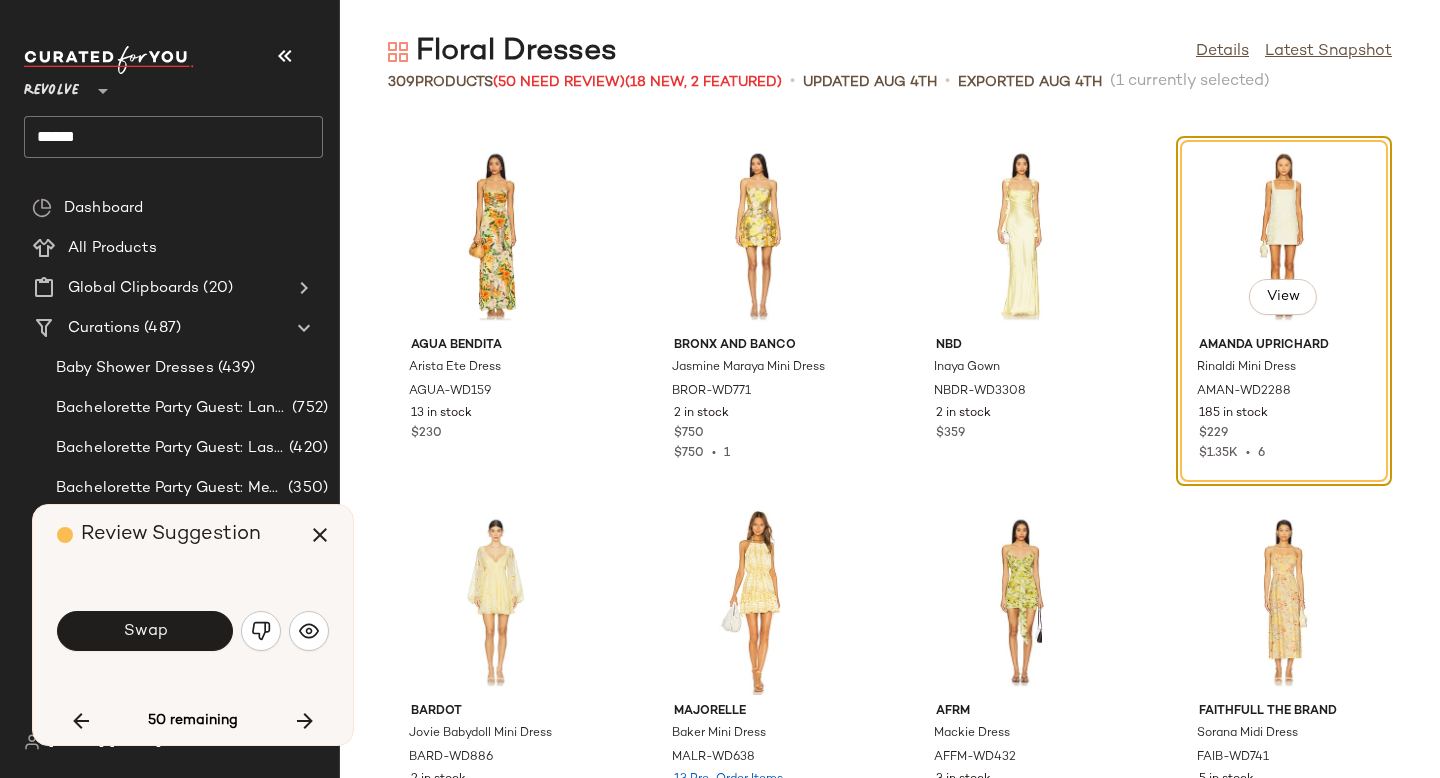 click on "Swap" at bounding box center [145, 631] 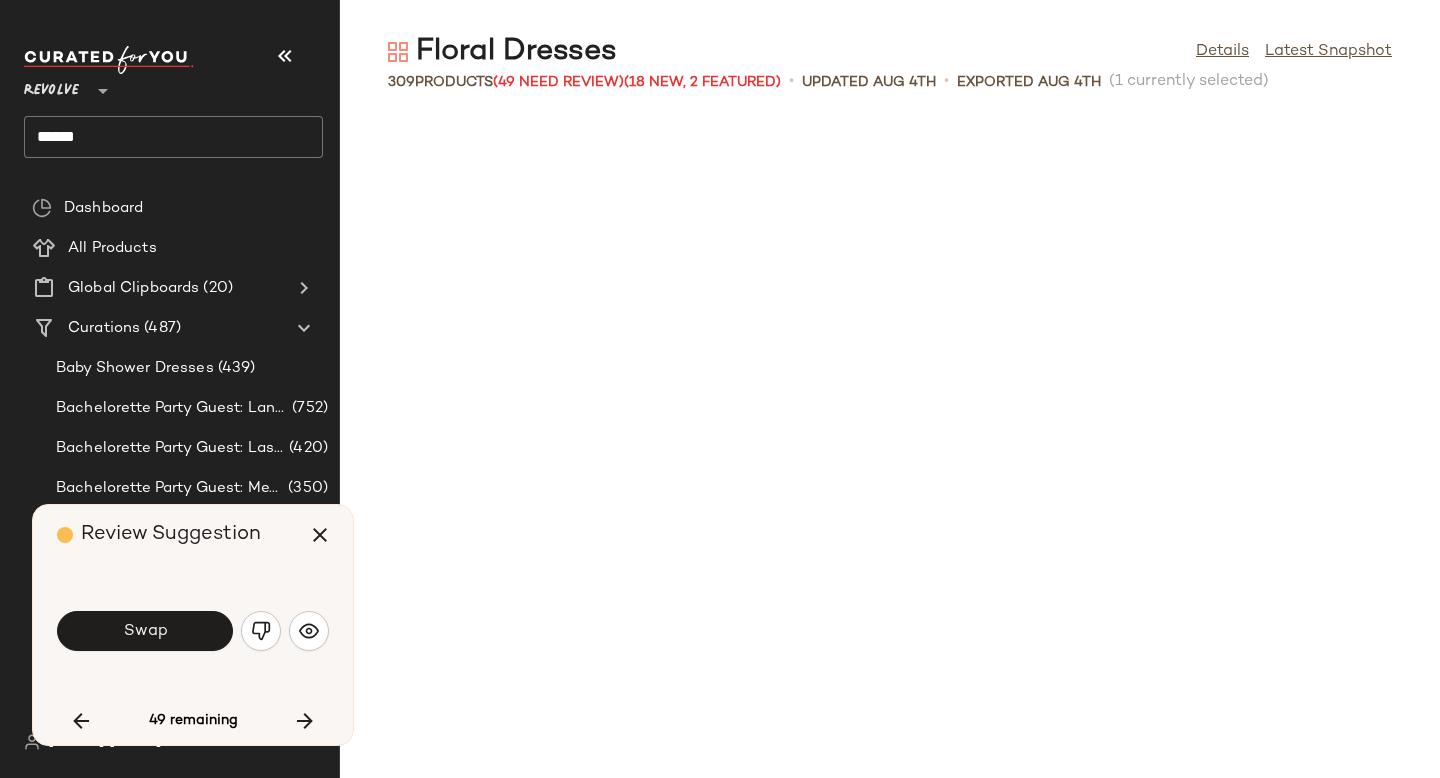 scroll, scrollTop: 12810, scrollLeft: 0, axis: vertical 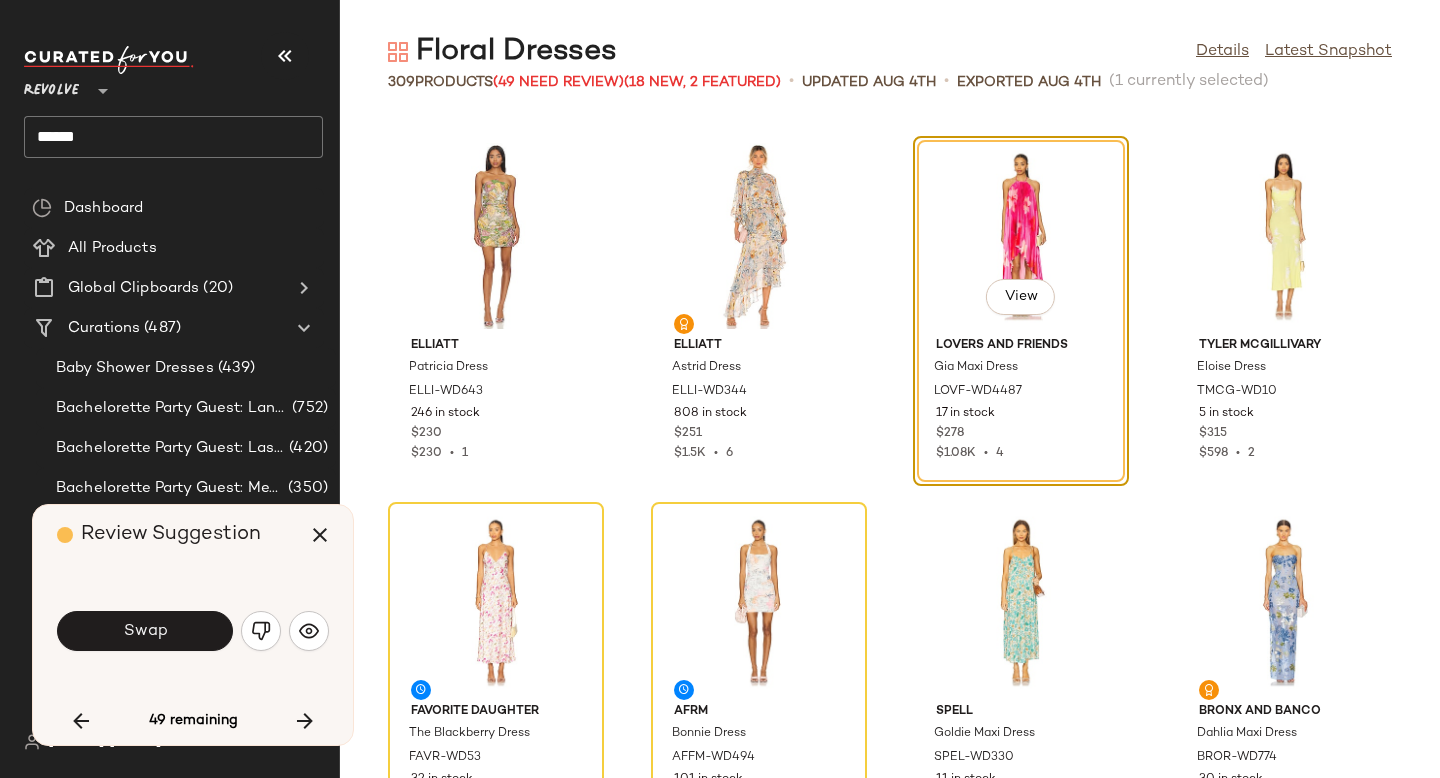 click on "Swap" at bounding box center [145, 631] 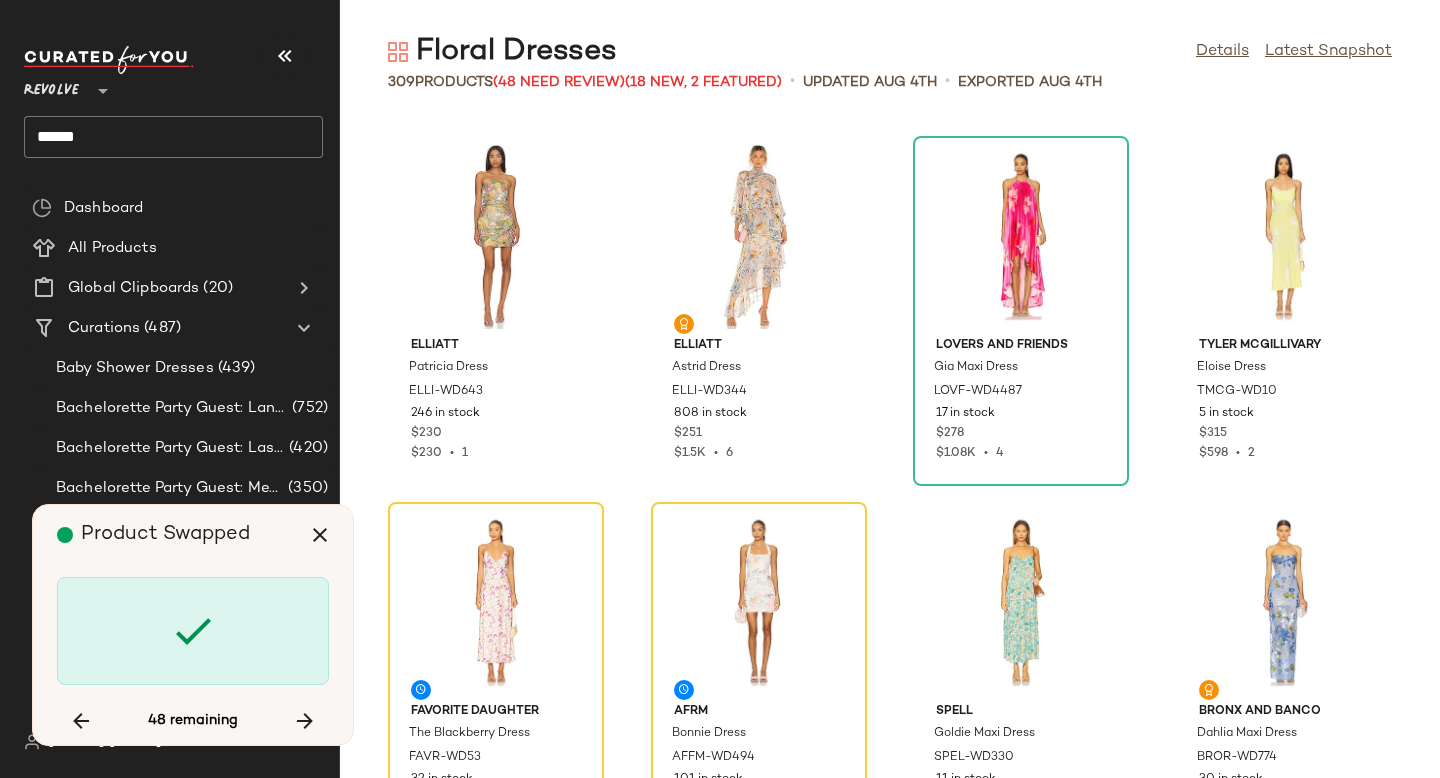 scroll, scrollTop: 13176, scrollLeft: 0, axis: vertical 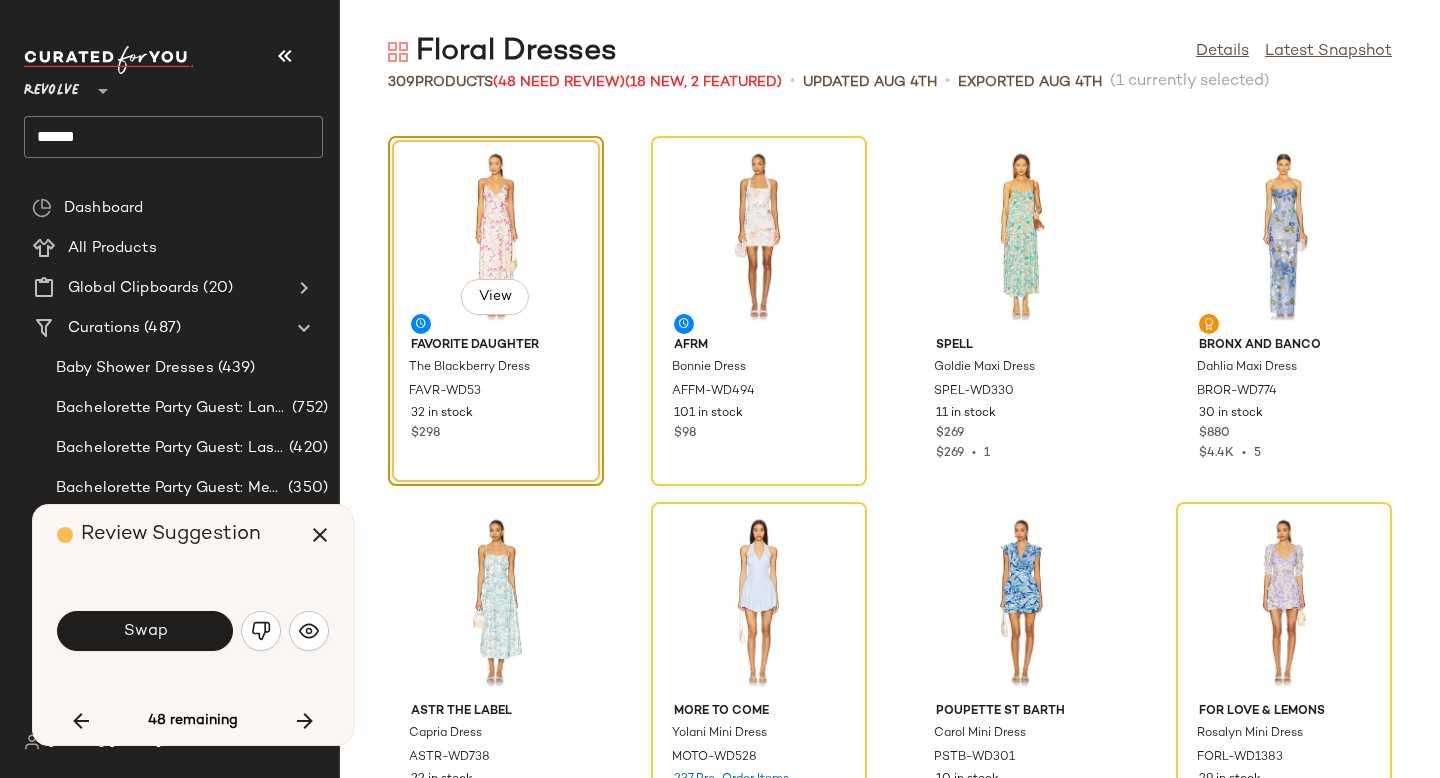 click on "Swap" at bounding box center [145, 631] 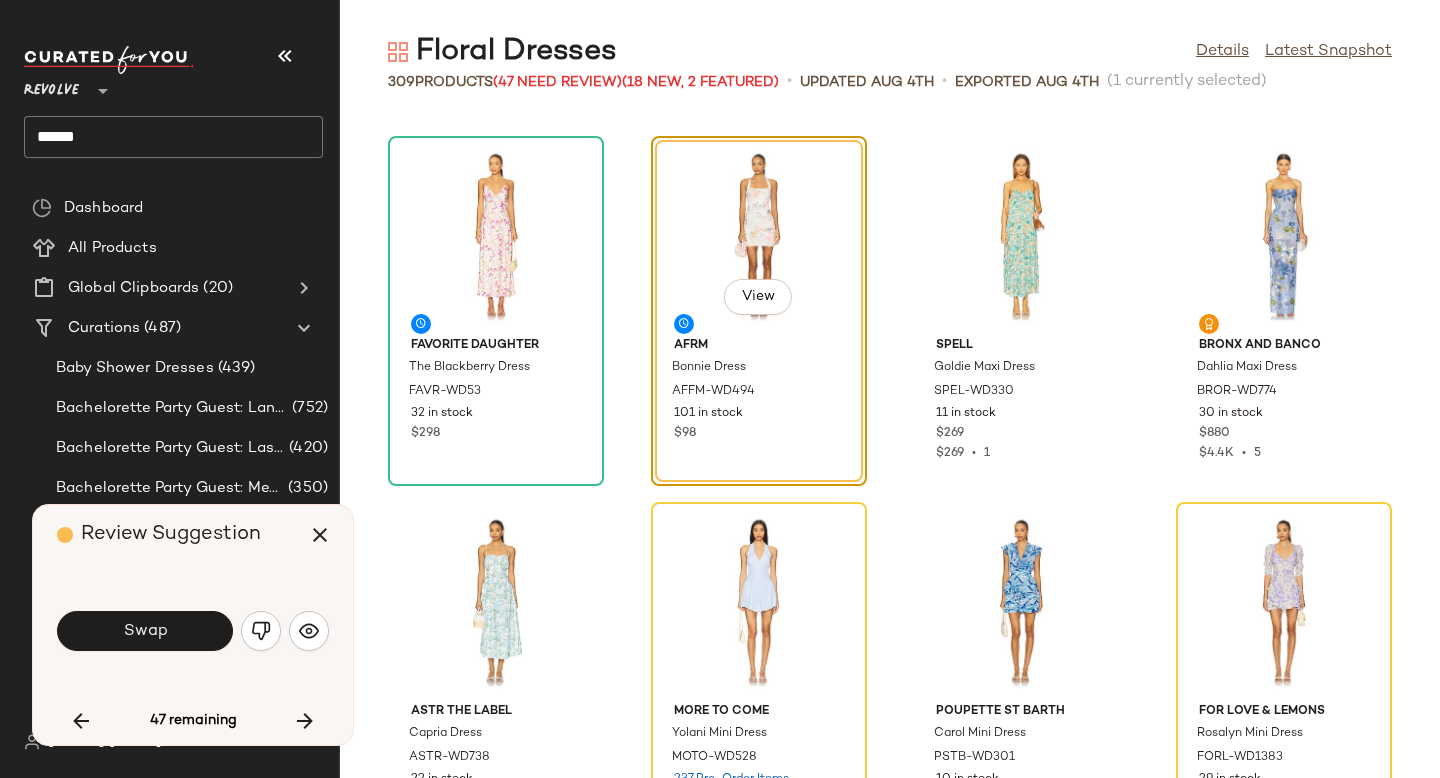 click on "Swap" at bounding box center (145, 631) 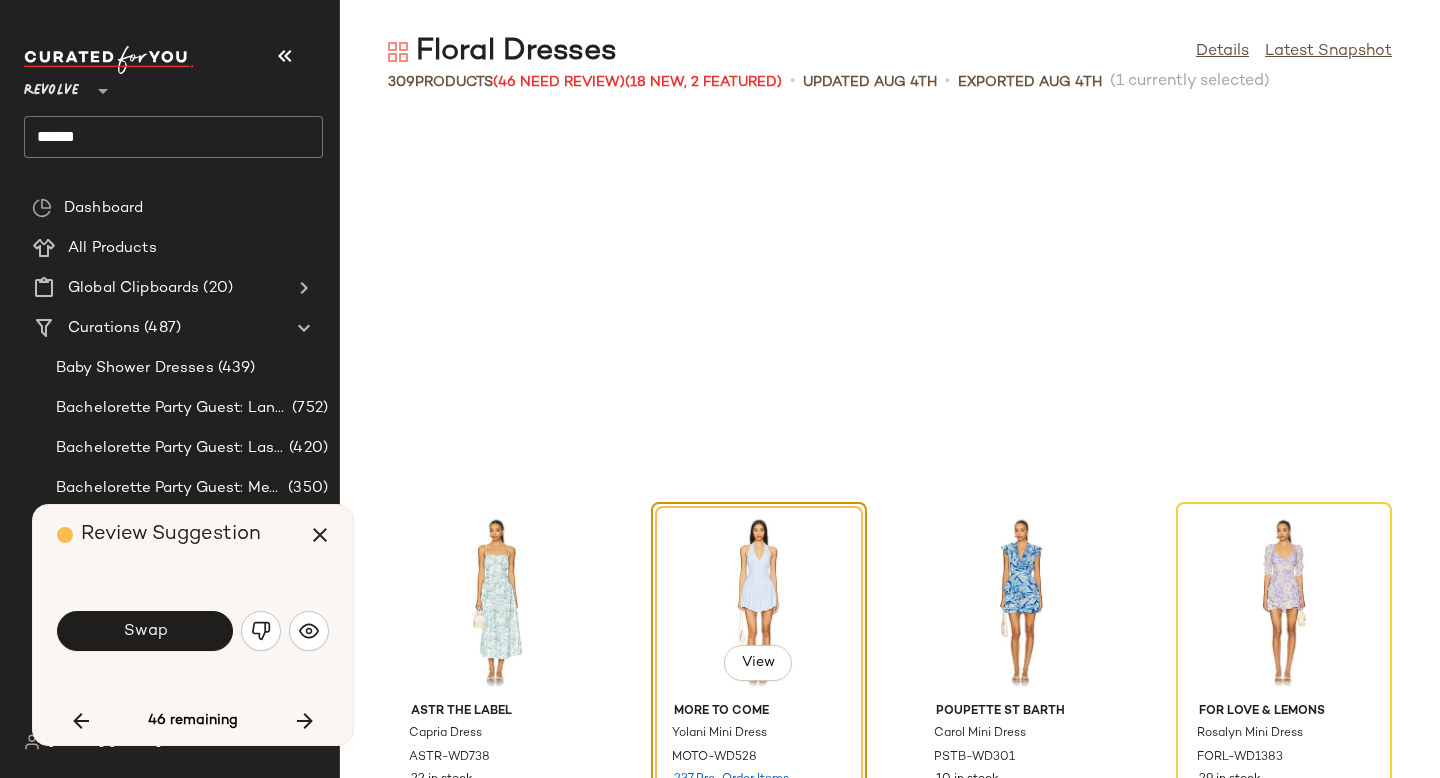 scroll, scrollTop: 13542, scrollLeft: 0, axis: vertical 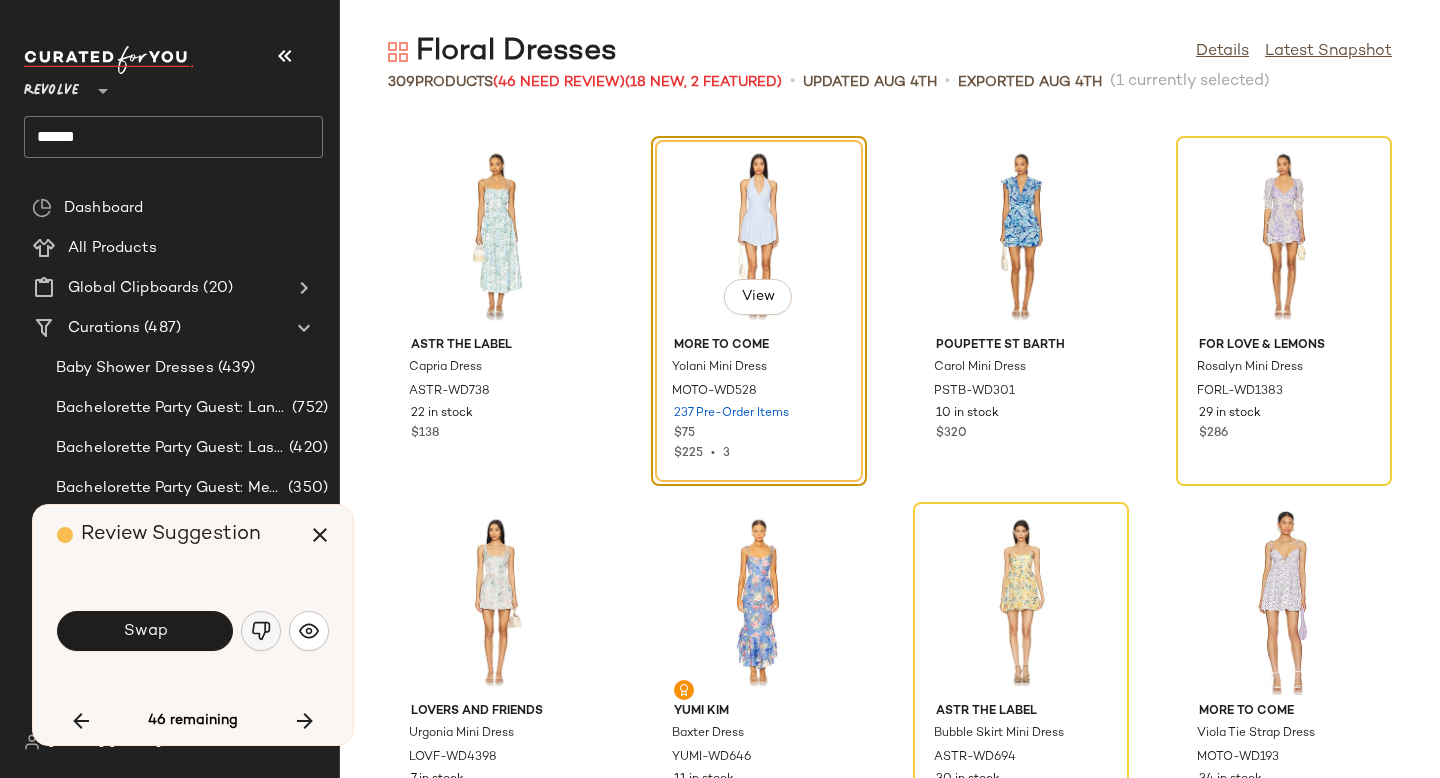 click 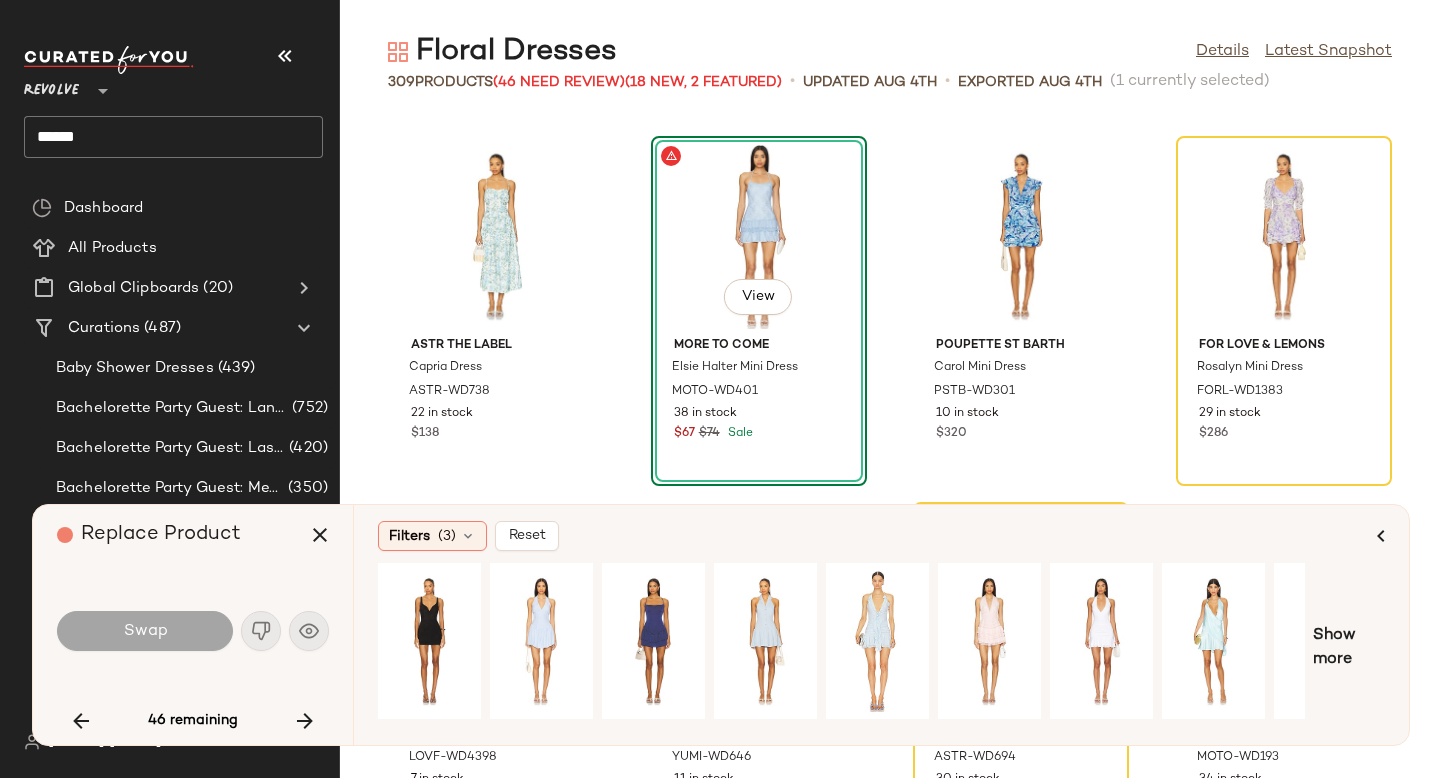 click on "View" 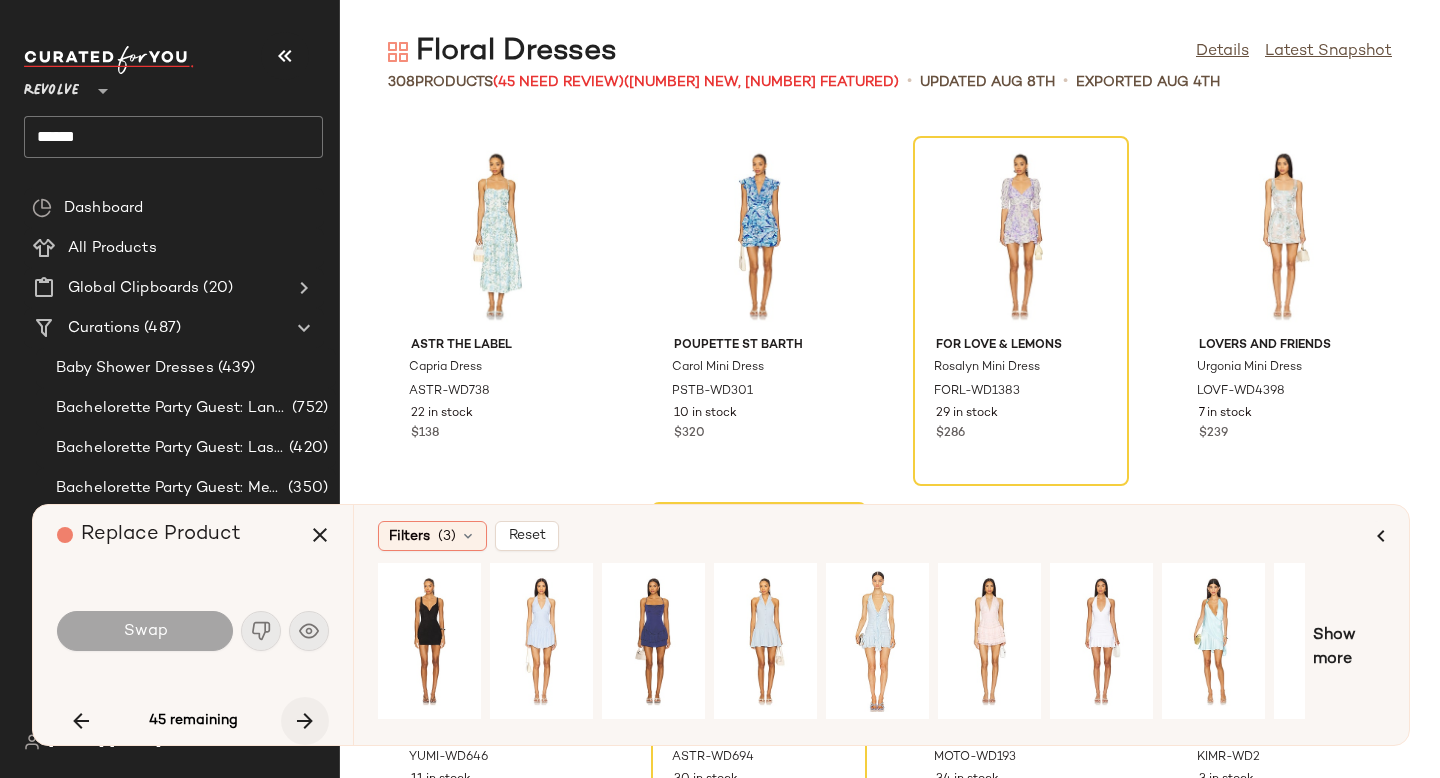 click at bounding box center [305, 721] 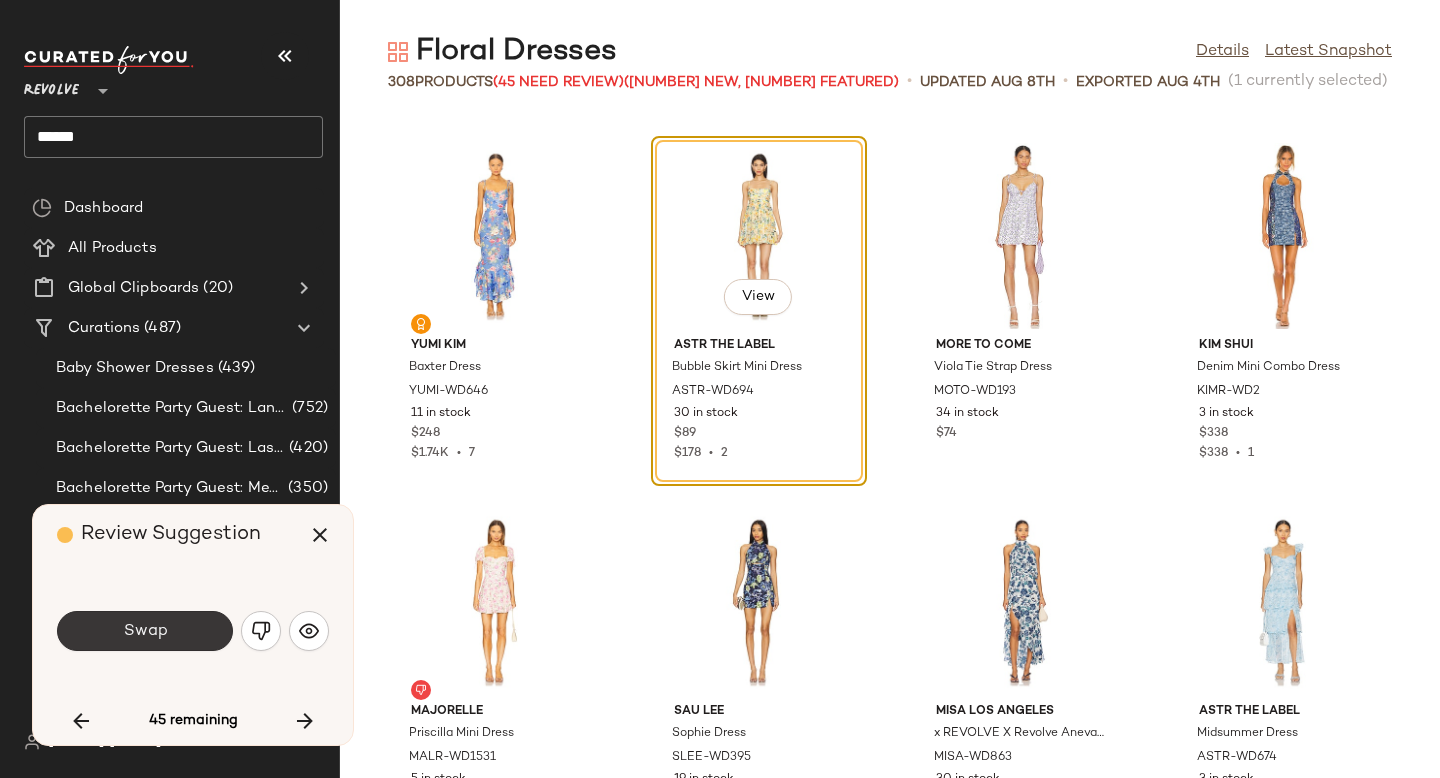 click on "Swap" at bounding box center [145, 631] 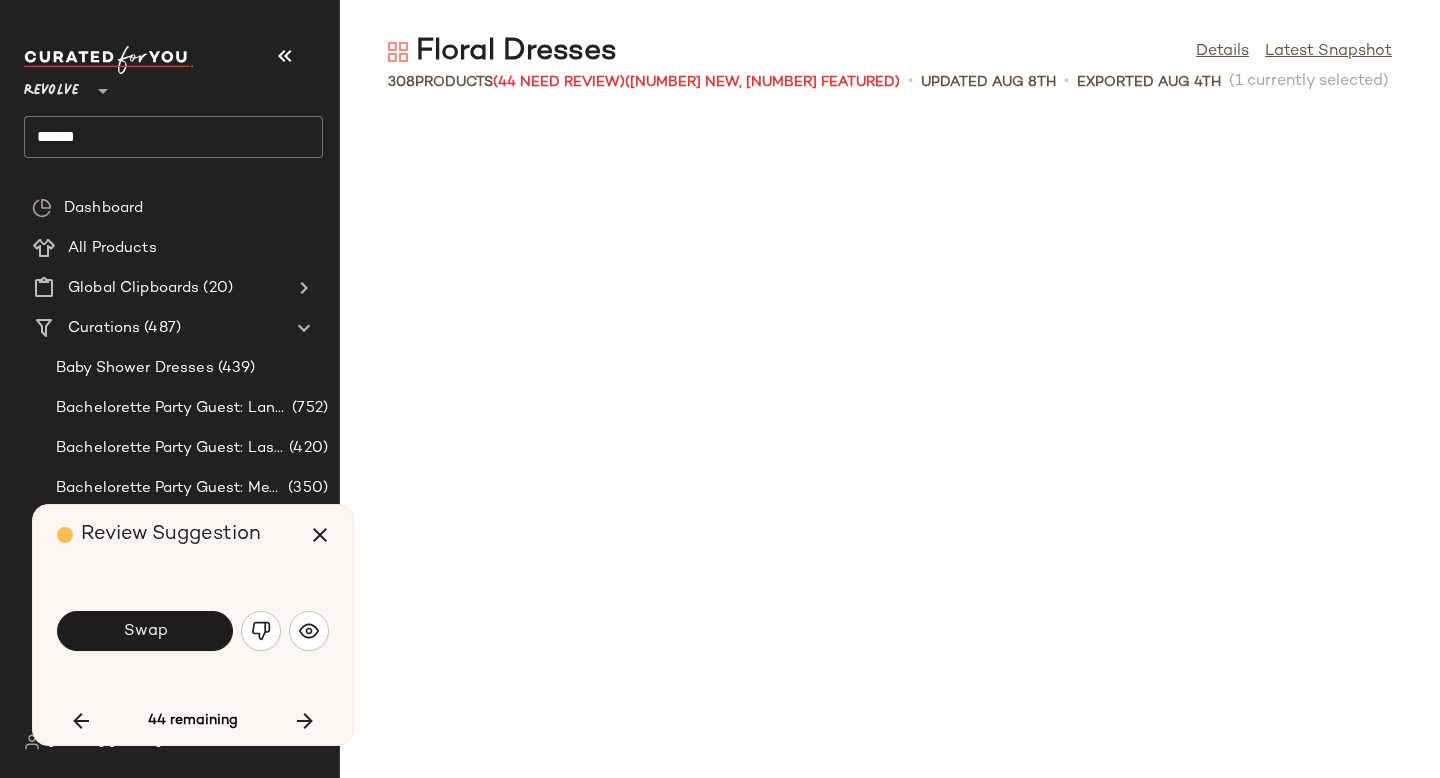 scroll, scrollTop: 15006, scrollLeft: 0, axis: vertical 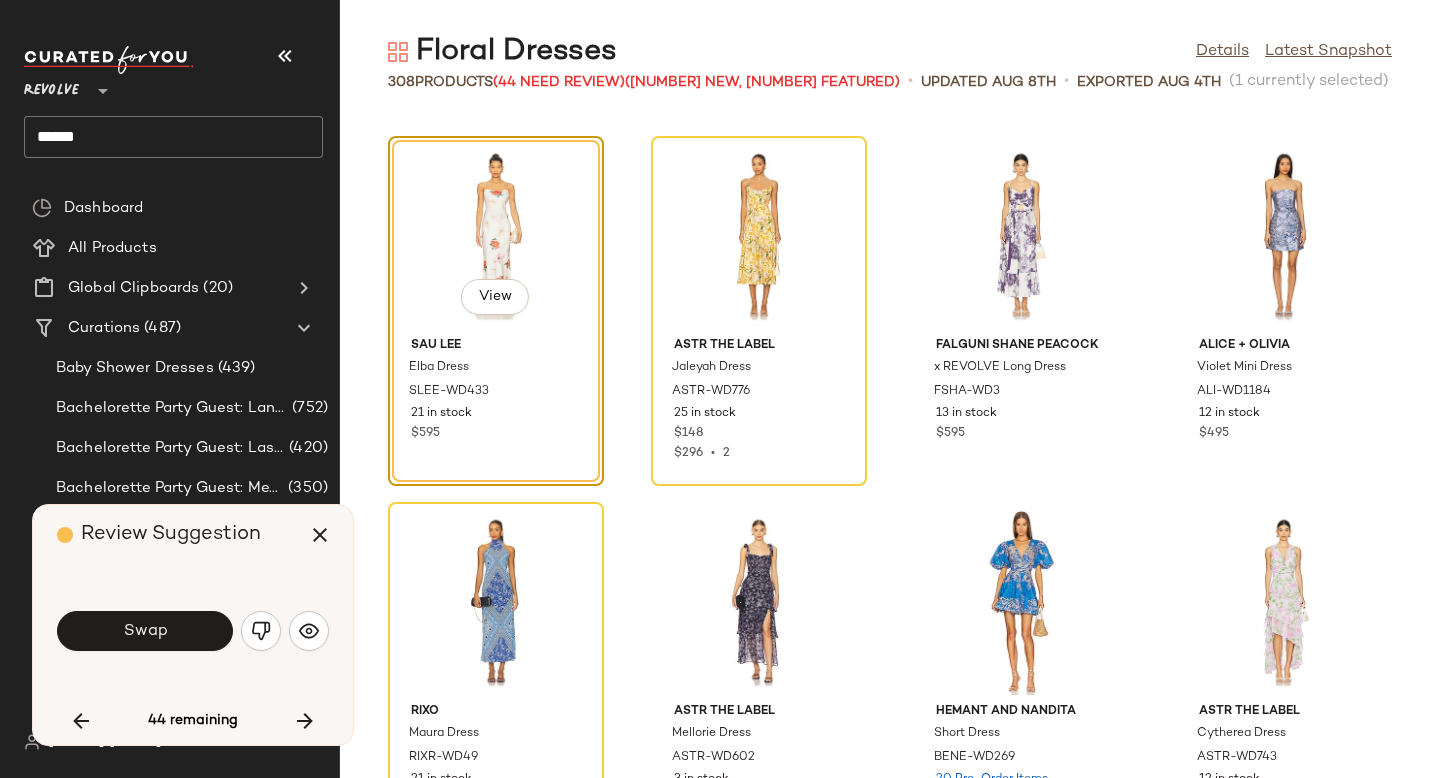 click on "Swap" at bounding box center [145, 631] 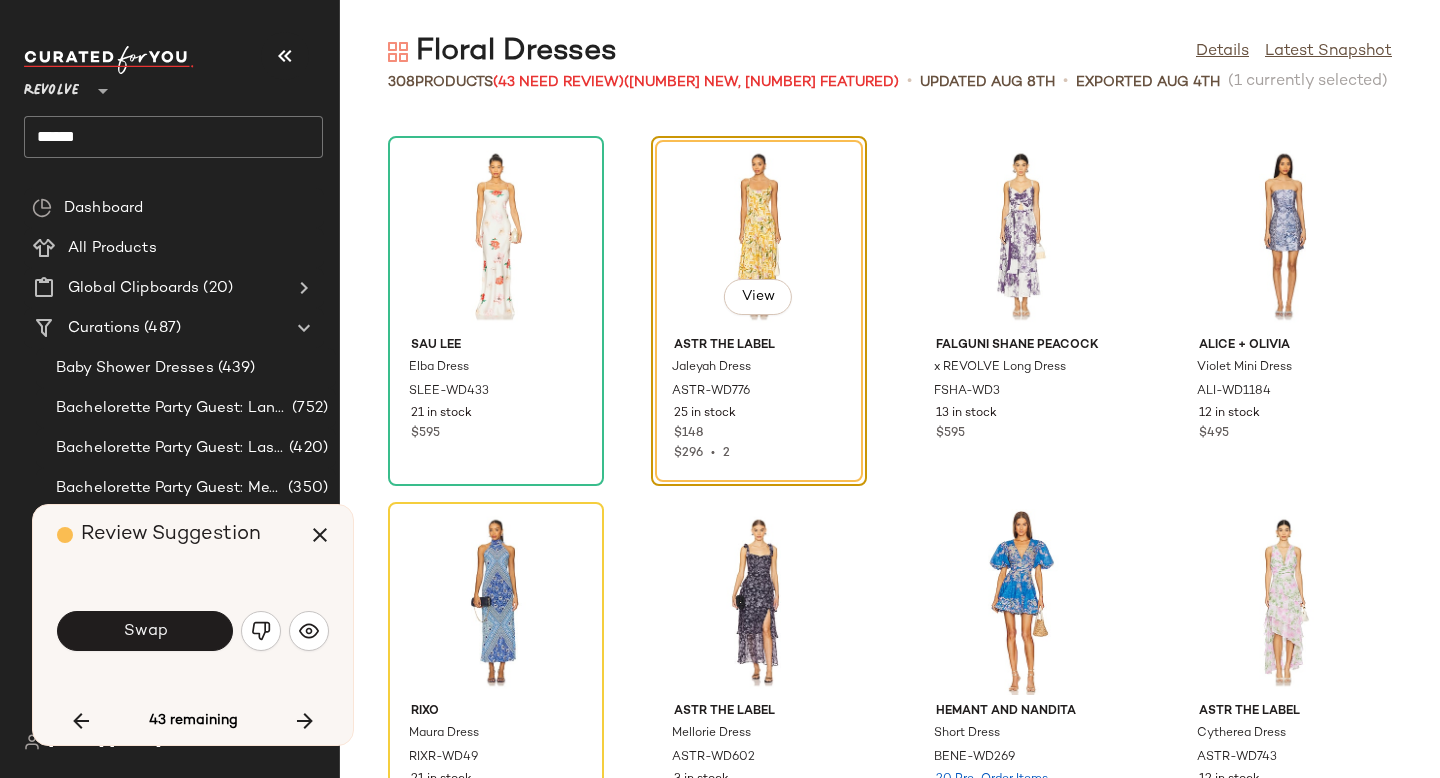click on "Swap" at bounding box center [145, 631] 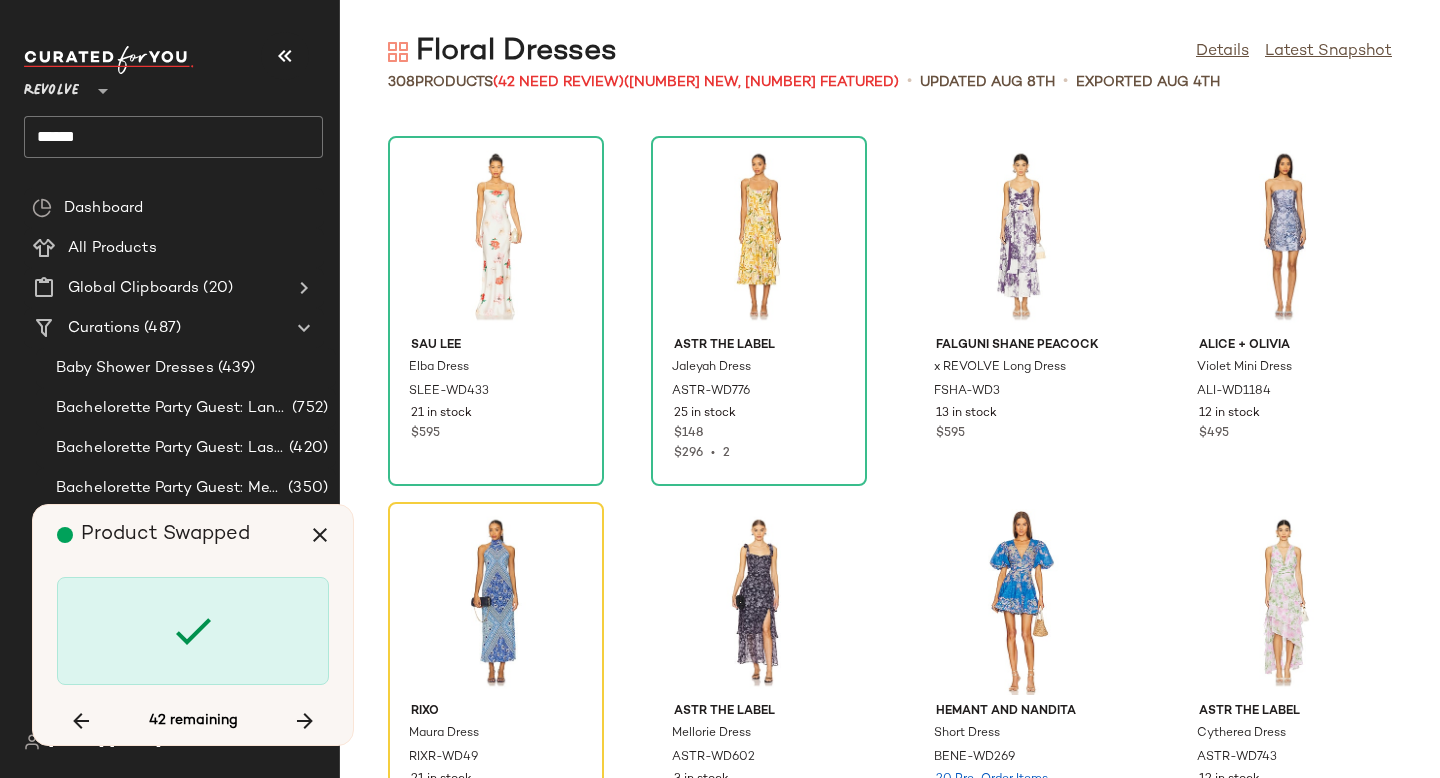 scroll, scrollTop: 15372, scrollLeft: 0, axis: vertical 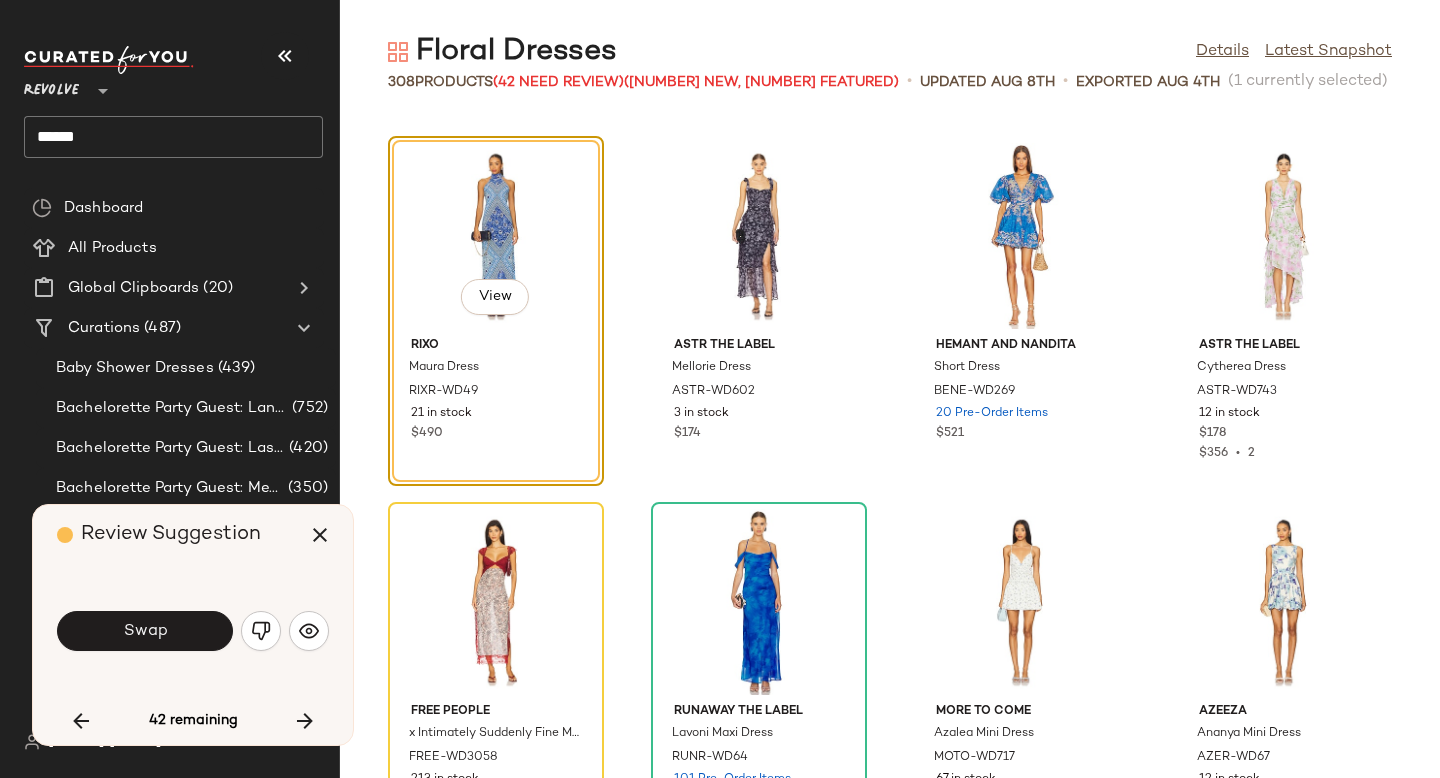 click on "Swap" at bounding box center [145, 631] 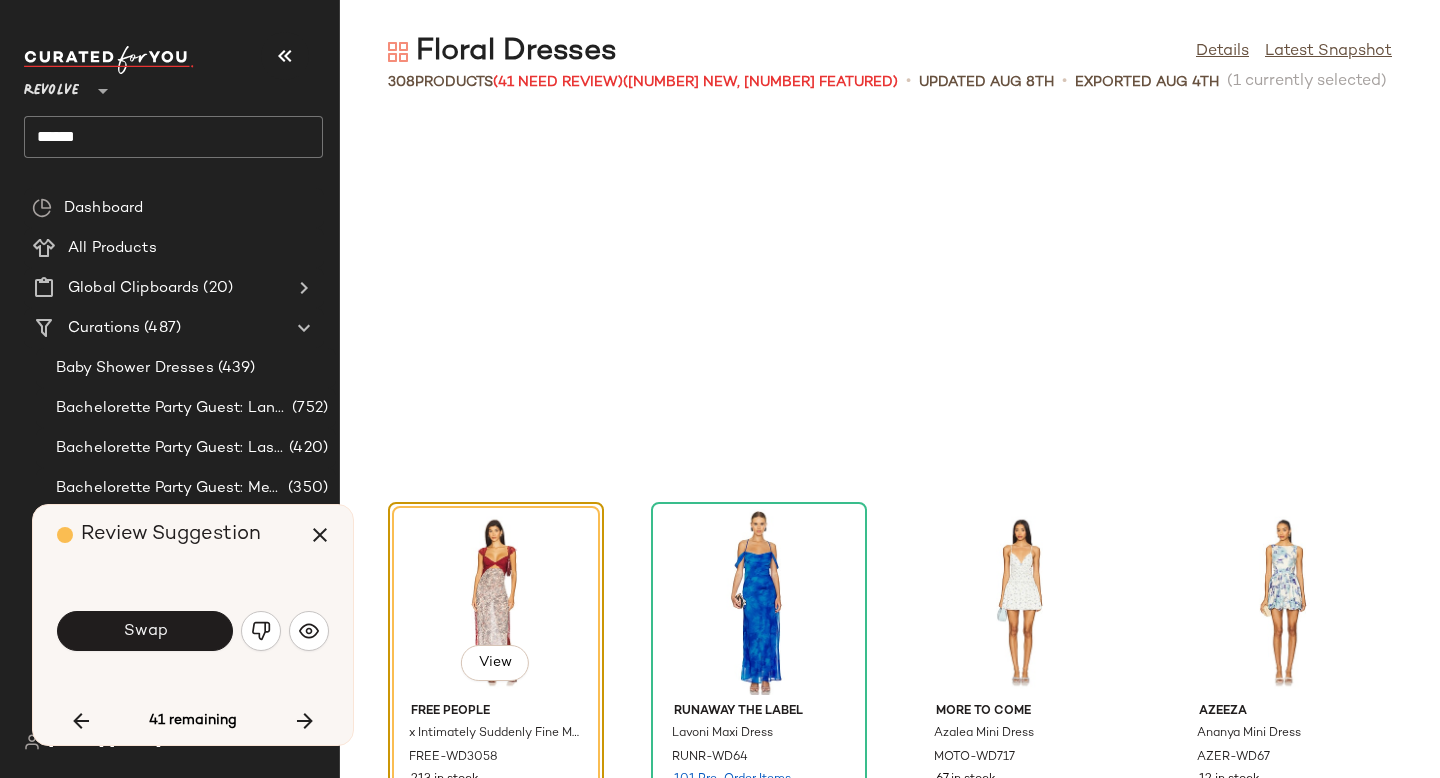 scroll, scrollTop: 15738, scrollLeft: 0, axis: vertical 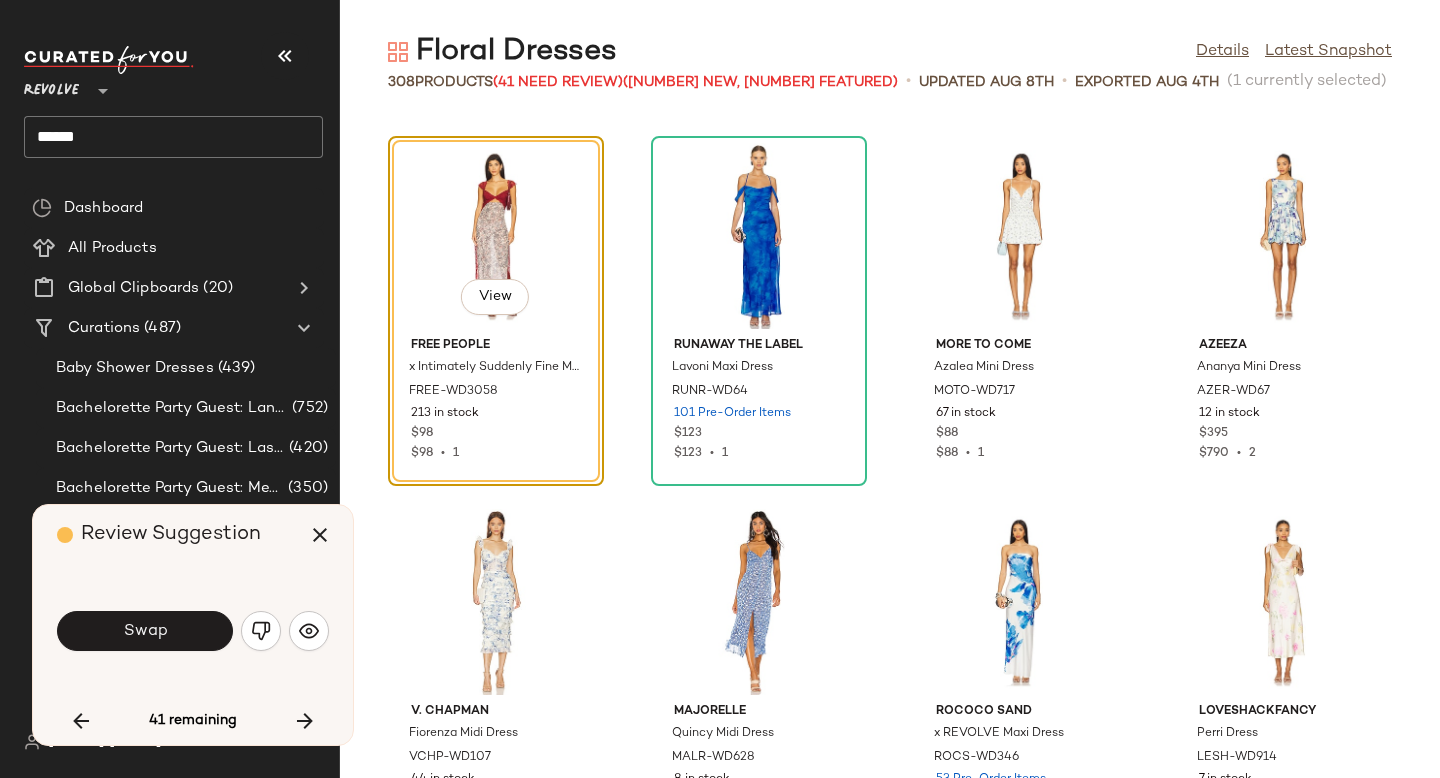 click on "Swap" at bounding box center (145, 631) 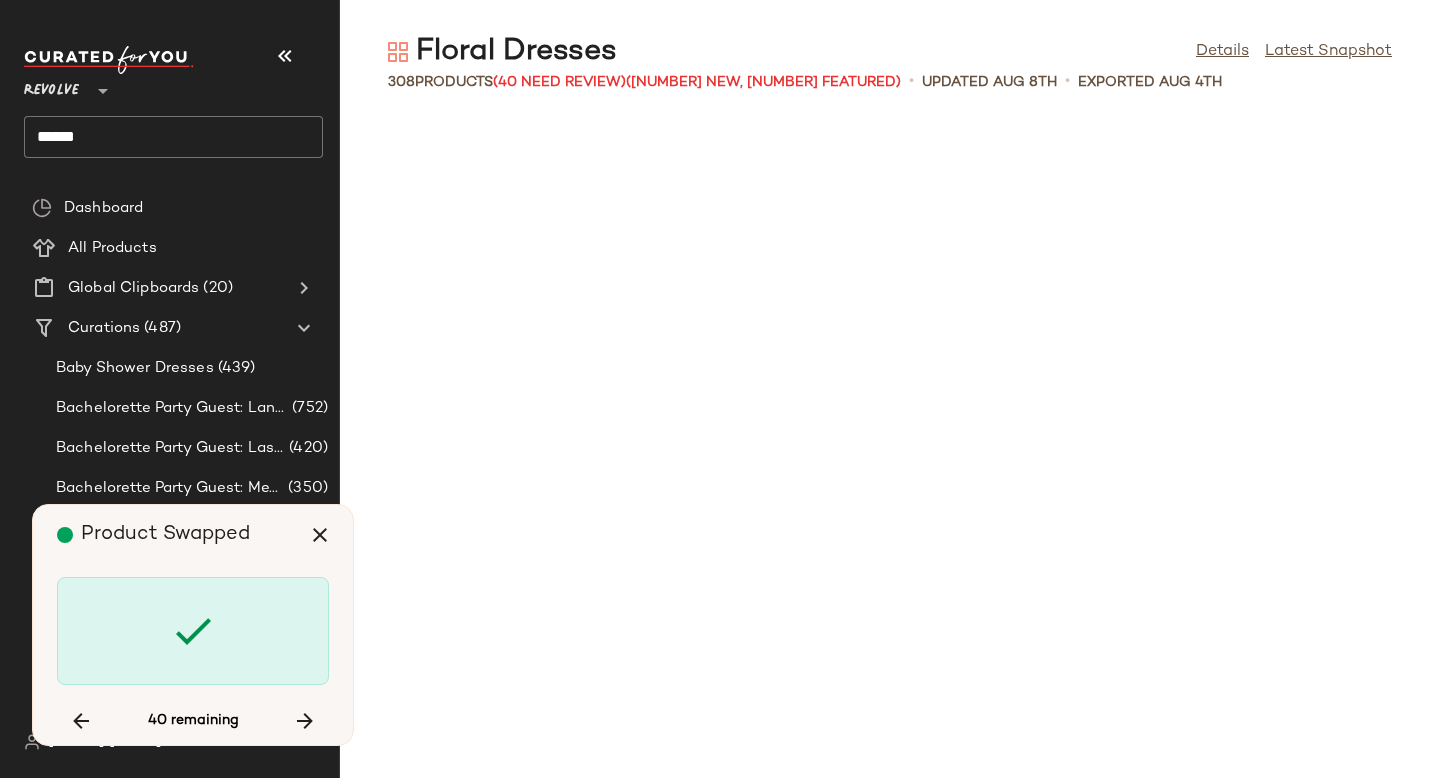 scroll, scrollTop: 17202, scrollLeft: 0, axis: vertical 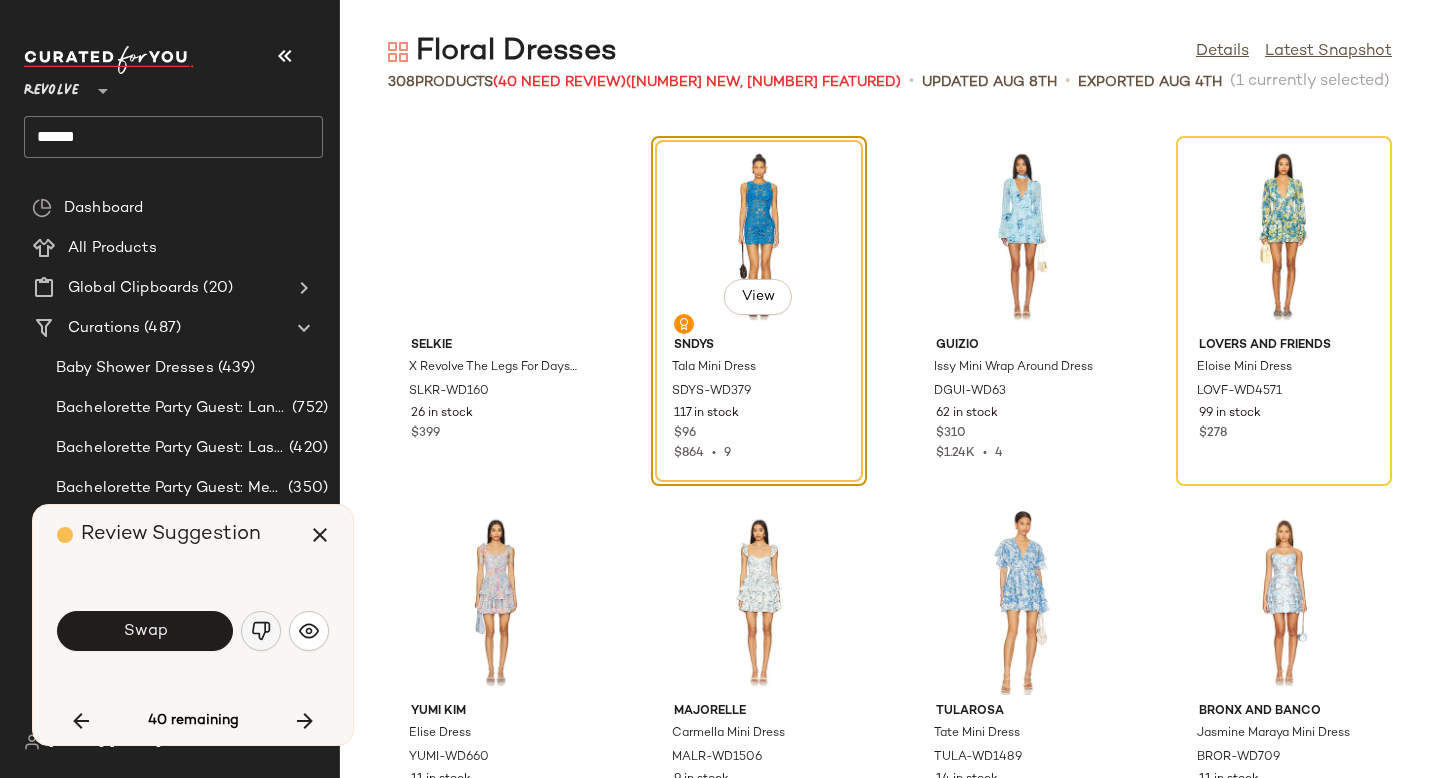 click 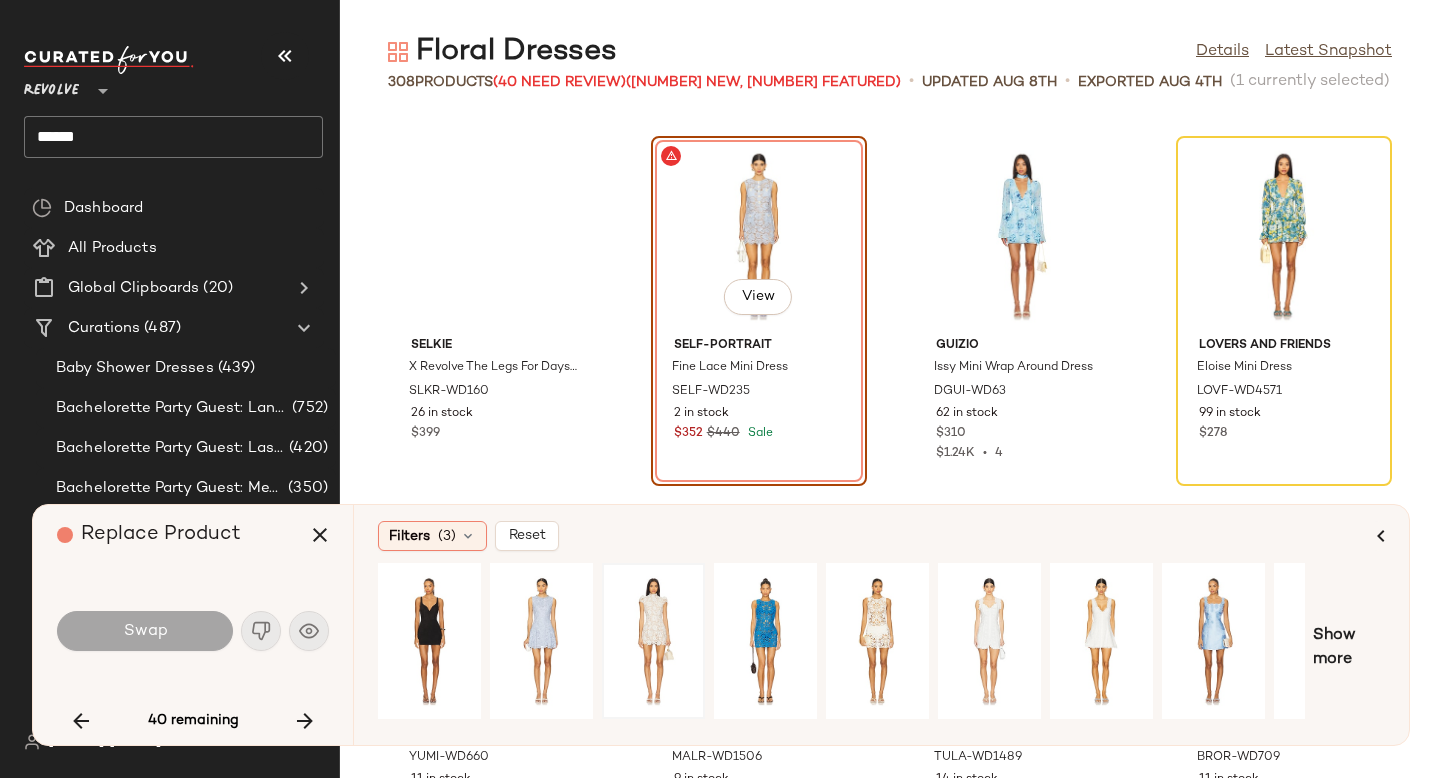 click 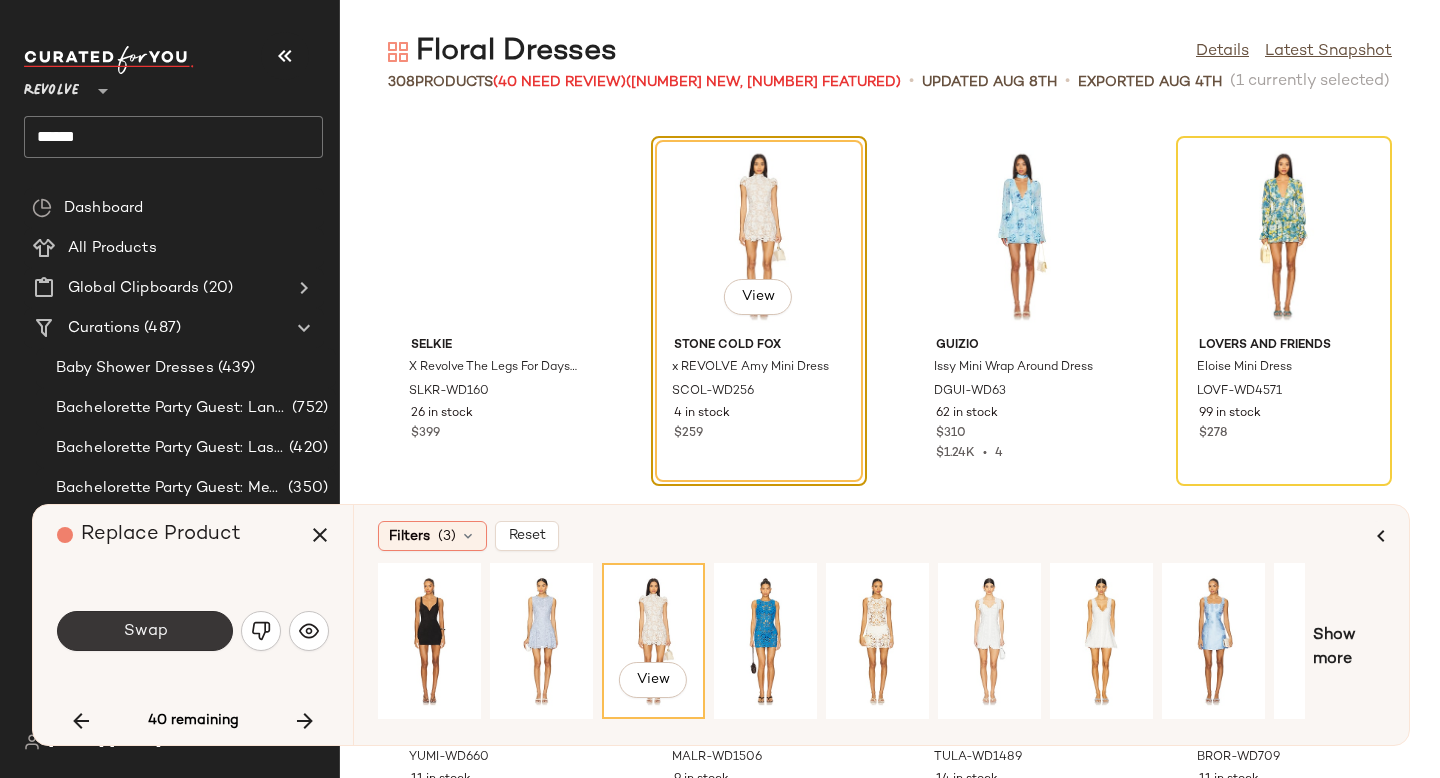 click on "Swap" at bounding box center (145, 631) 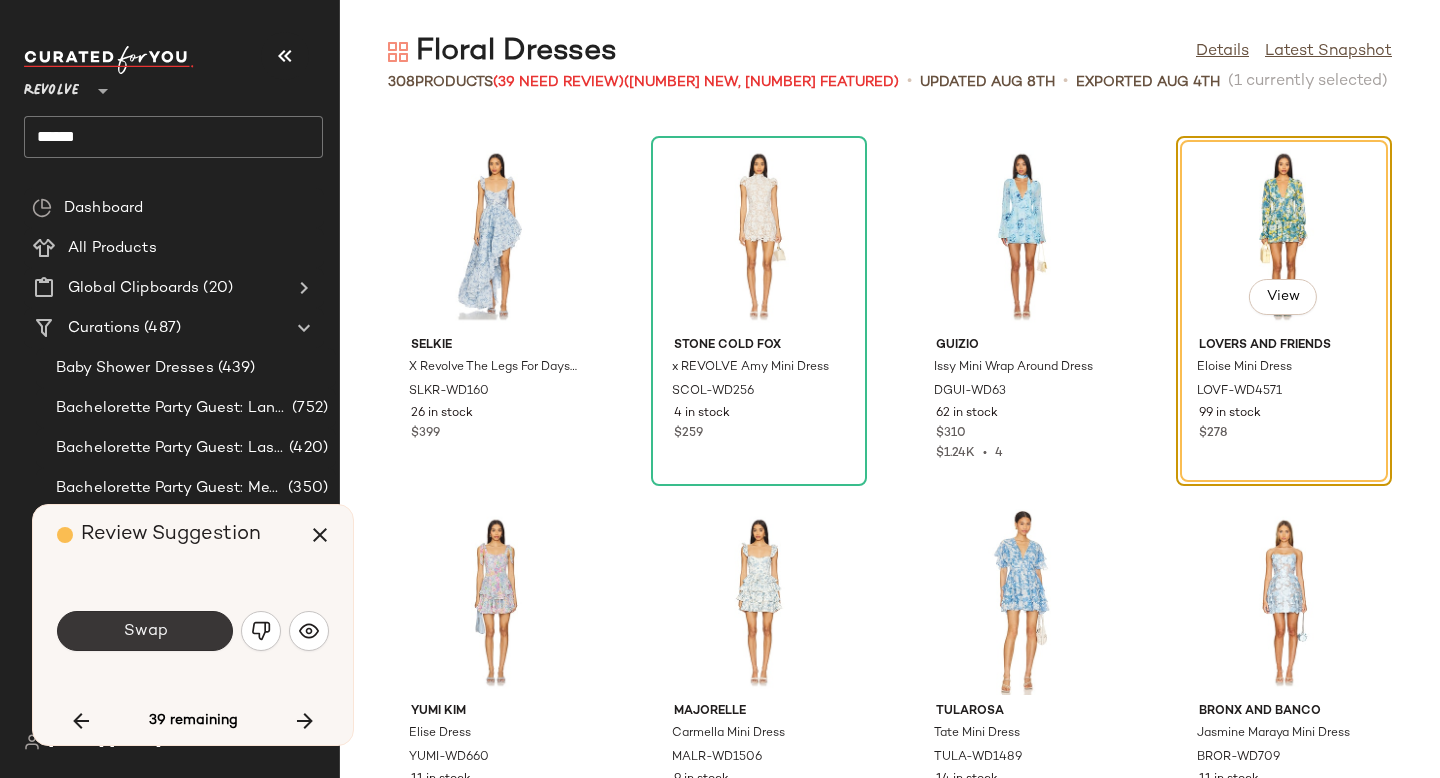 click on "Swap" at bounding box center [145, 631] 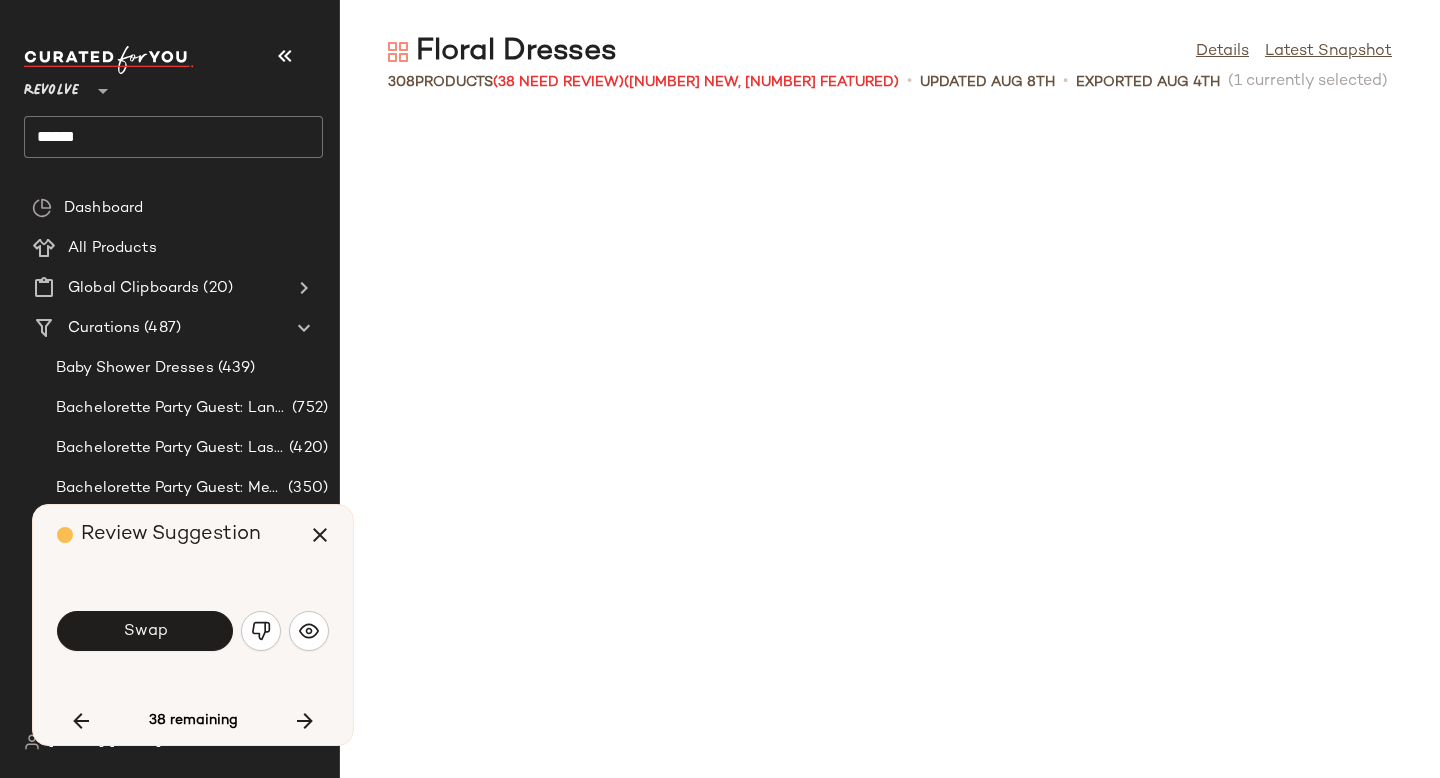 scroll, scrollTop: 17934, scrollLeft: 0, axis: vertical 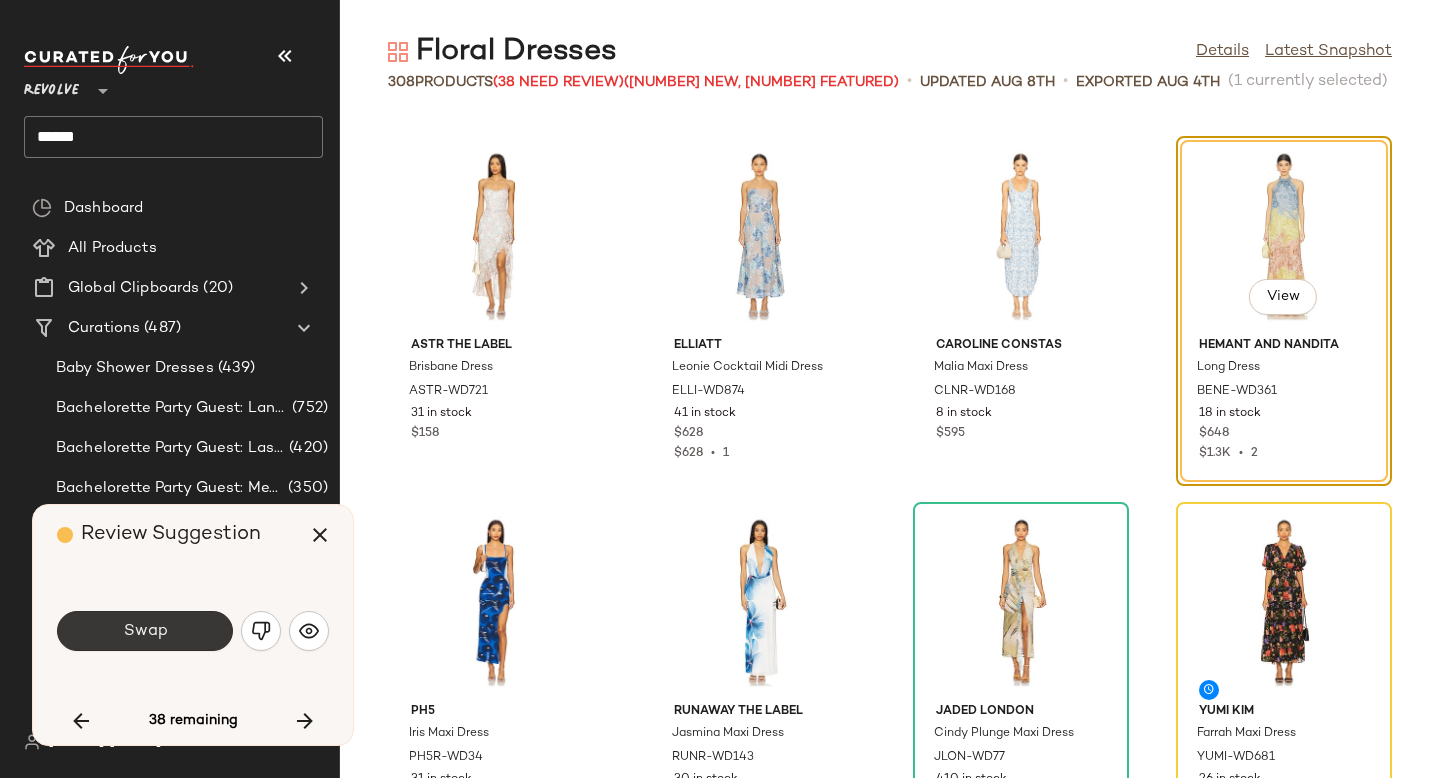 click on "Swap" 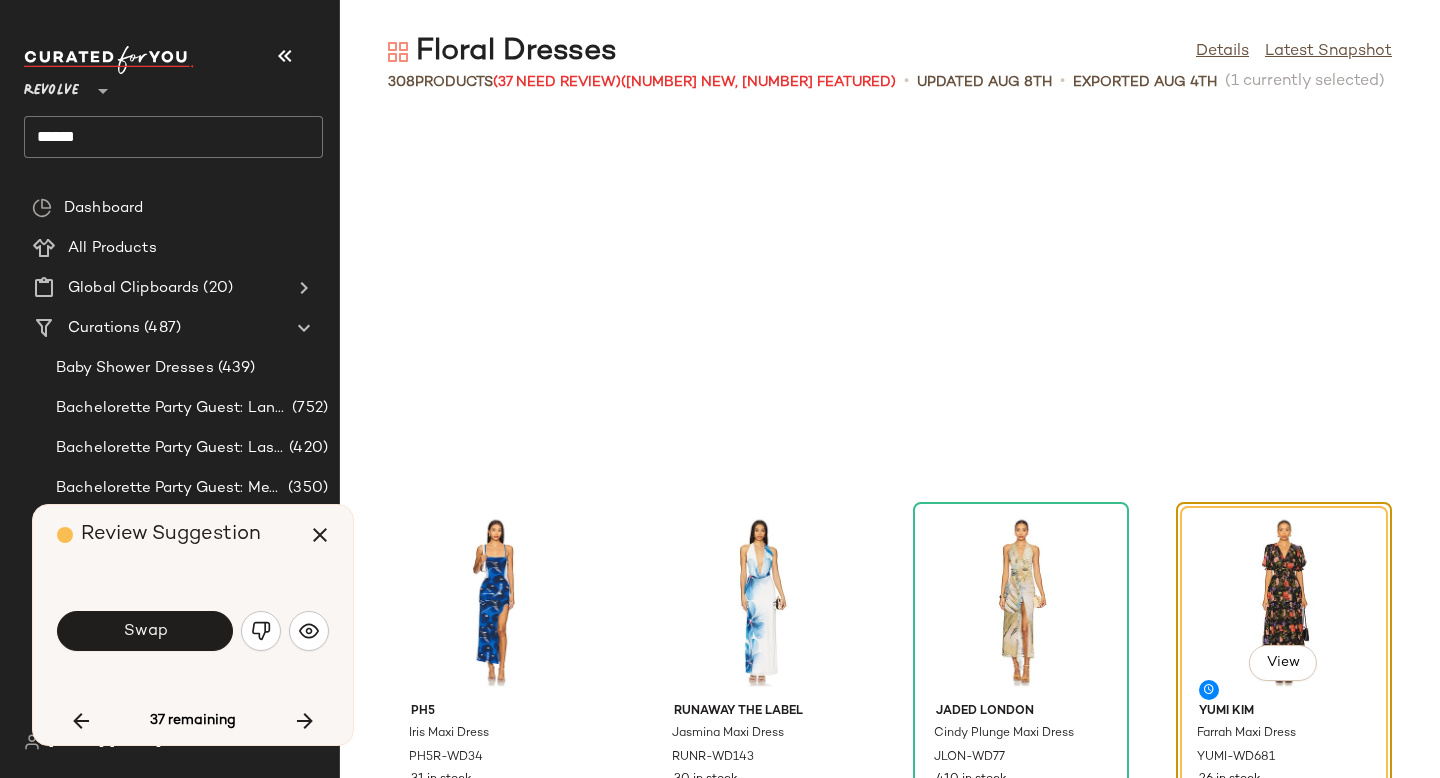 scroll, scrollTop: 18300, scrollLeft: 0, axis: vertical 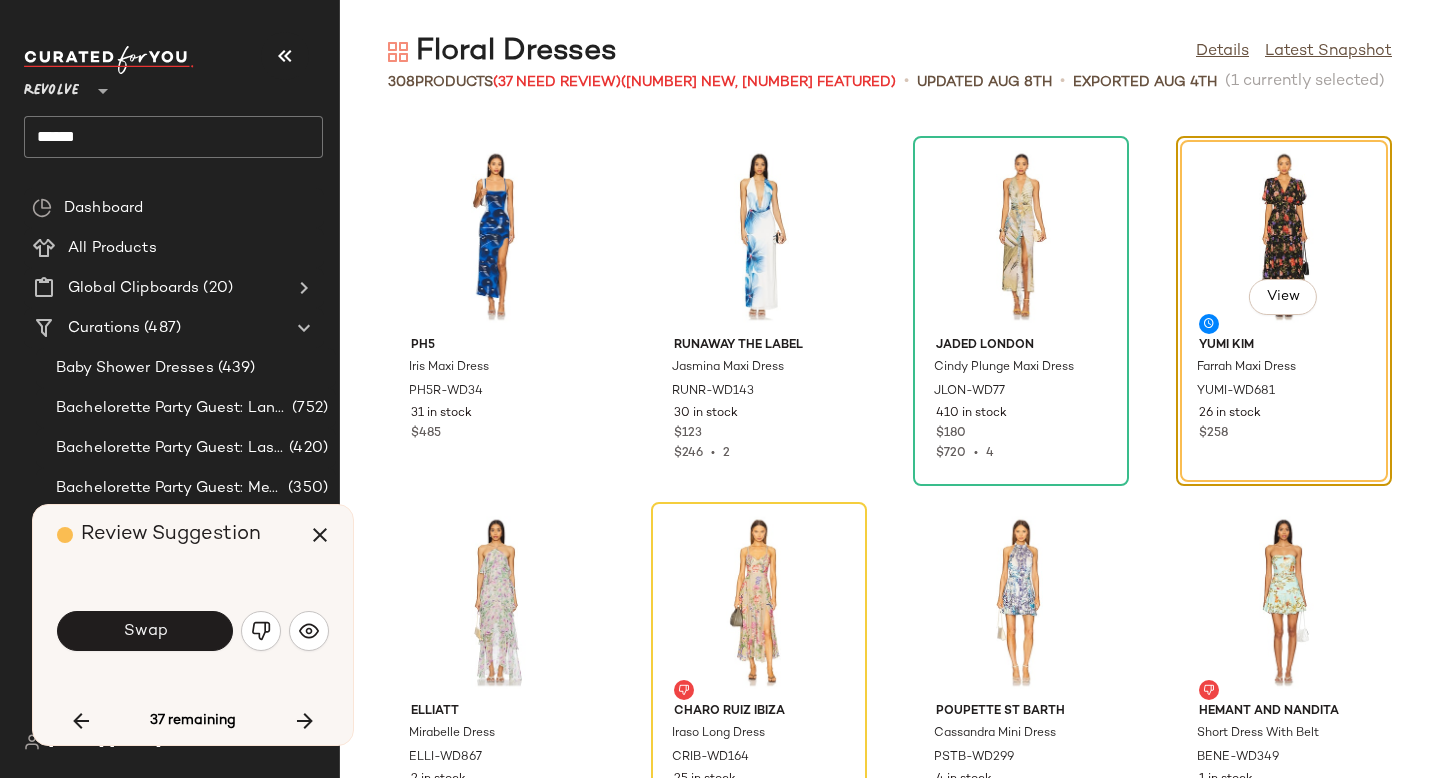 click on "Swap" 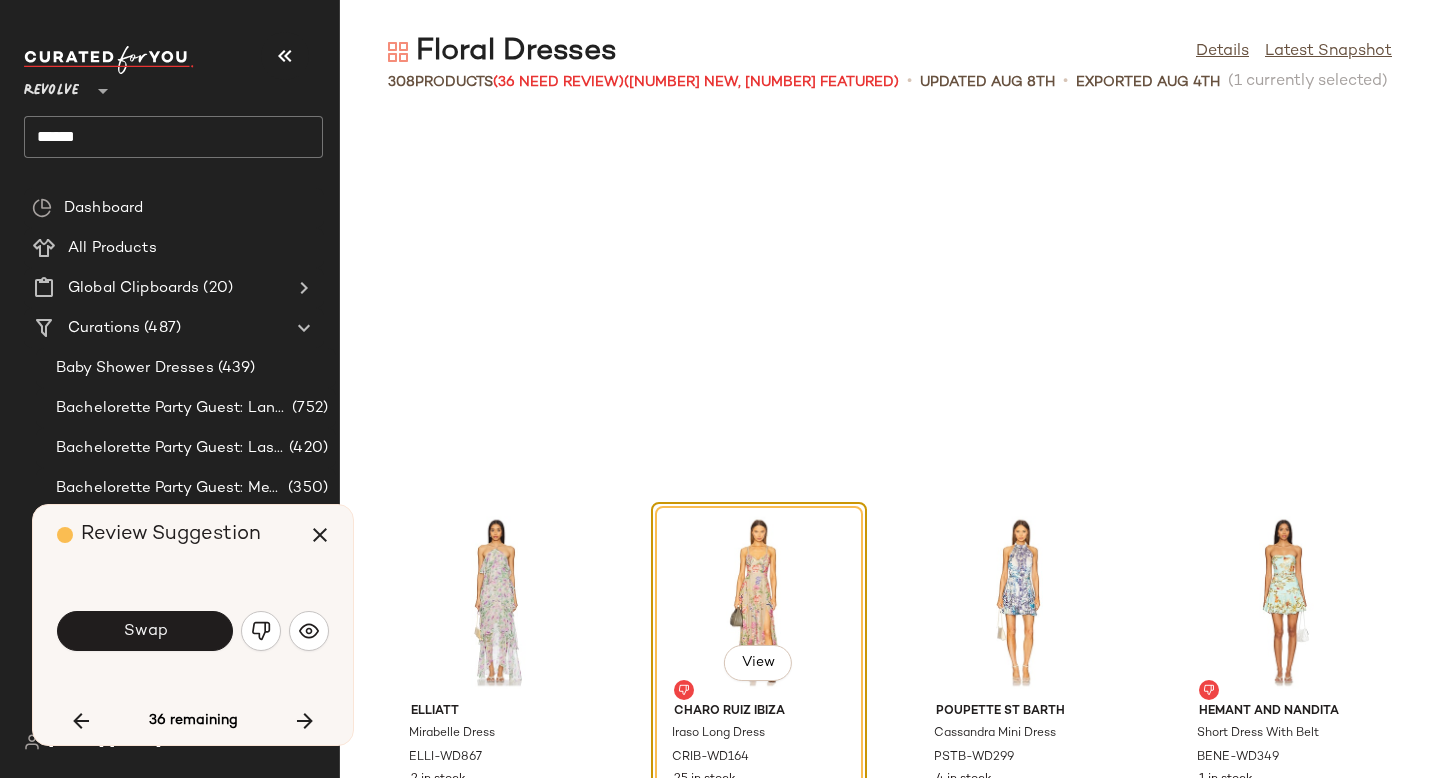 scroll, scrollTop: 18666, scrollLeft: 0, axis: vertical 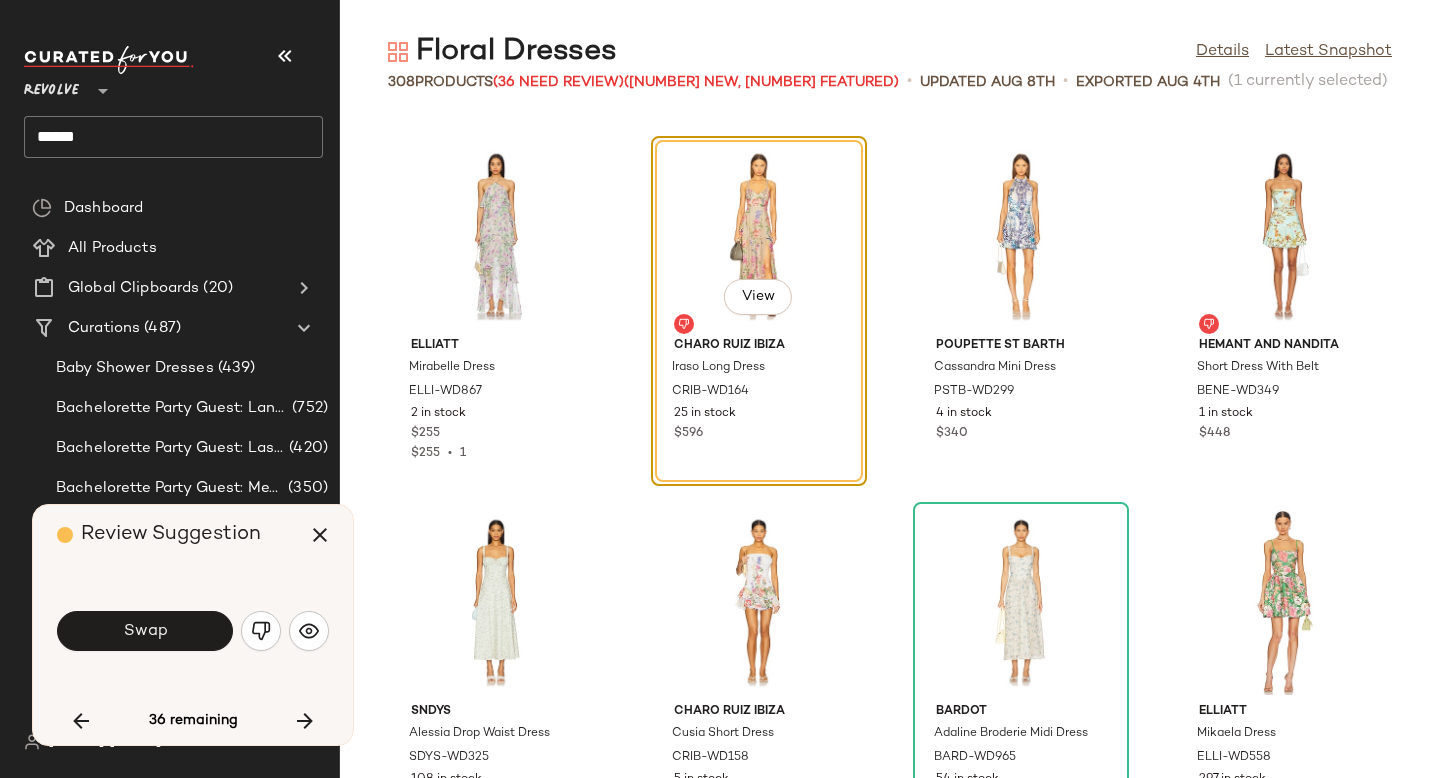 click on "Swap" 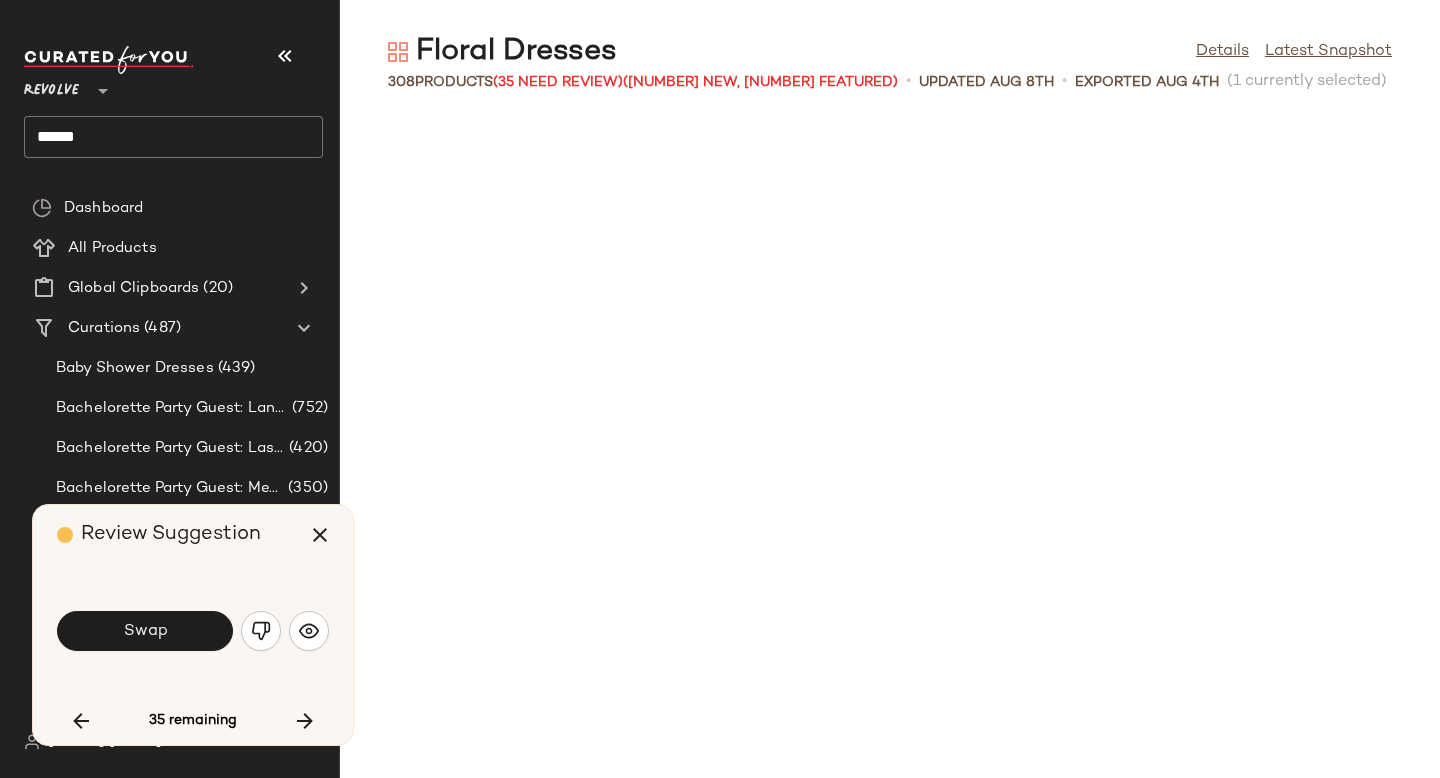 scroll, scrollTop: 19764, scrollLeft: 0, axis: vertical 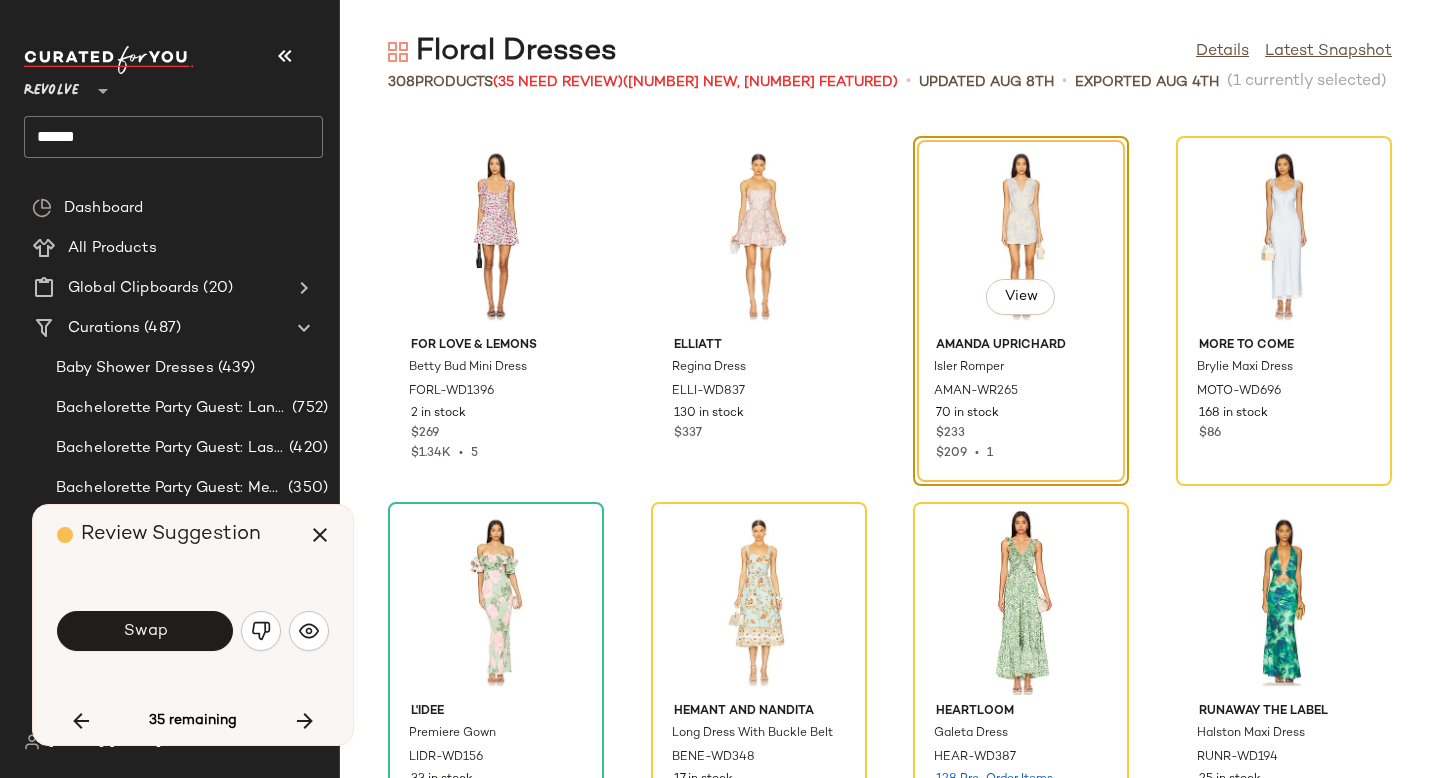 click on "Swap" 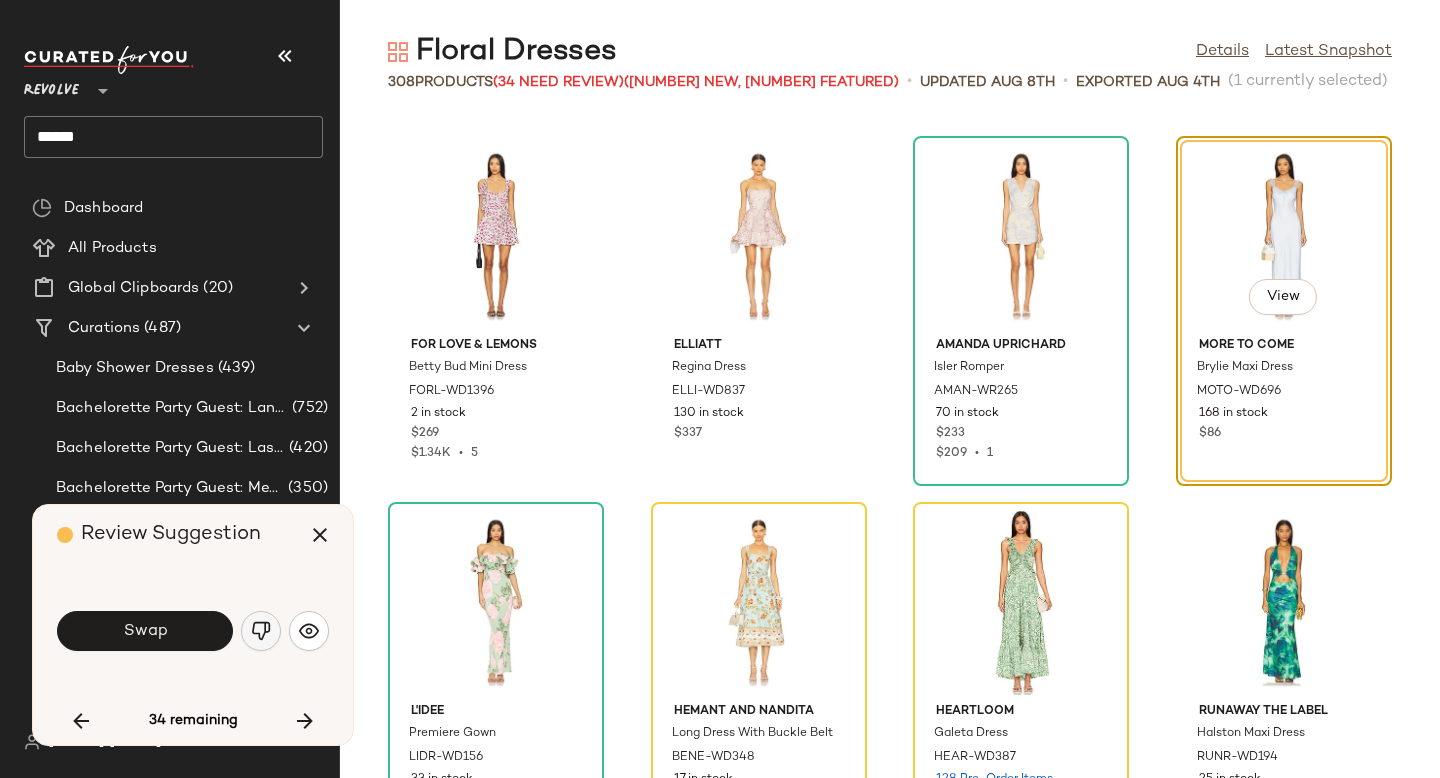 click 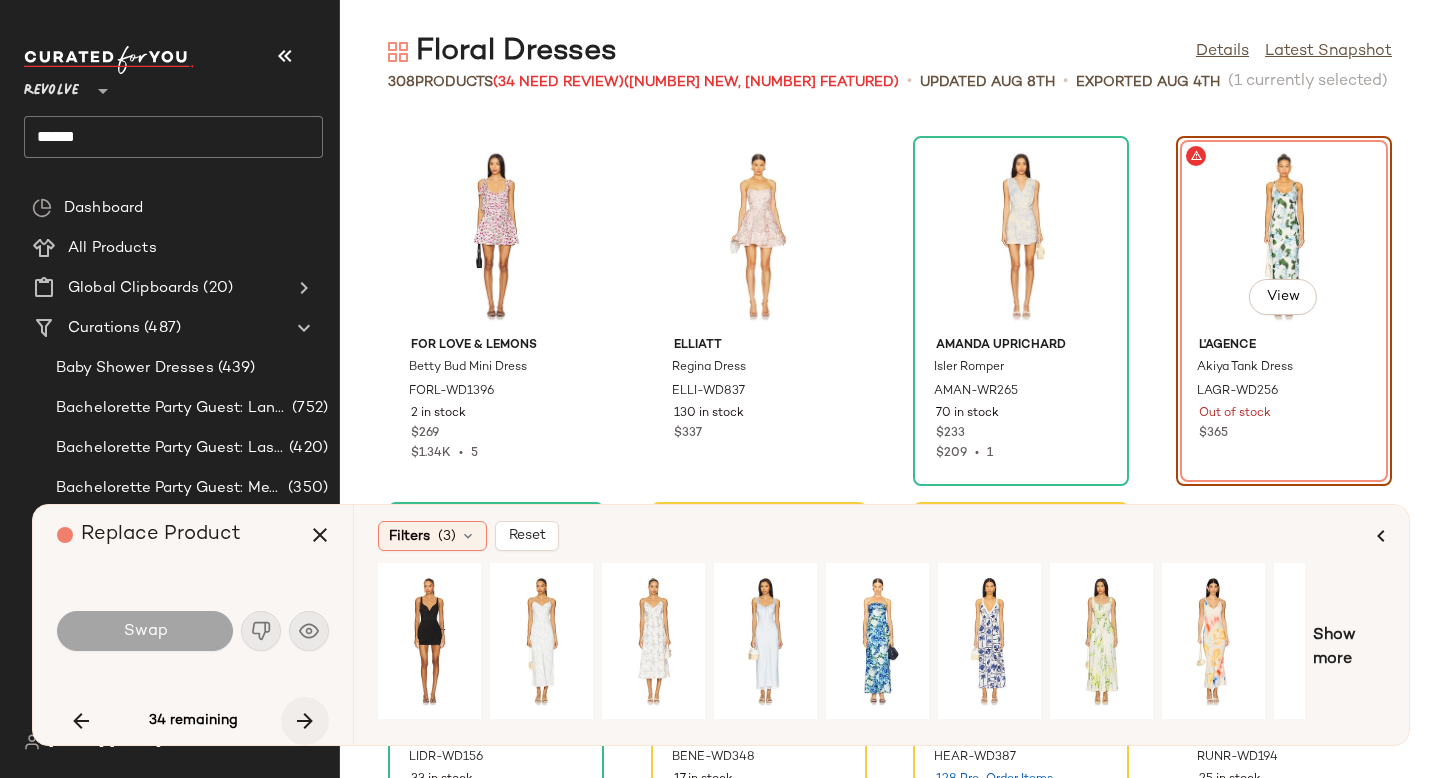 click at bounding box center [305, 721] 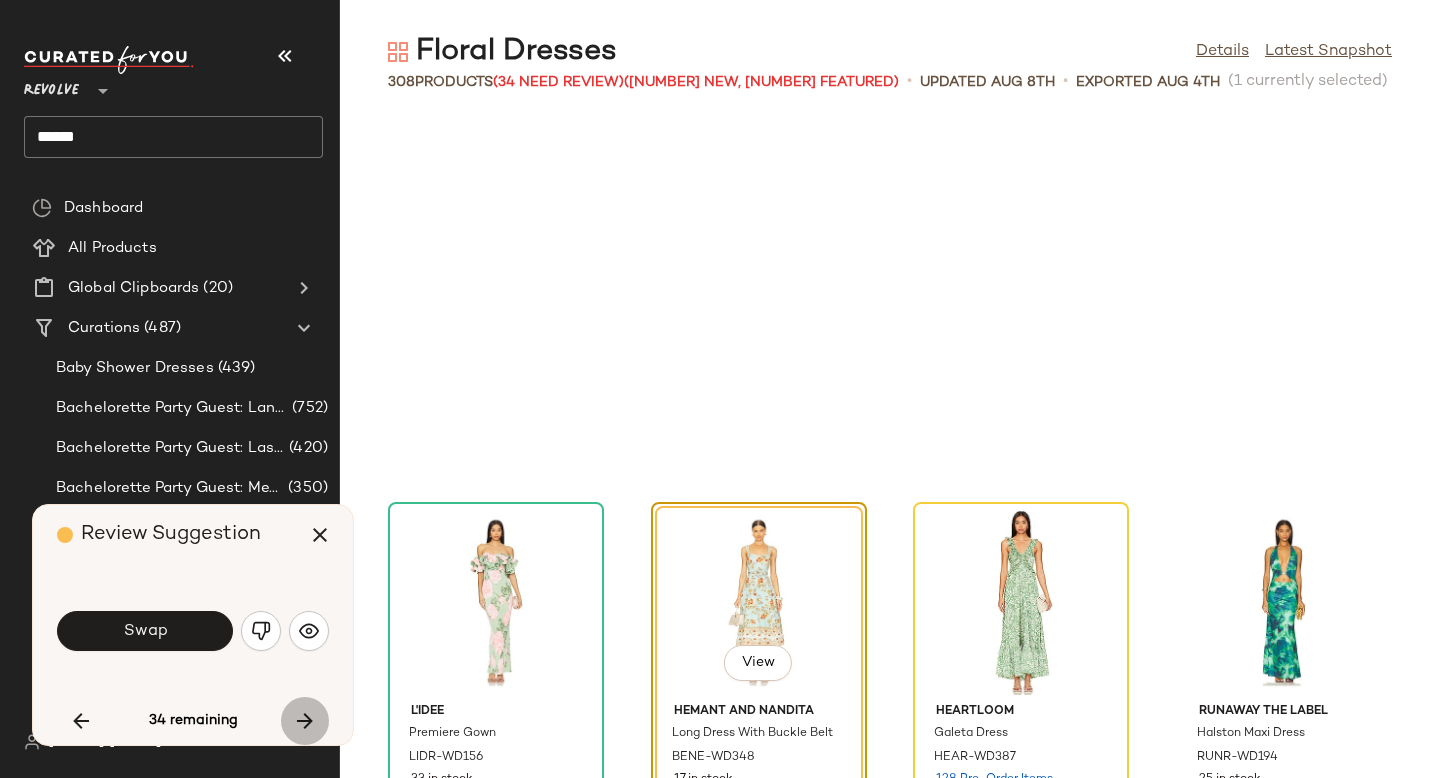 scroll, scrollTop: 20130, scrollLeft: 0, axis: vertical 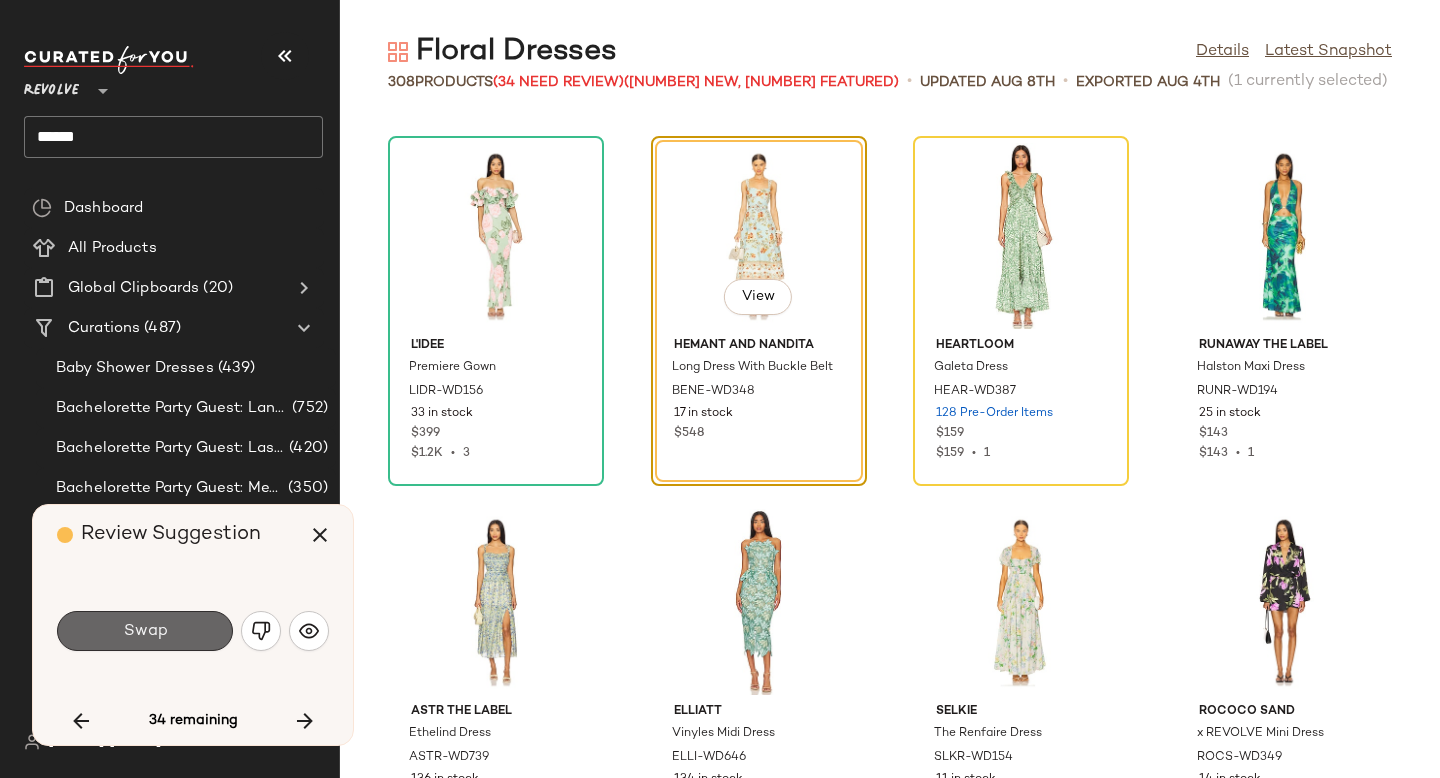 click on "Swap" at bounding box center (145, 631) 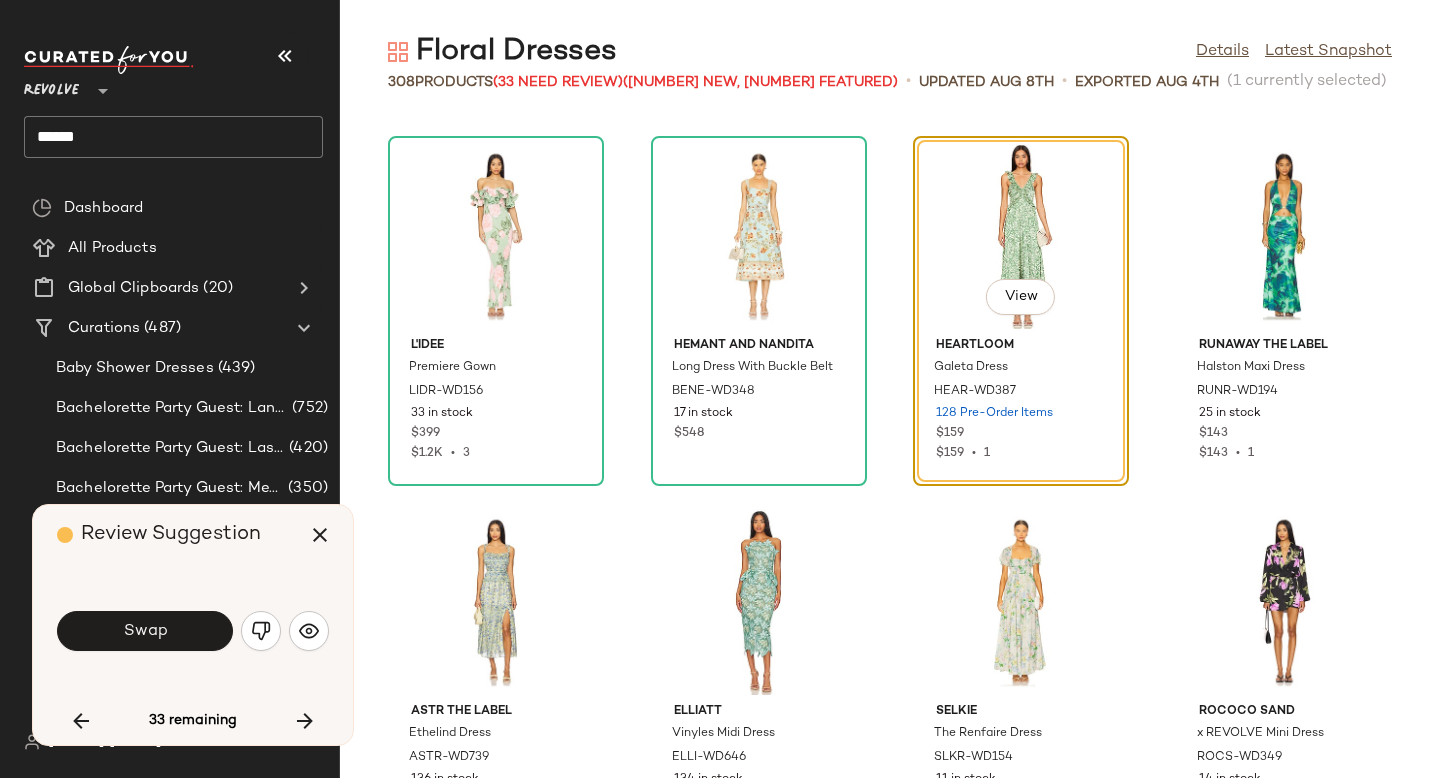 click on "Swap" at bounding box center (145, 631) 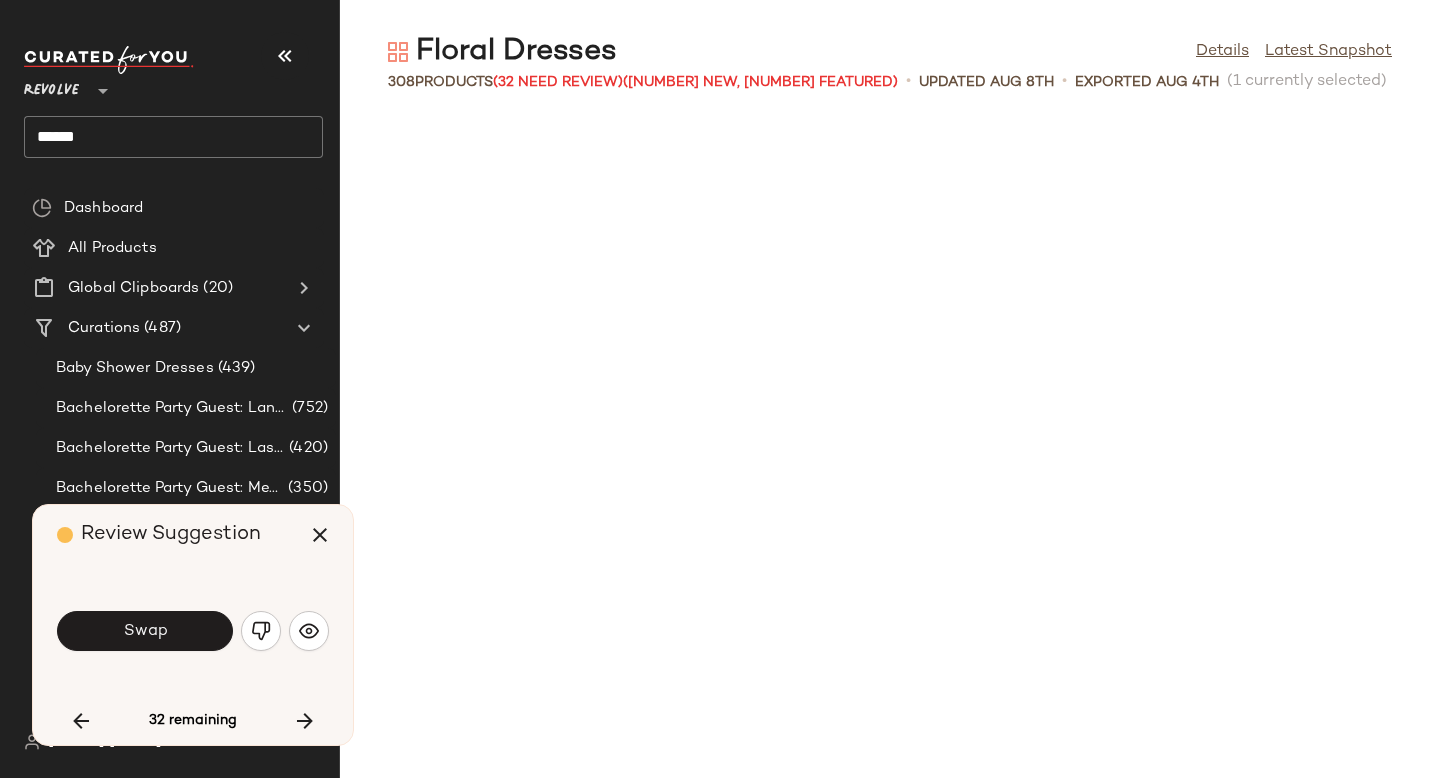 scroll, scrollTop: 21228, scrollLeft: 0, axis: vertical 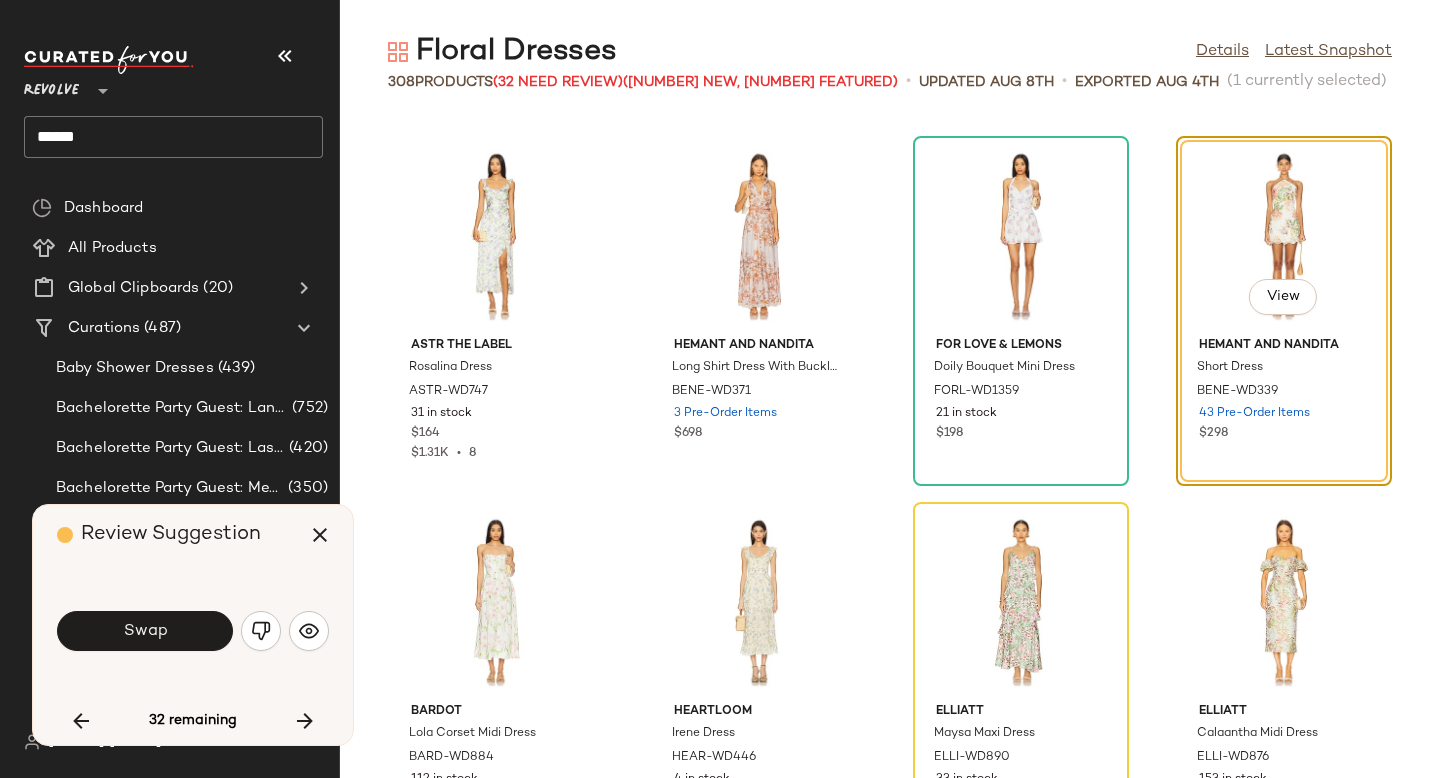click on "Swap" at bounding box center [145, 631] 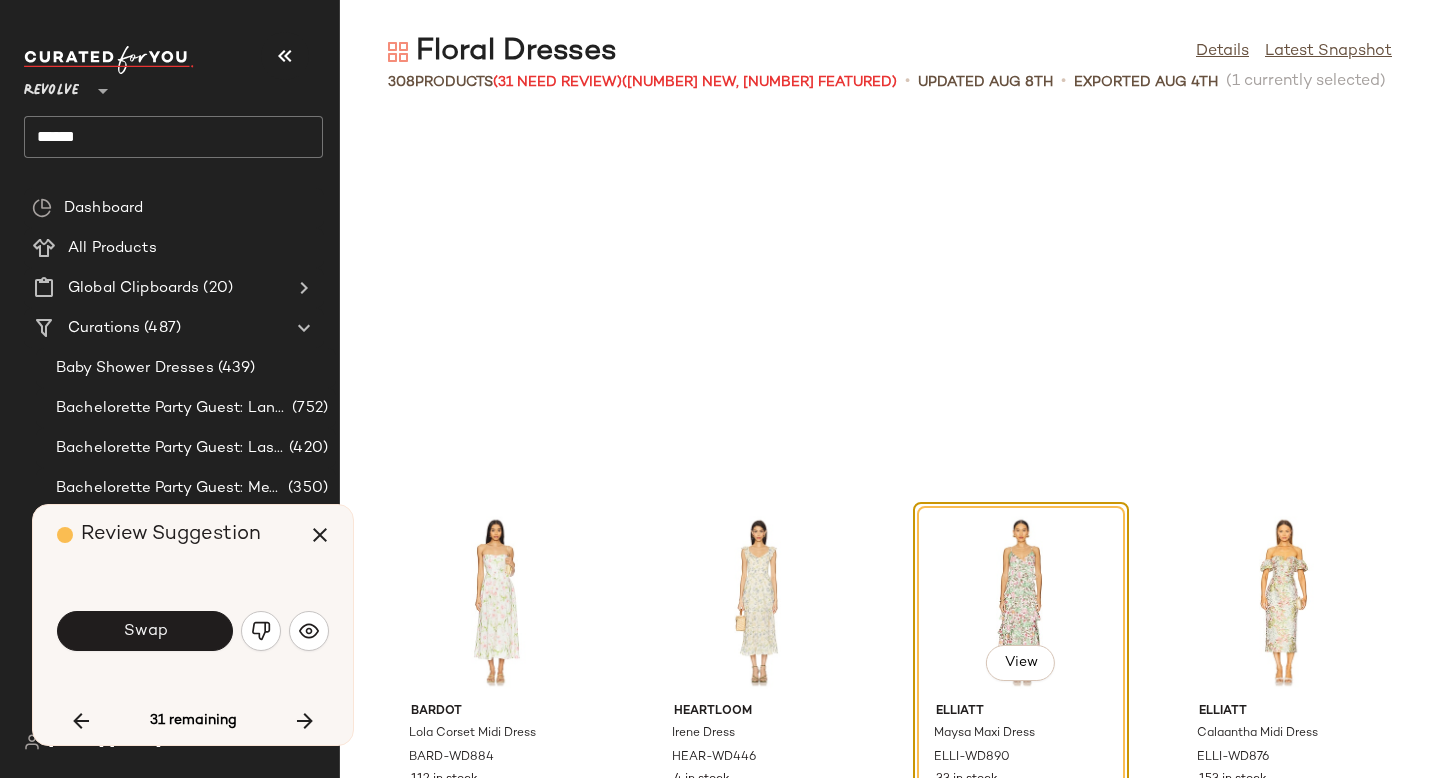scroll, scrollTop: 21594, scrollLeft: 0, axis: vertical 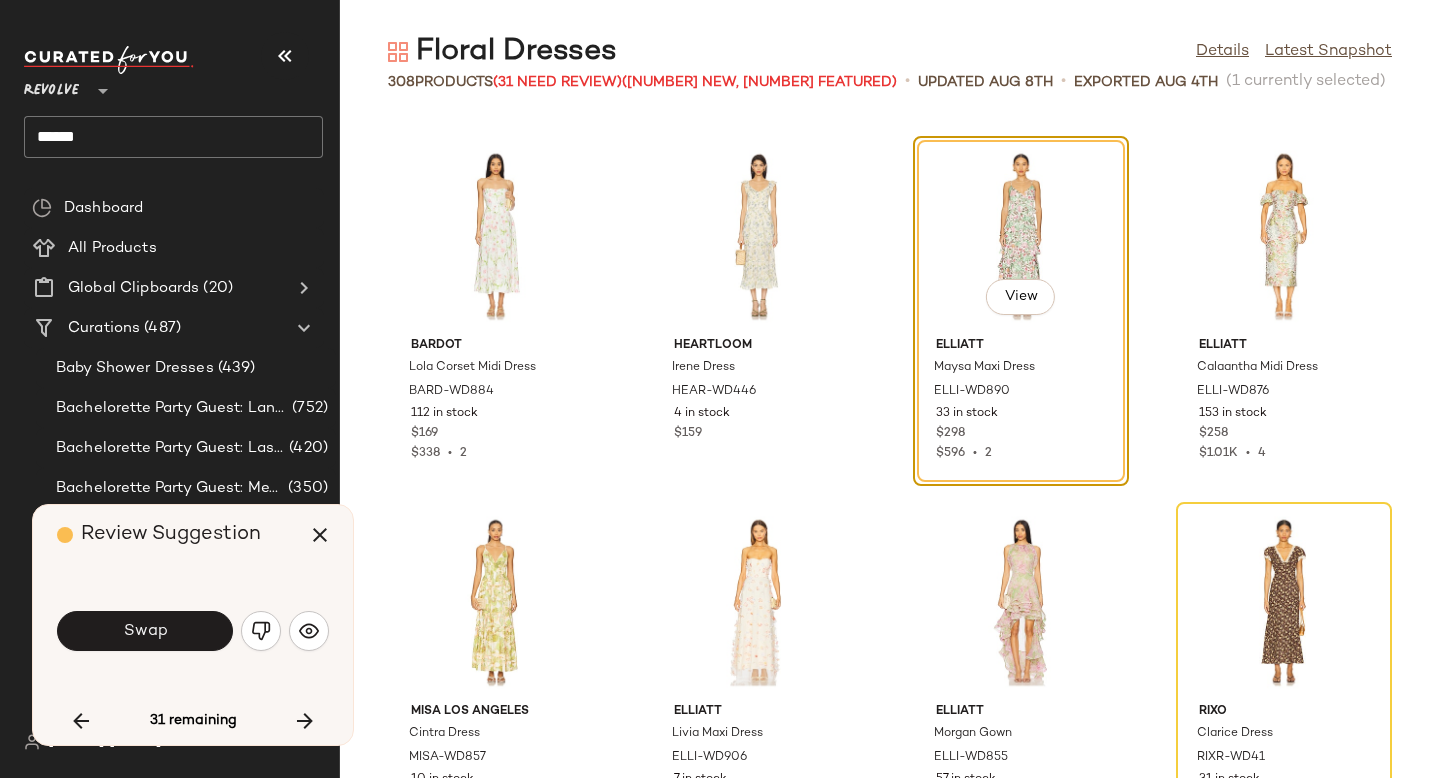 click on "Swap" at bounding box center [145, 631] 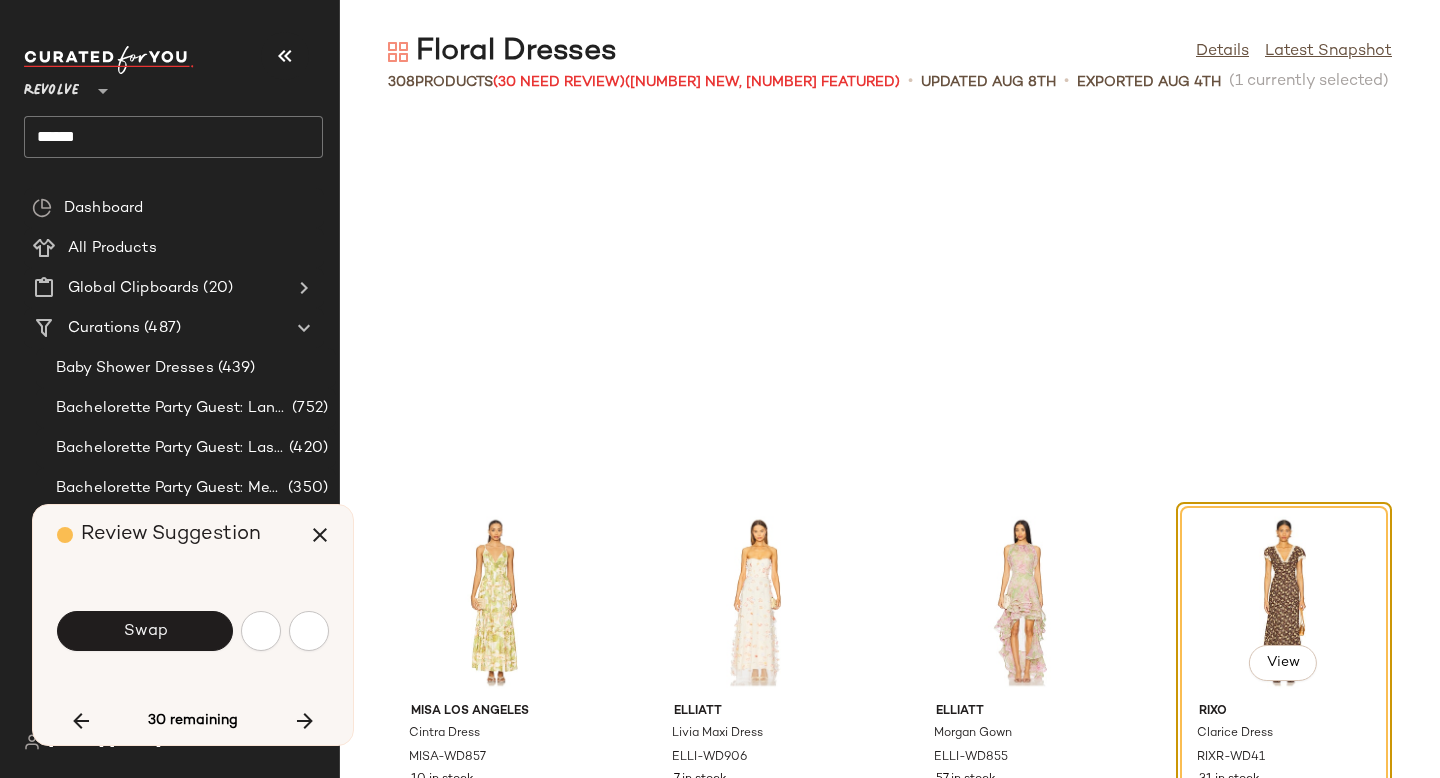 scroll, scrollTop: 21960, scrollLeft: 0, axis: vertical 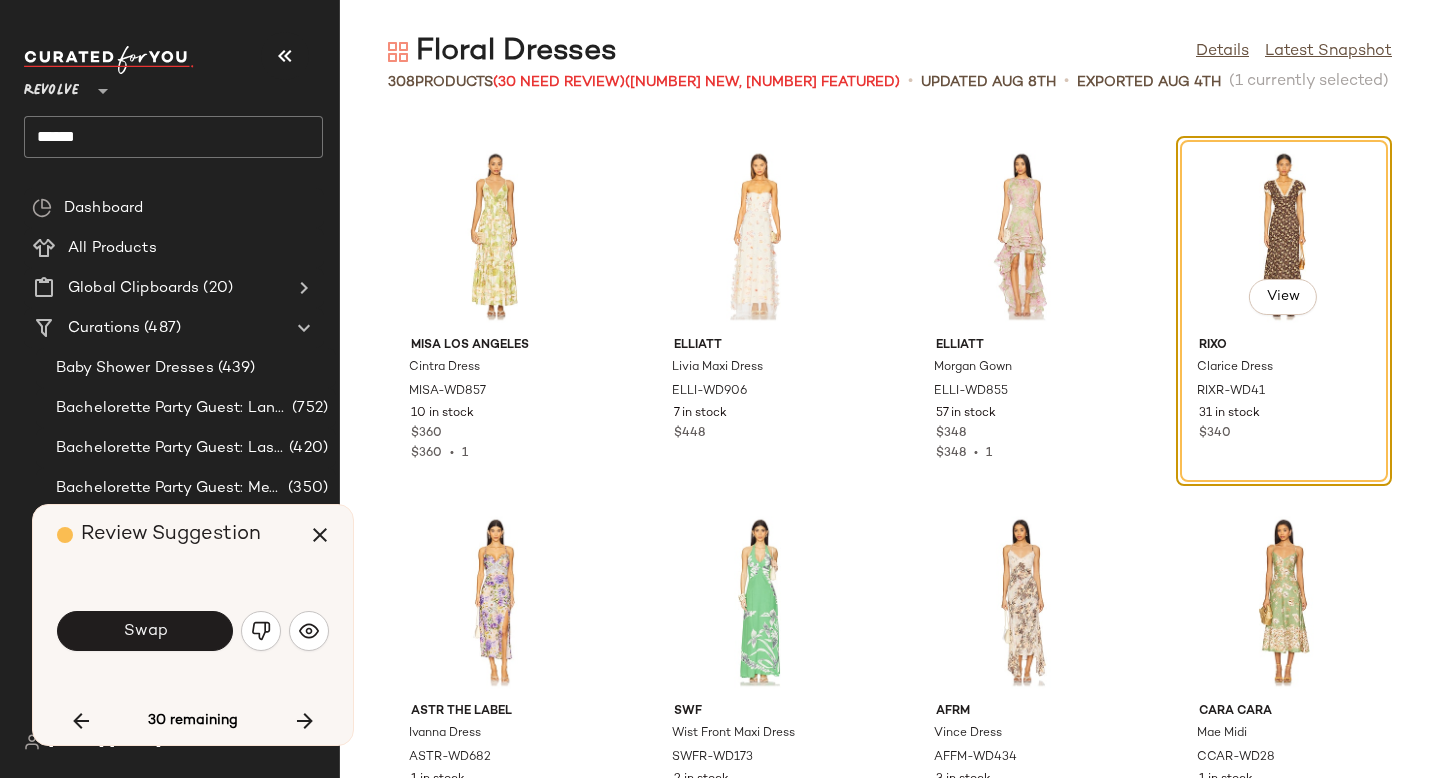 click on "Swap" at bounding box center (145, 631) 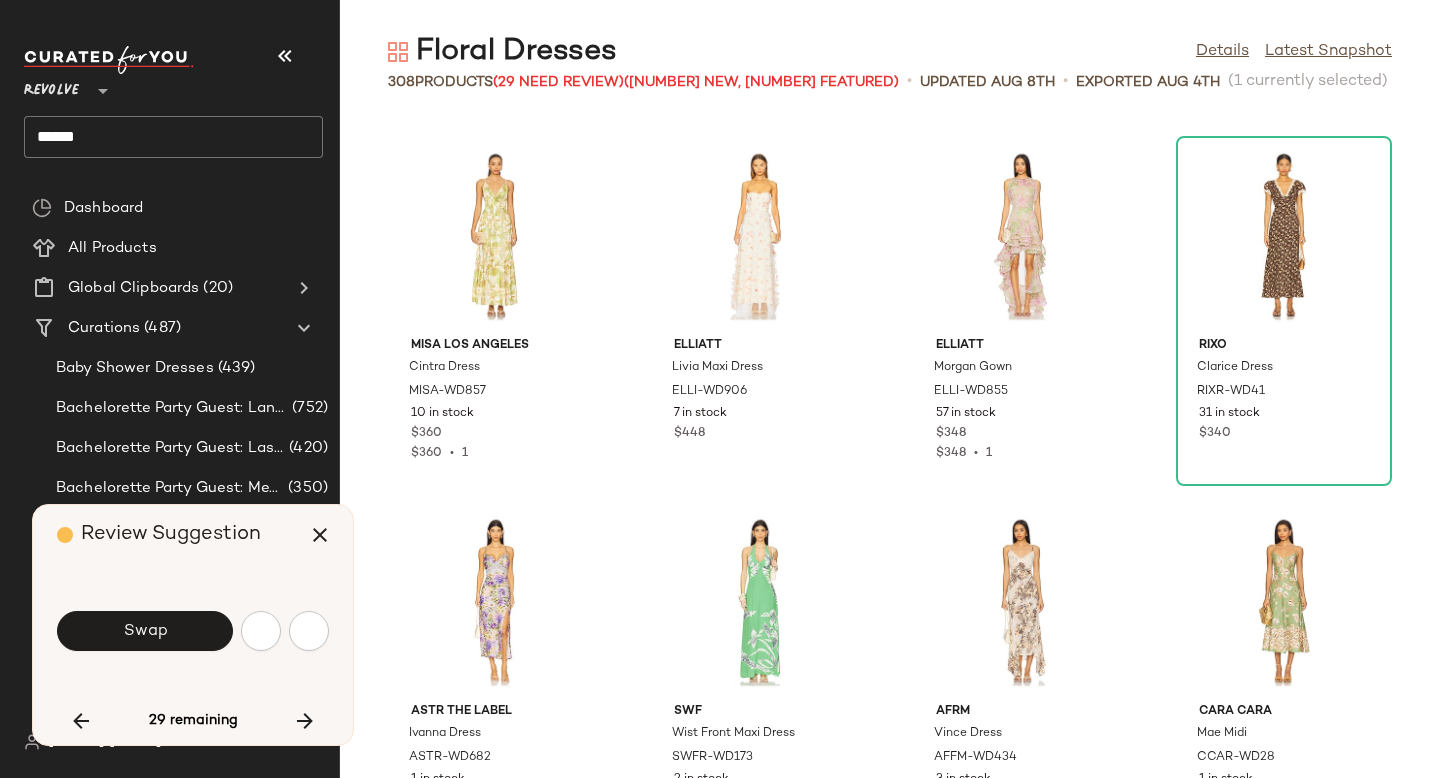scroll, scrollTop: 22692, scrollLeft: 0, axis: vertical 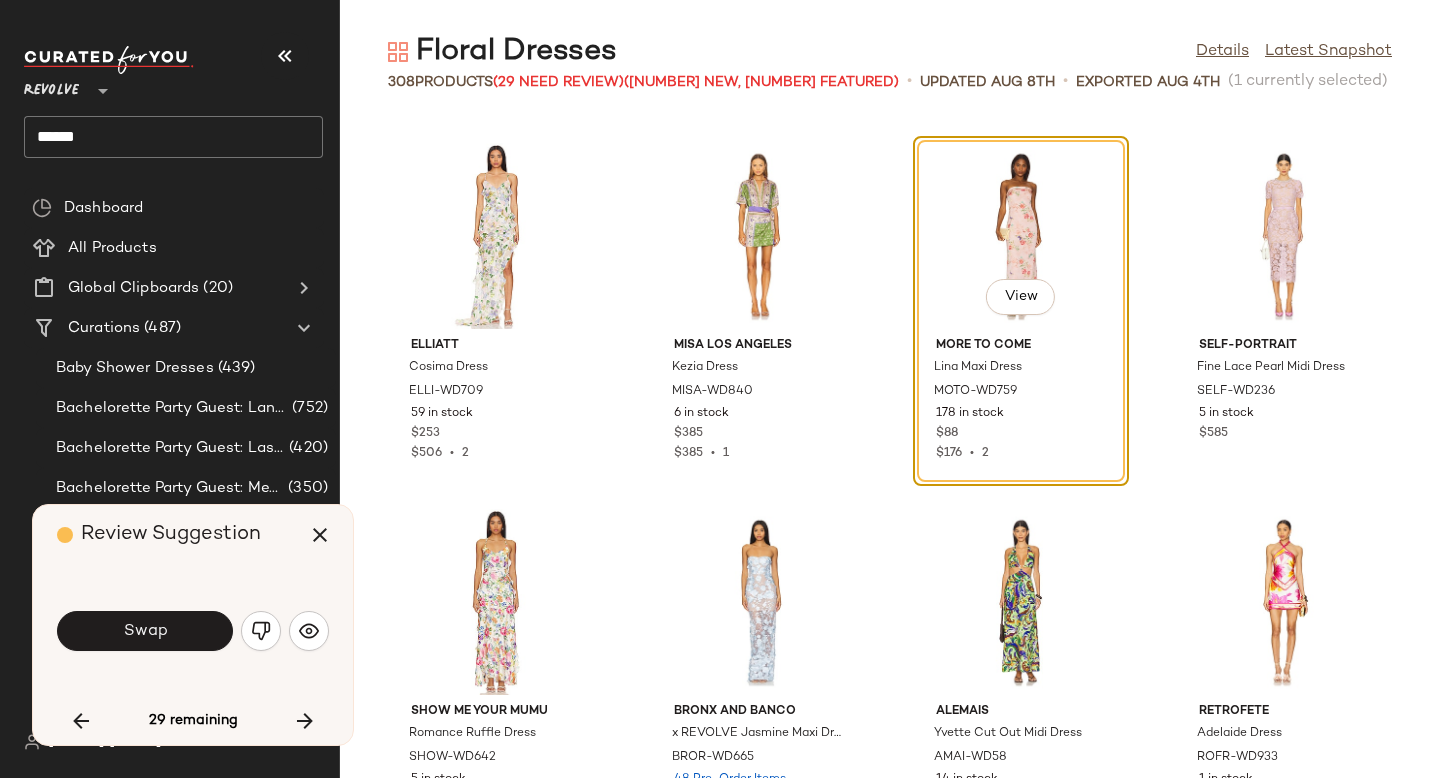 click on "Swap" at bounding box center [145, 631] 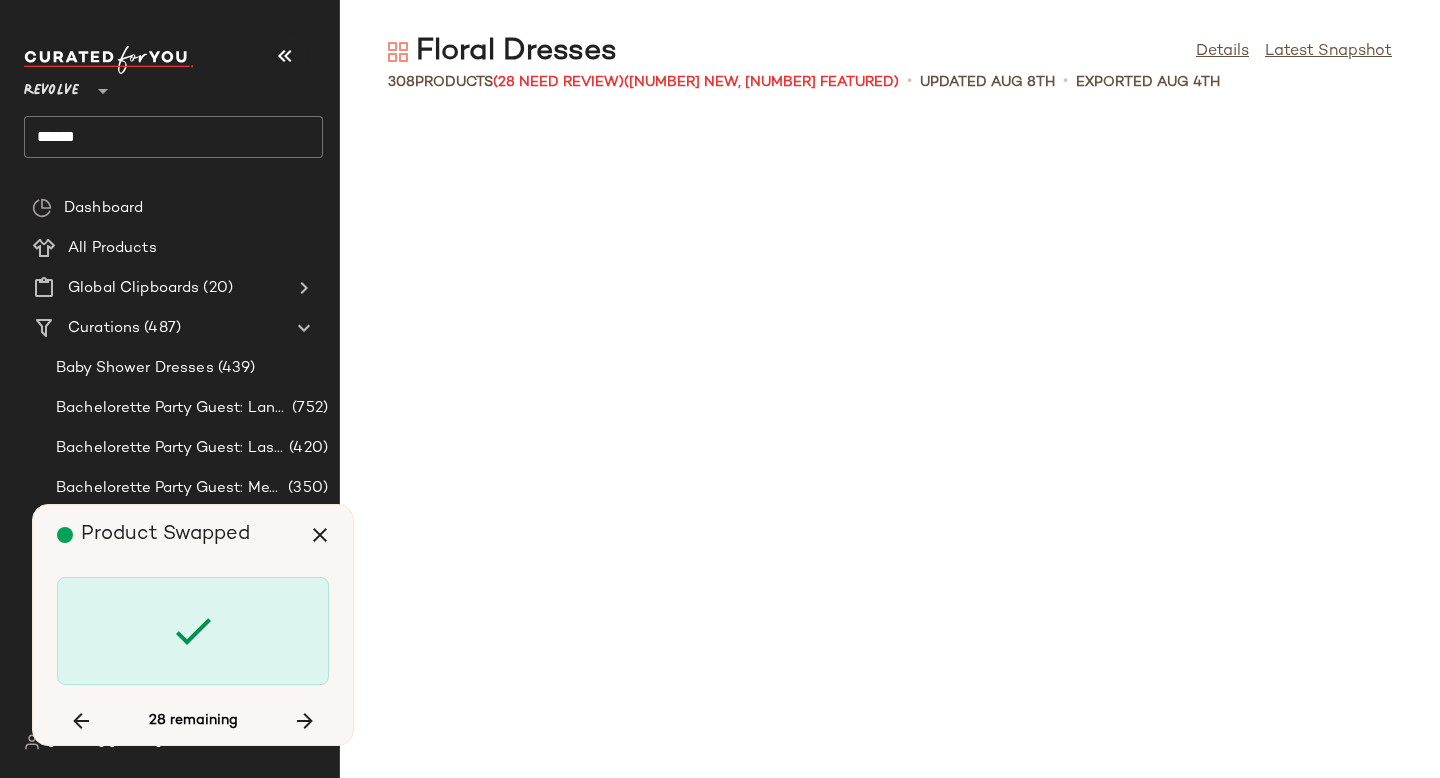 scroll, scrollTop: 24888, scrollLeft: 0, axis: vertical 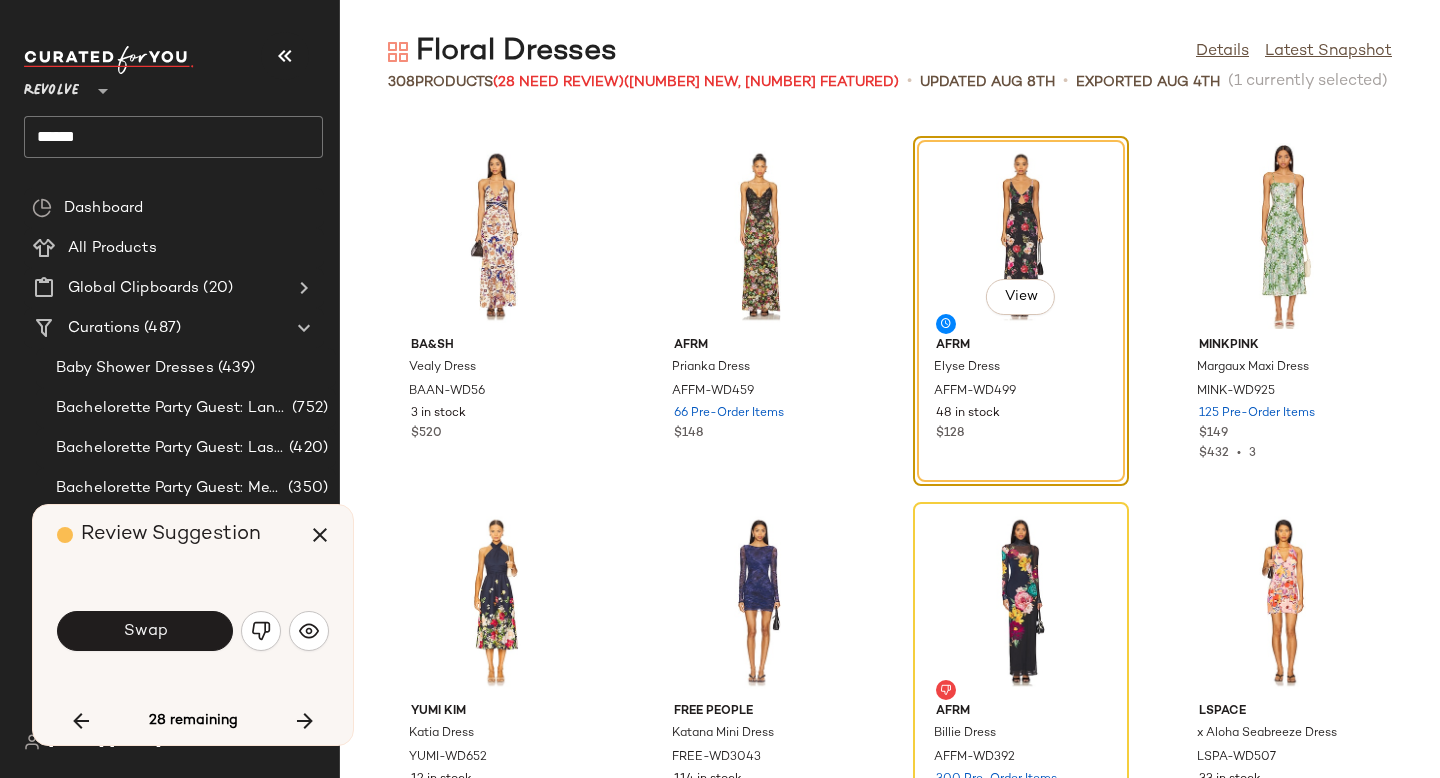 click on "Swap" at bounding box center [145, 631] 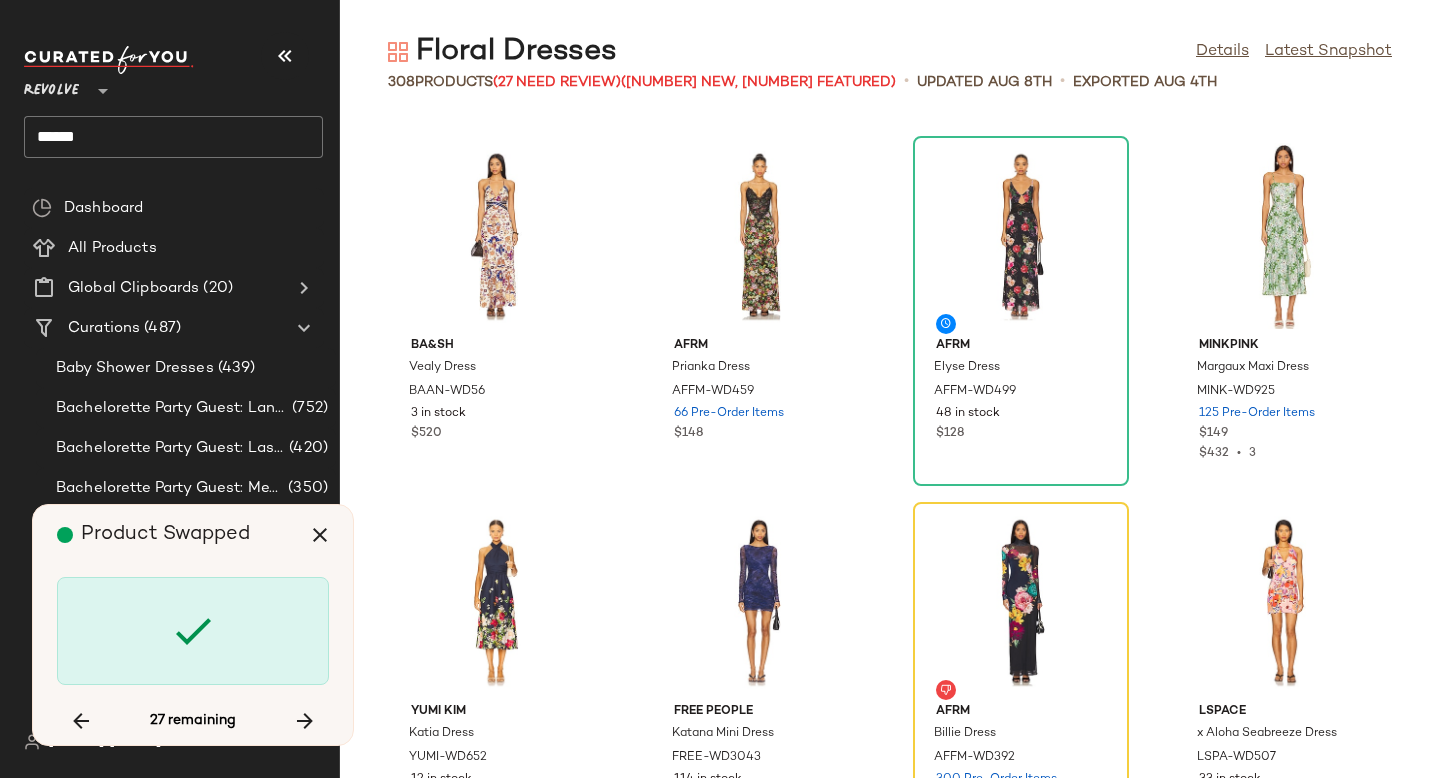 scroll, scrollTop: 25254, scrollLeft: 0, axis: vertical 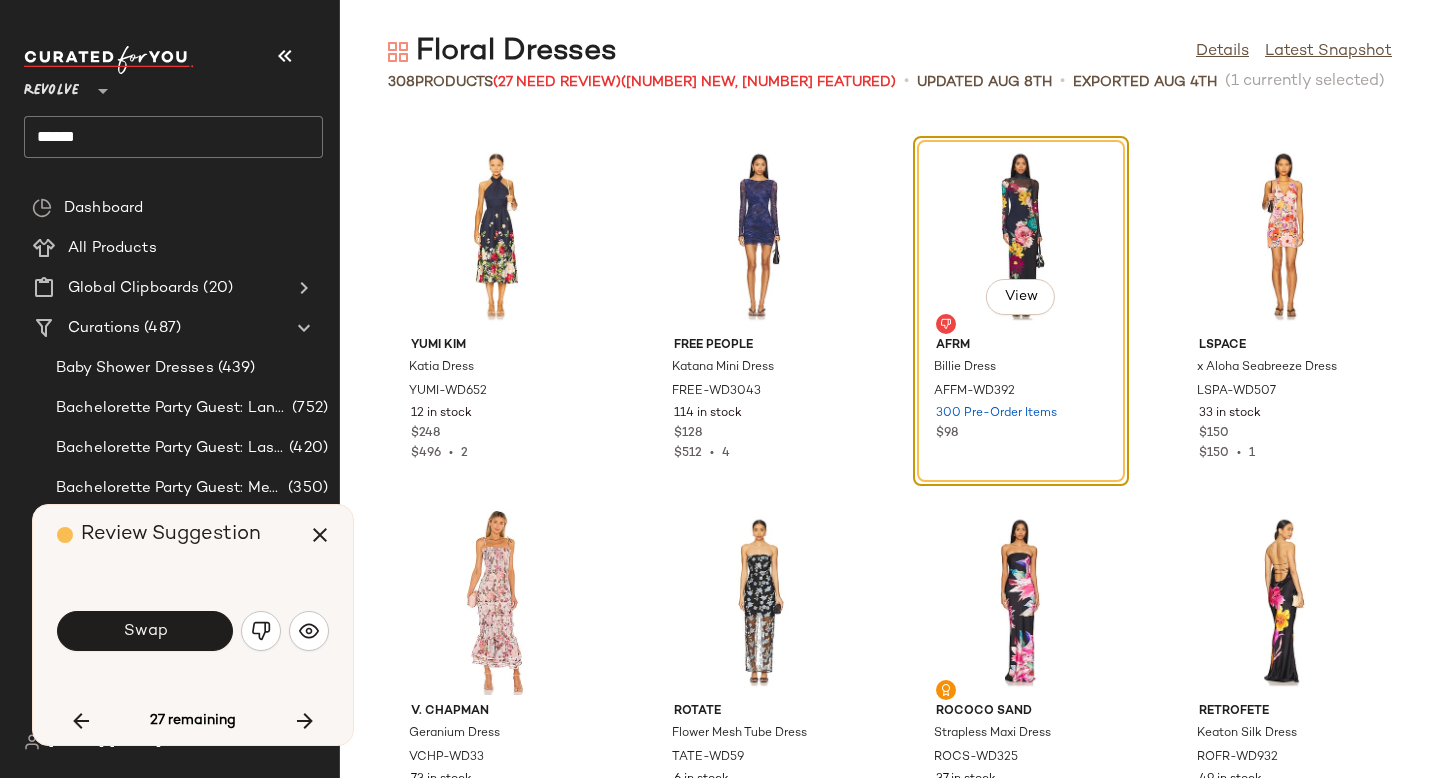 click on "Swap" at bounding box center (145, 631) 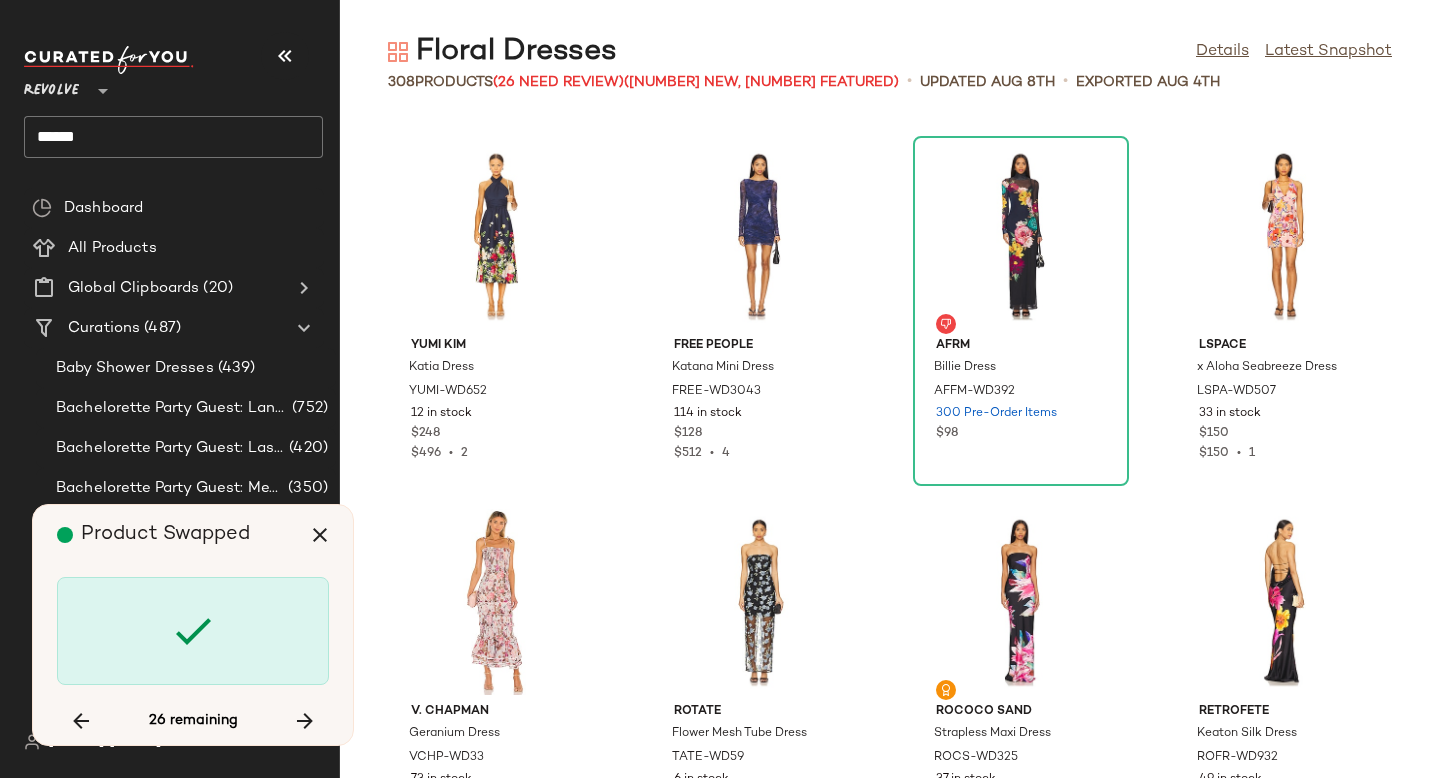 scroll, scrollTop: 25986, scrollLeft: 0, axis: vertical 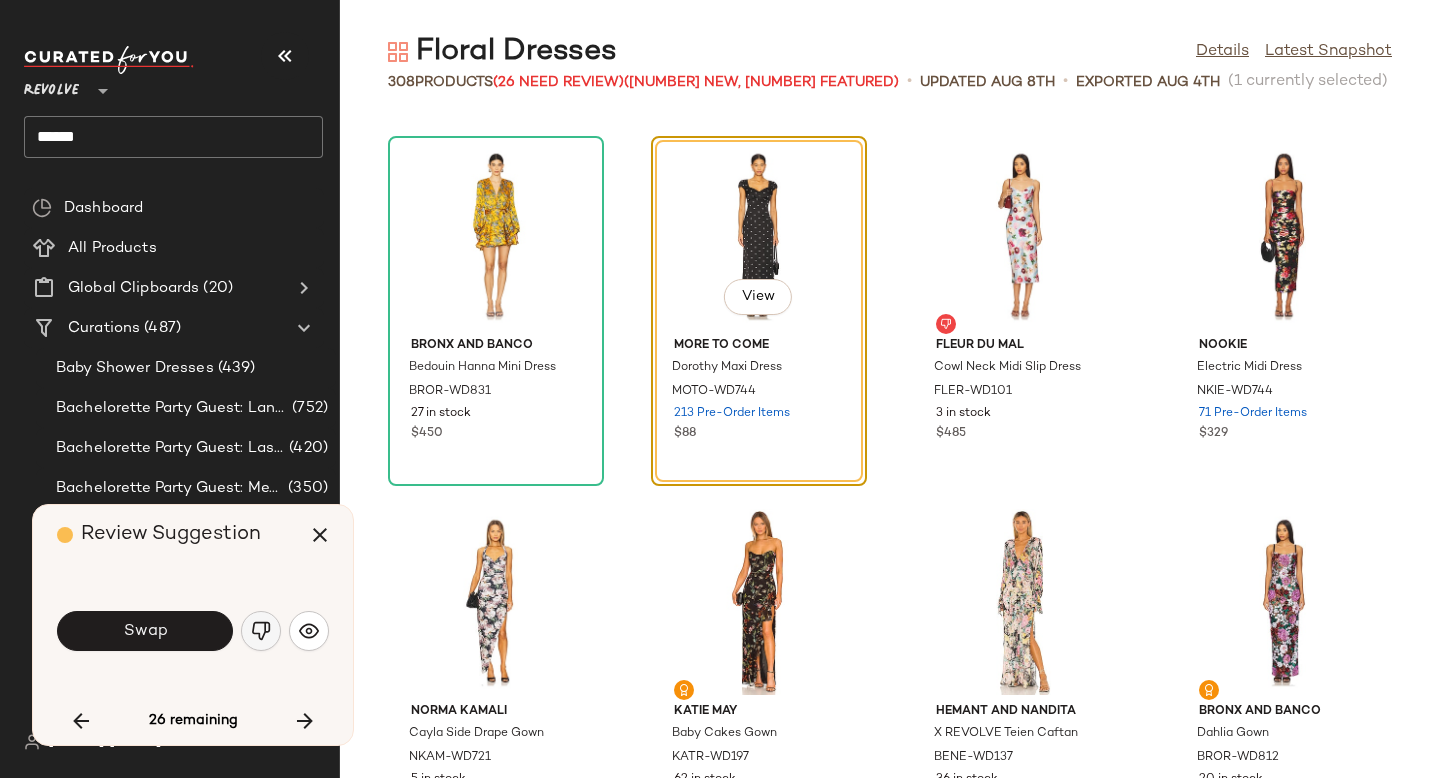 click 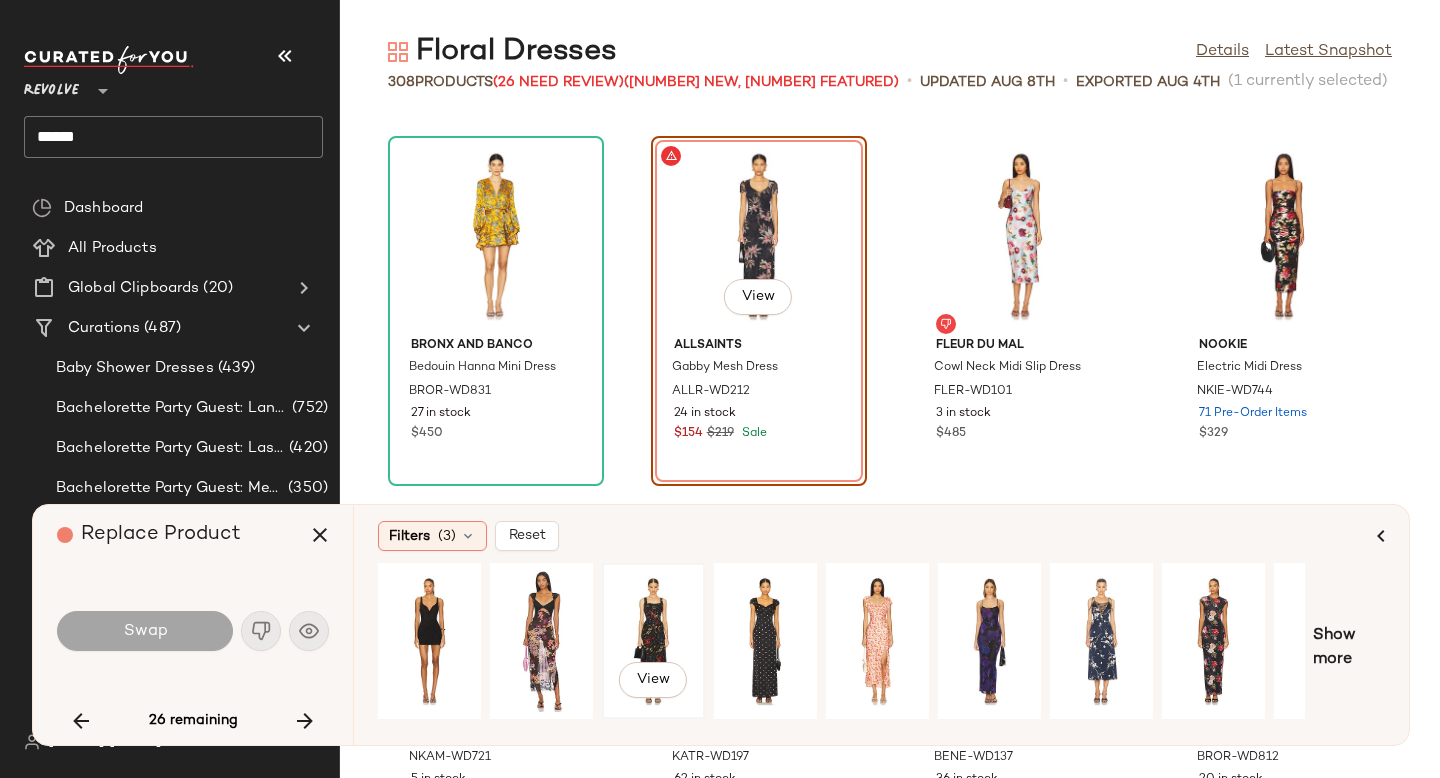 click on "View" 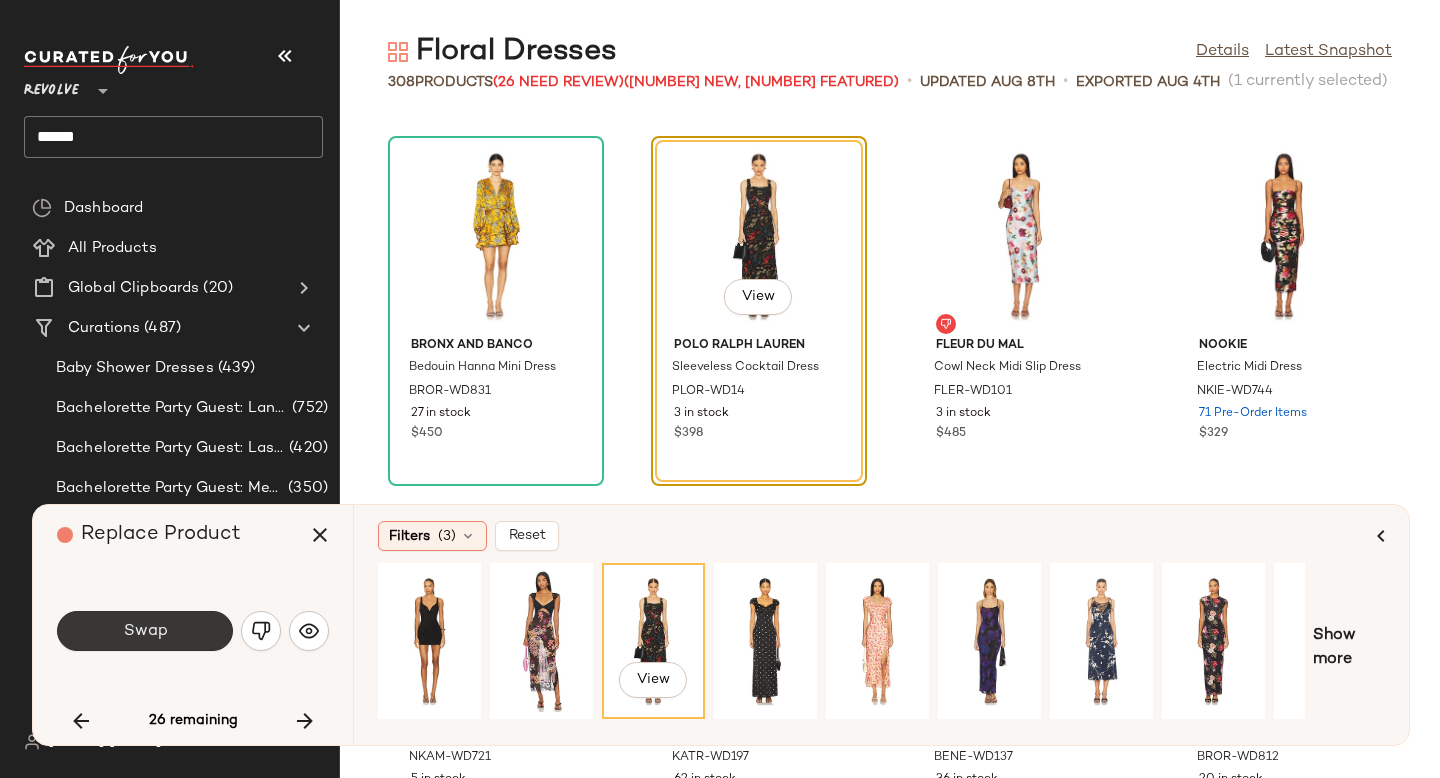 click on "Swap" 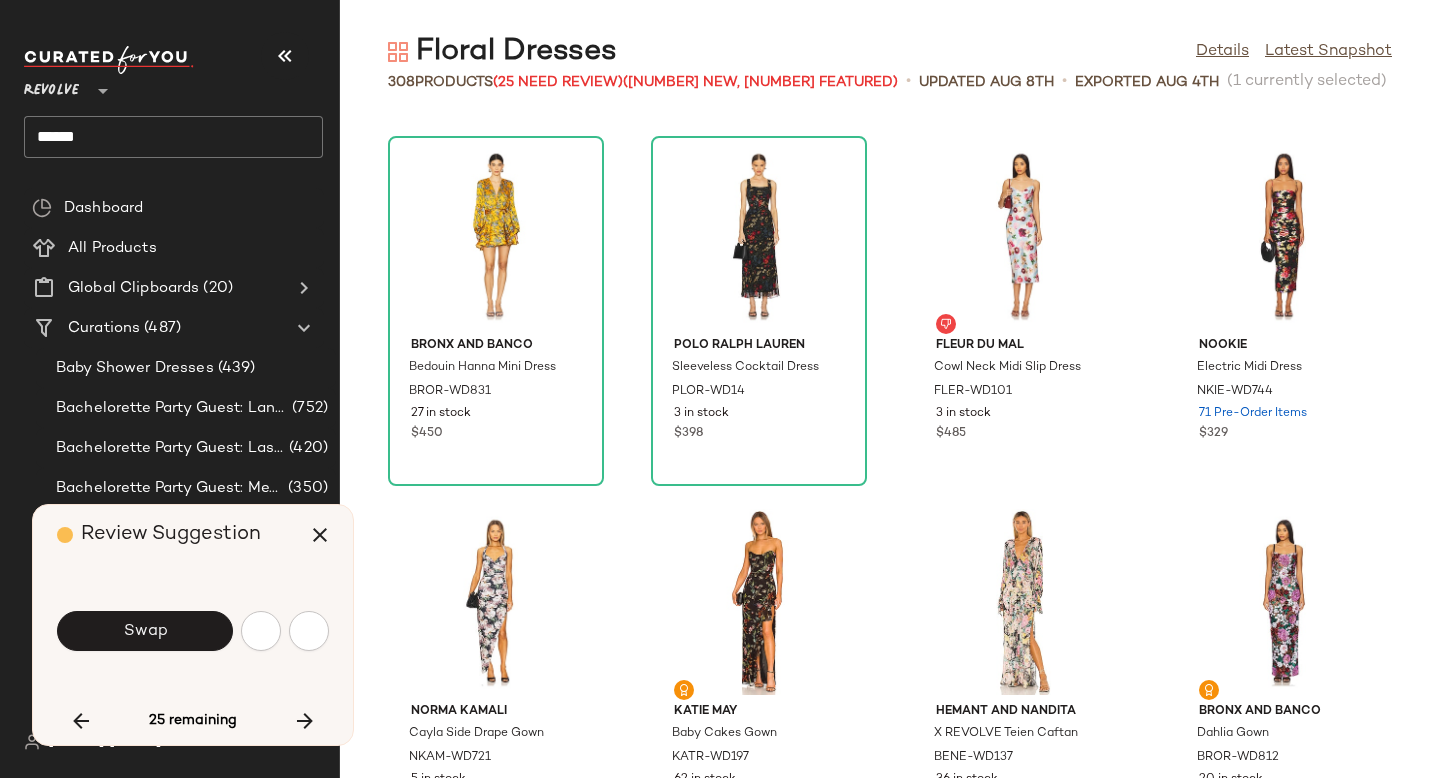 scroll, scrollTop: 26718, scrollLeft: 0, axis: vertical 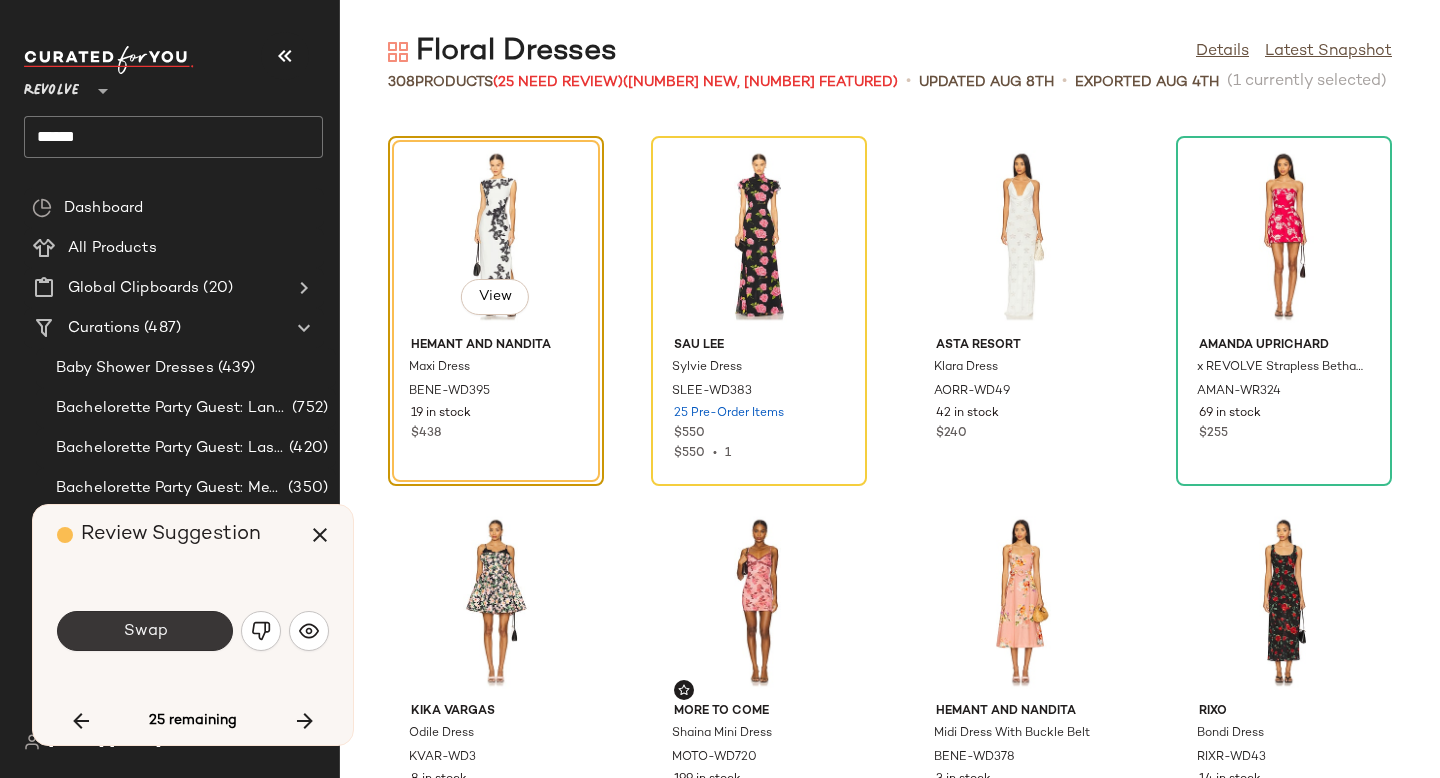 click on "Swap" 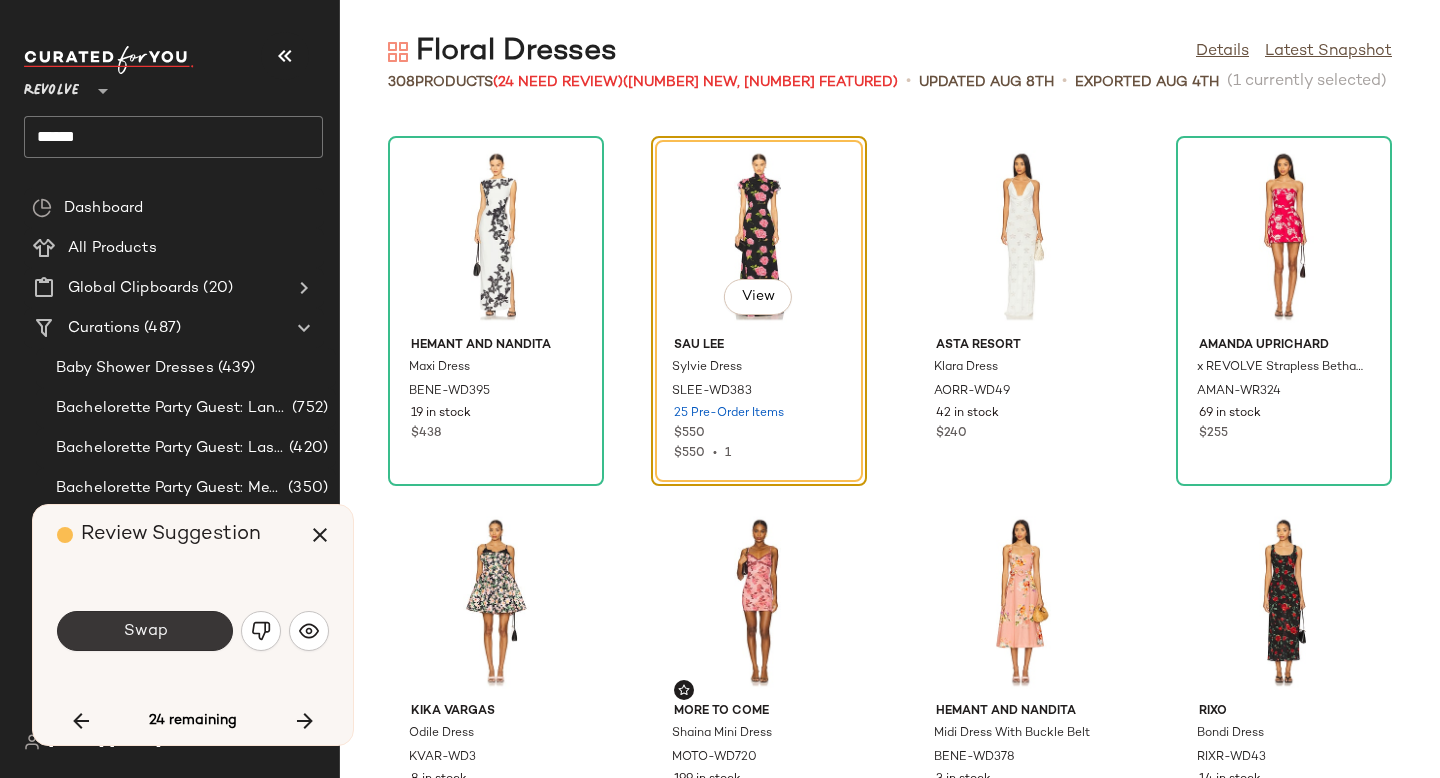 click on "Swap" at bounding box center (145, 631) 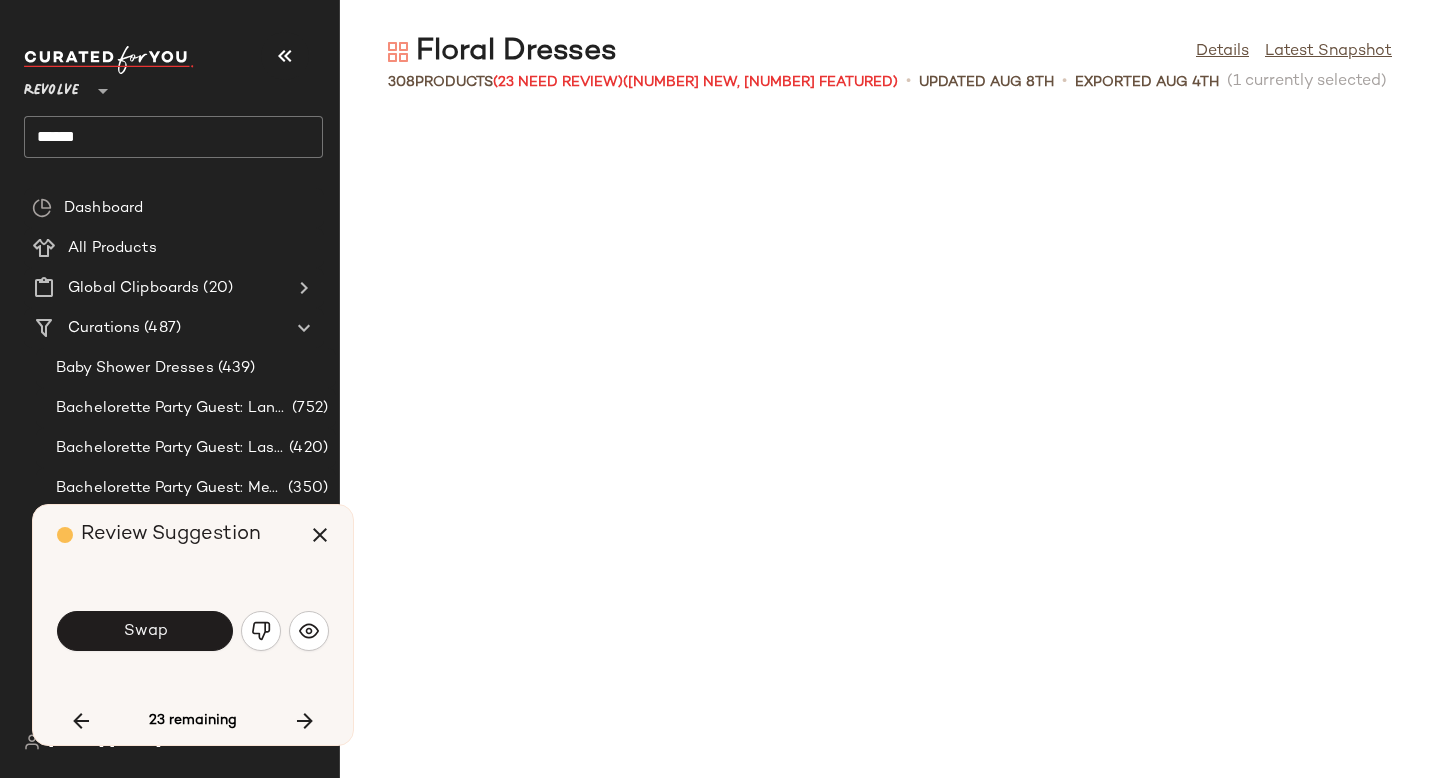 scroll, scrollTop: 27450, scrollLeft: 0, axis: vertical 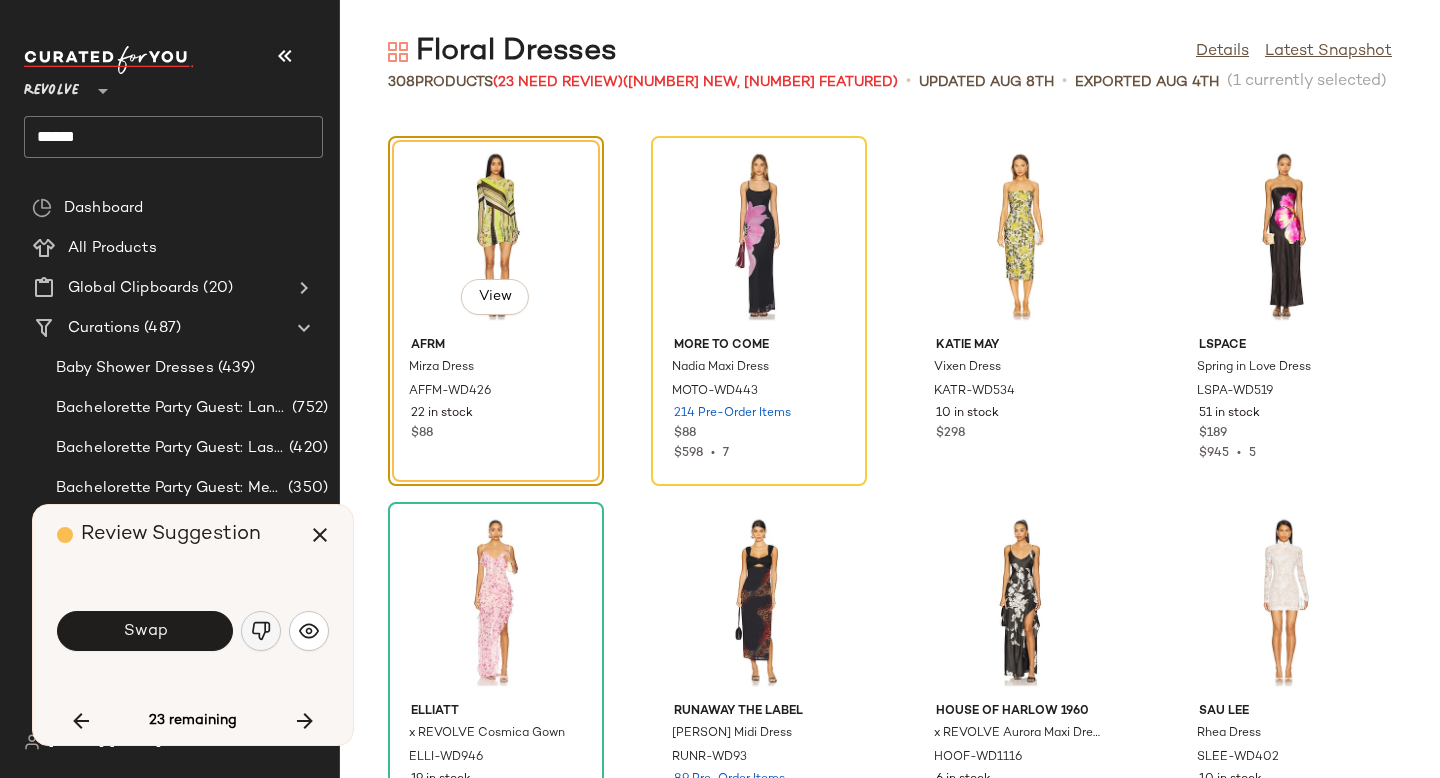 click 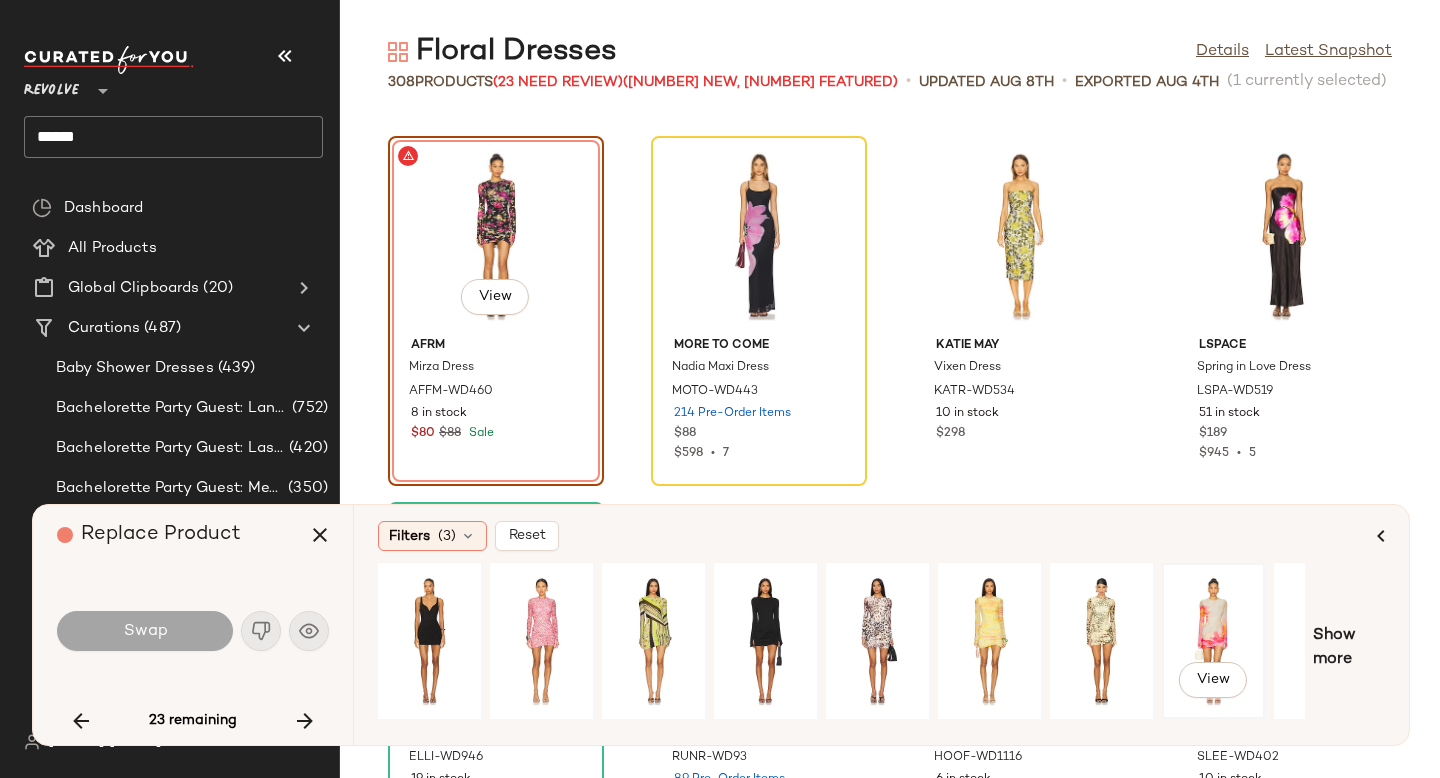 click on "View" 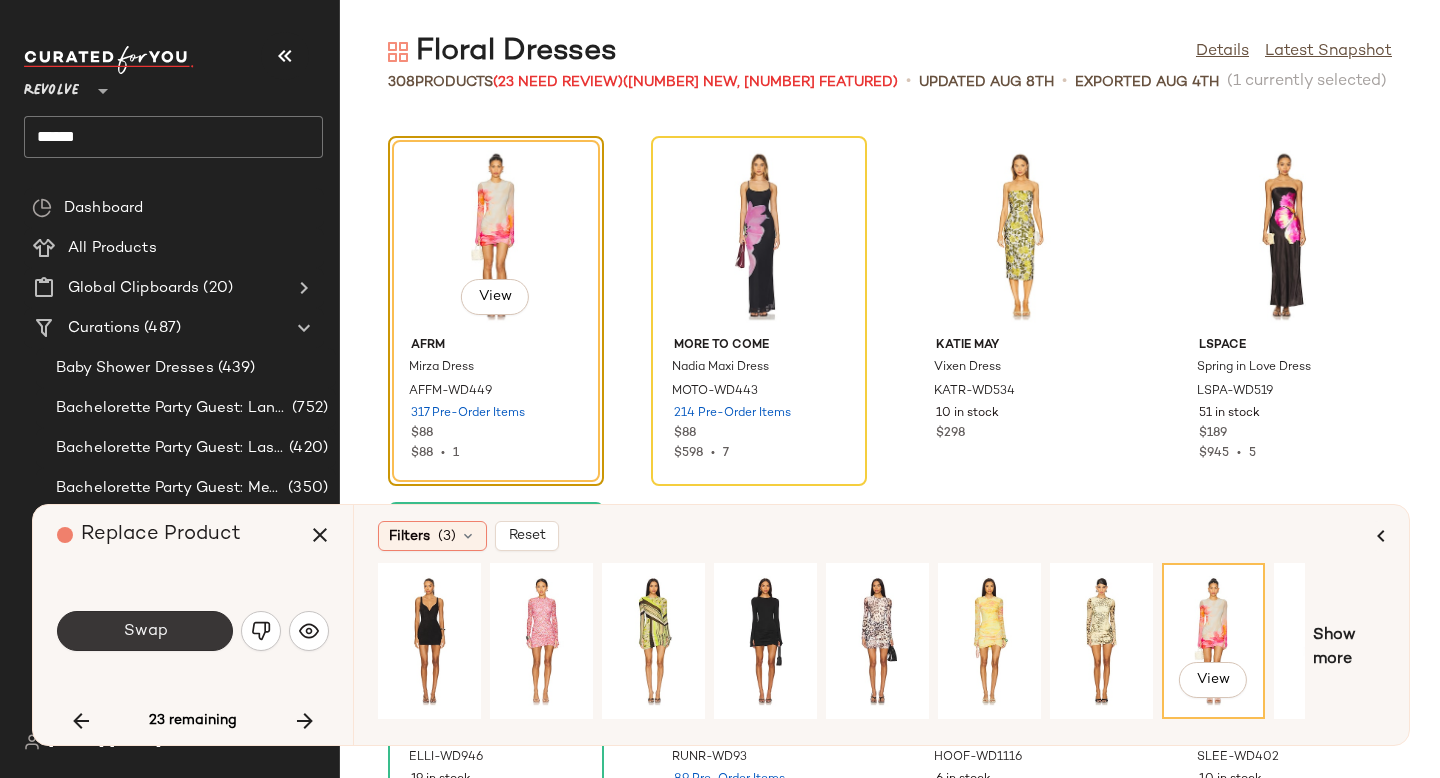 click on "Swap" at bounding box center [145, 631] 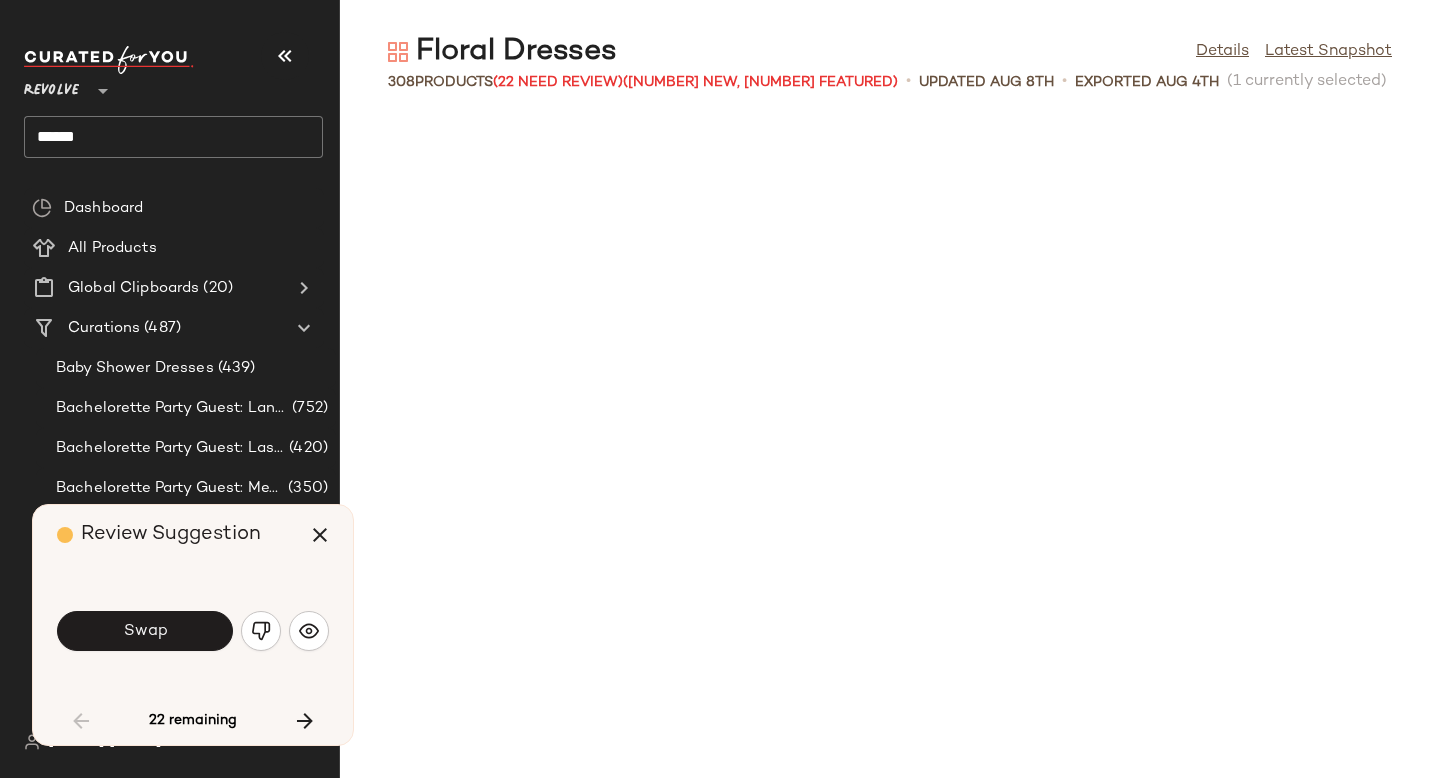 scroll, scrollTop: 0, scrollLeft: 0, axis: both 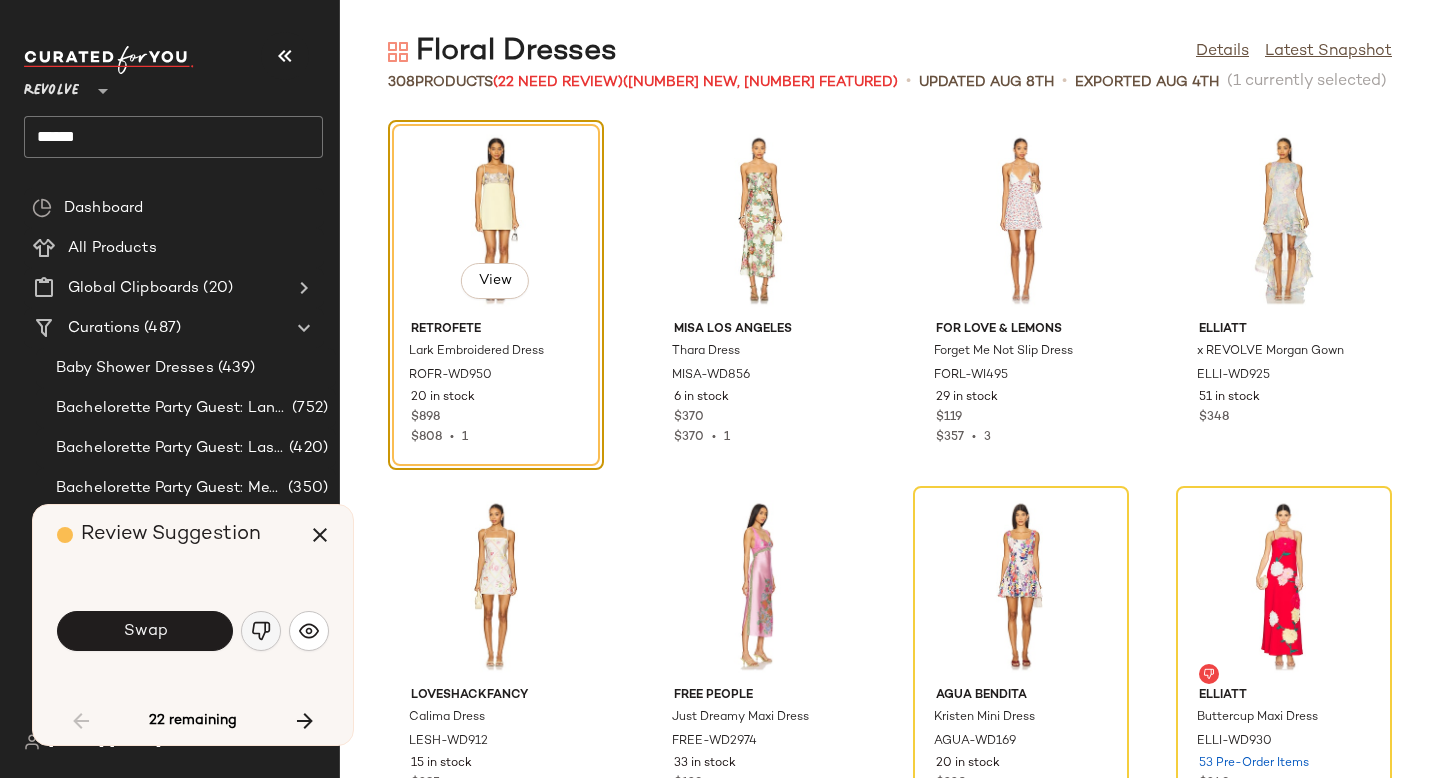 click 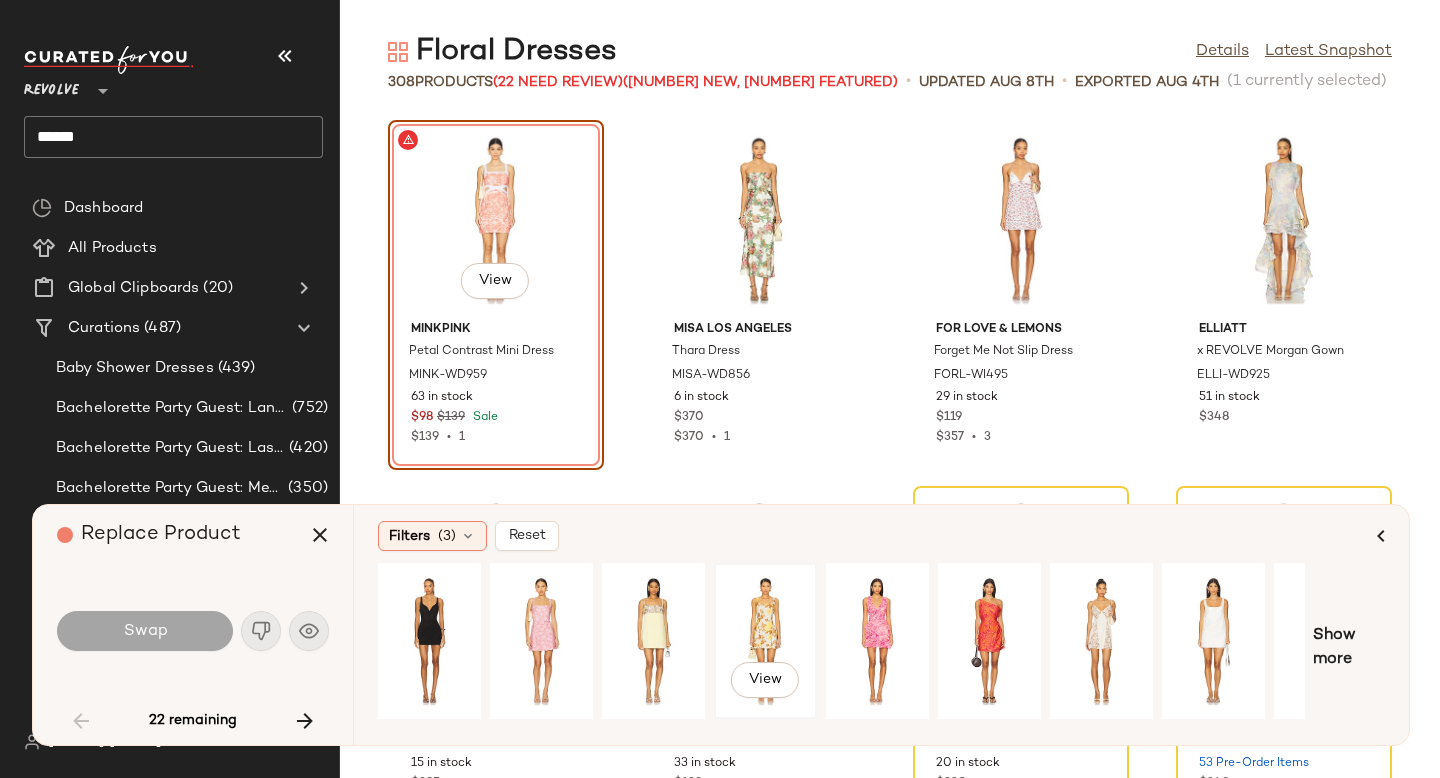click on "View" 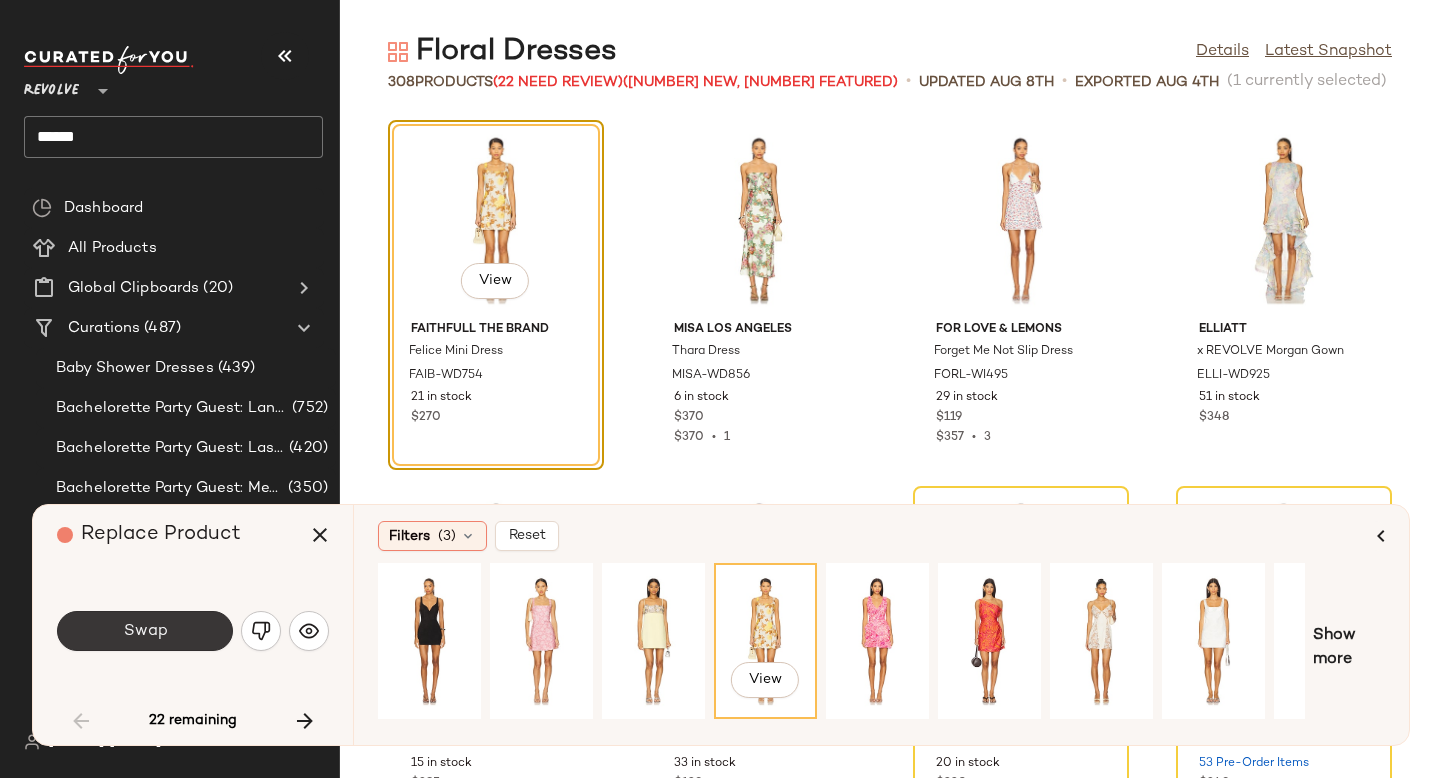 click on "Swap" 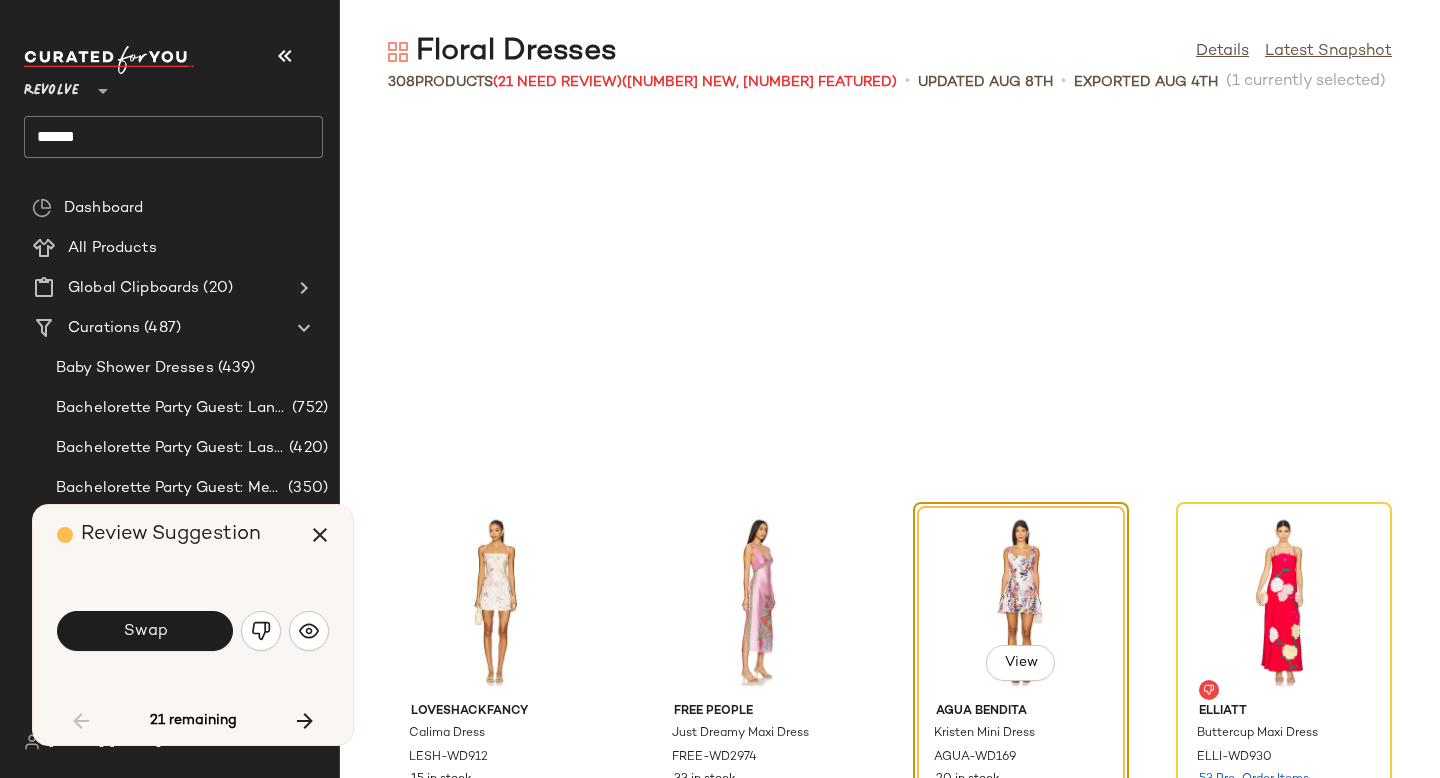 scroll, scrollTop: 382, scrollLeft: 0, axis: vertical 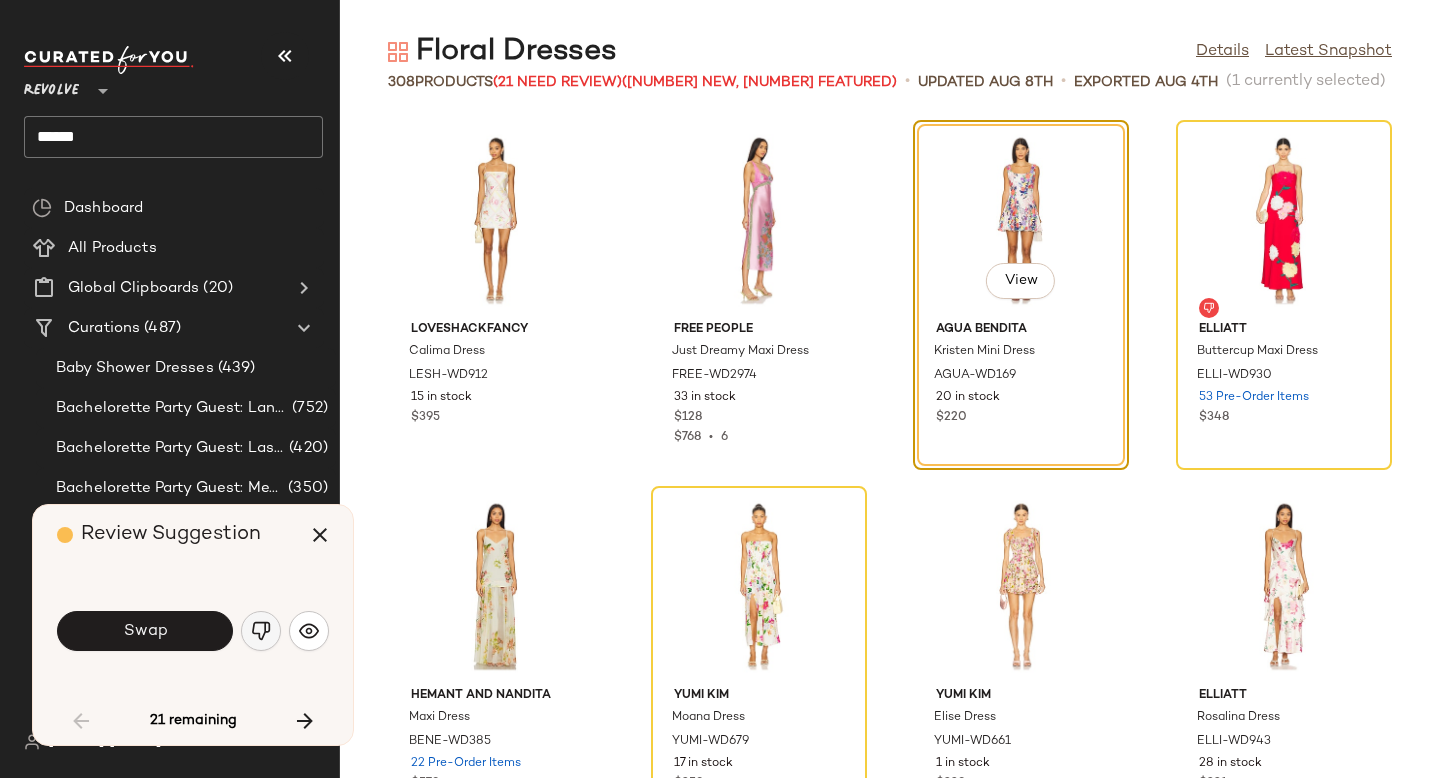 click 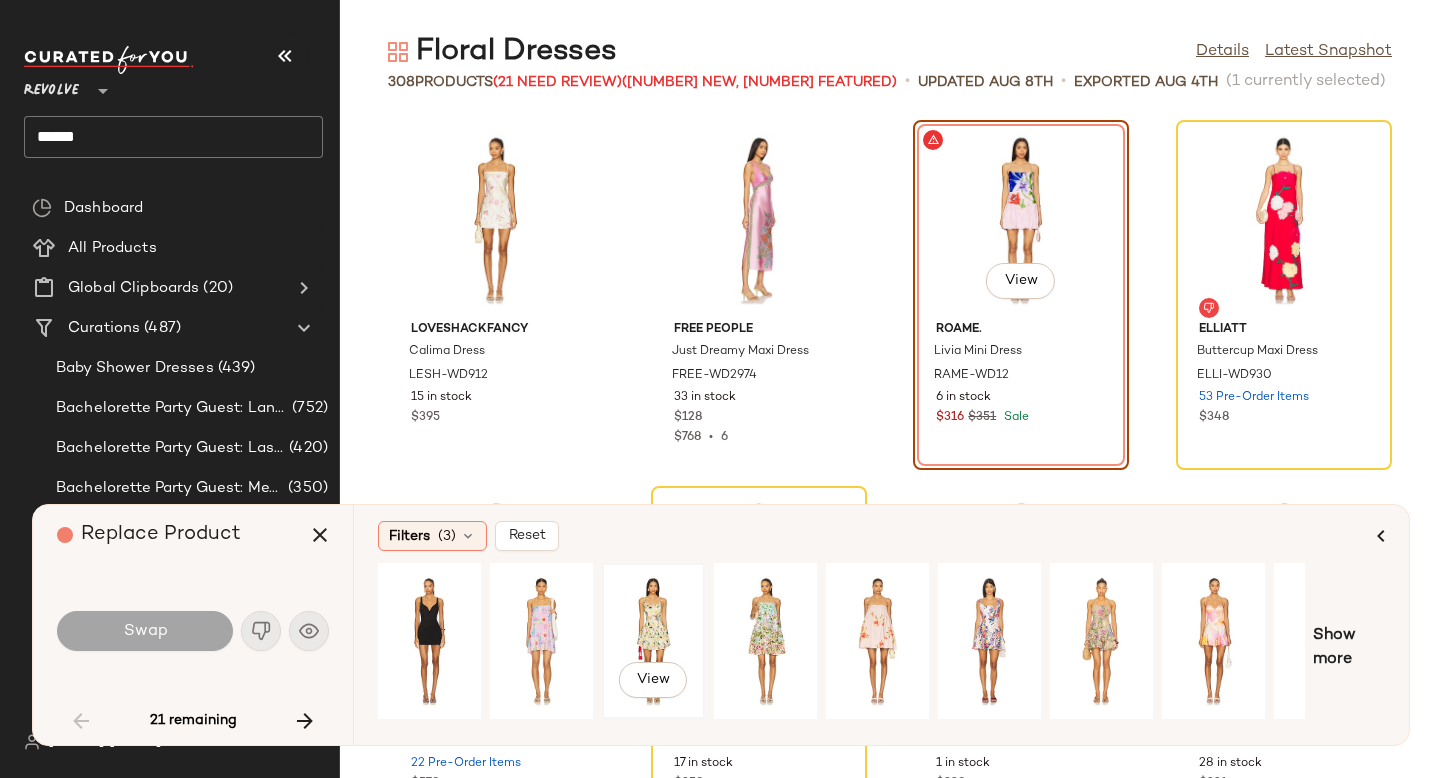 click on "View" 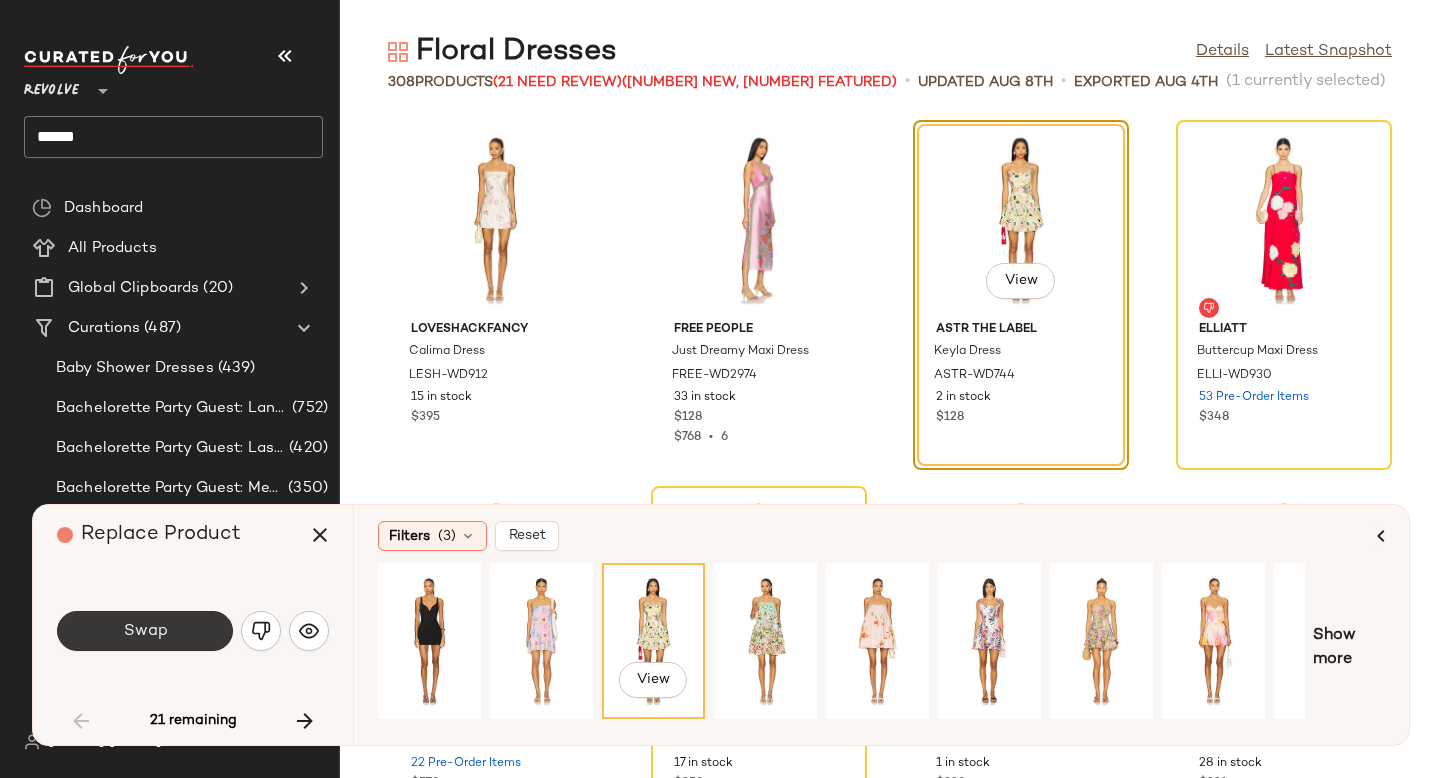 click on "Swap" at bounding box center [145, 631] 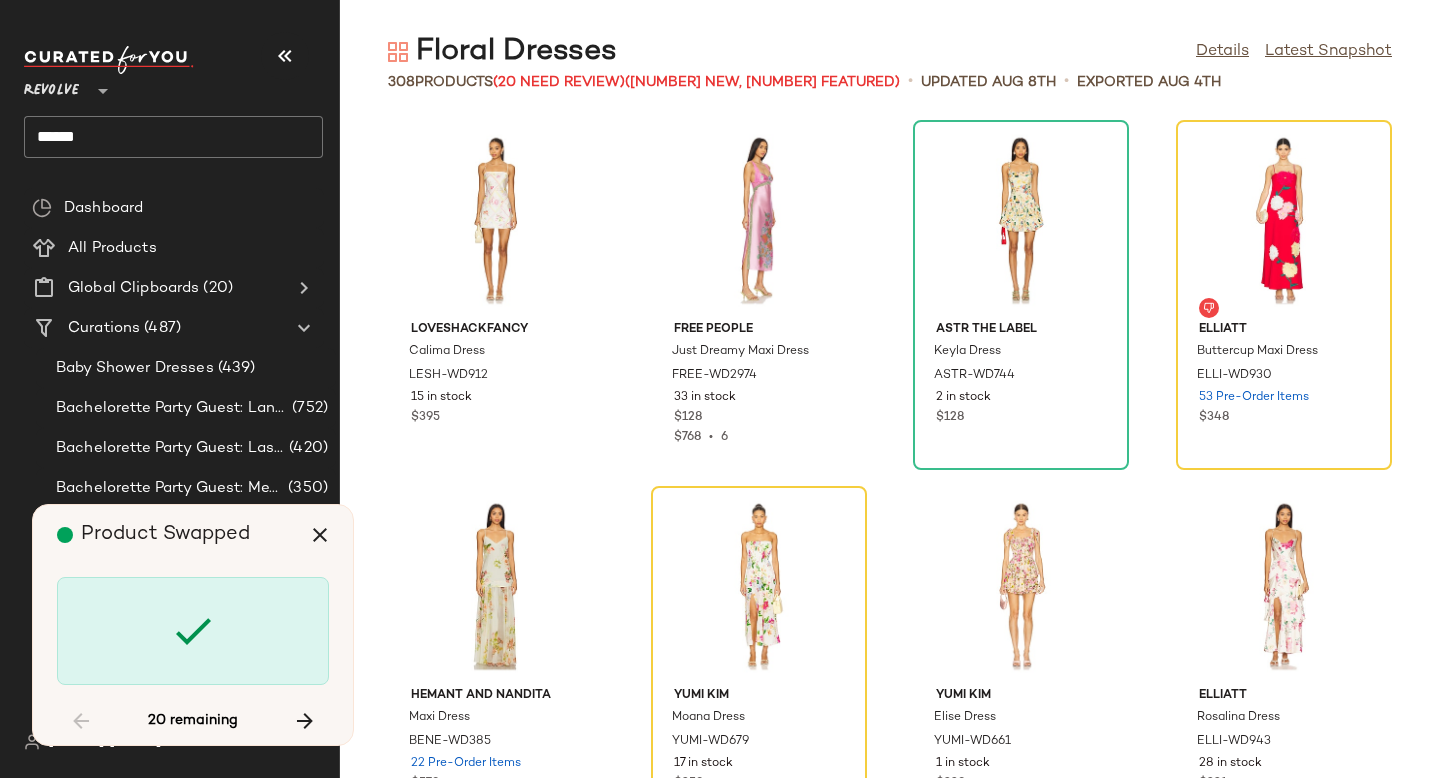 scroll, scrollTop: 366, scrollLeft: 0, axis: vertical 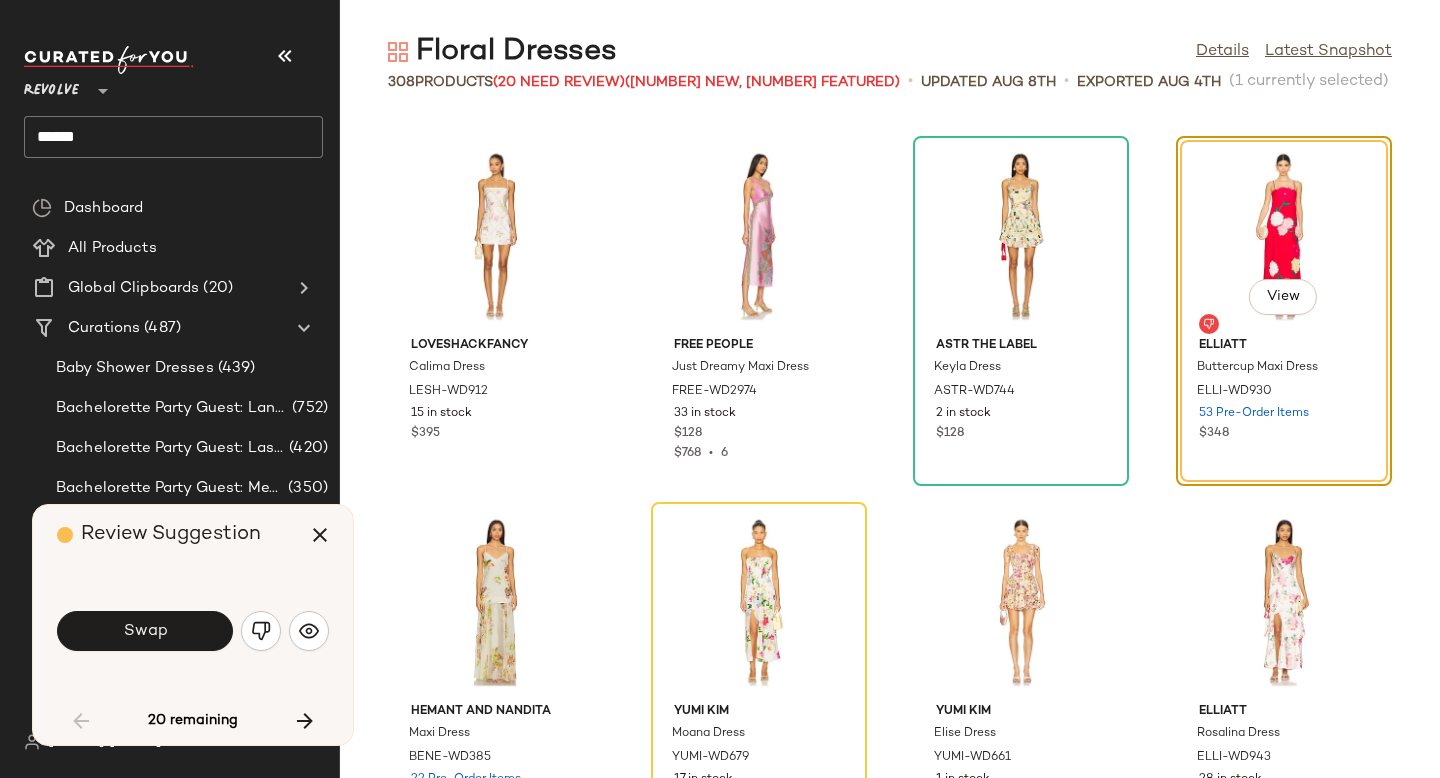 click on "Swap" at bounding box center [145, 631] 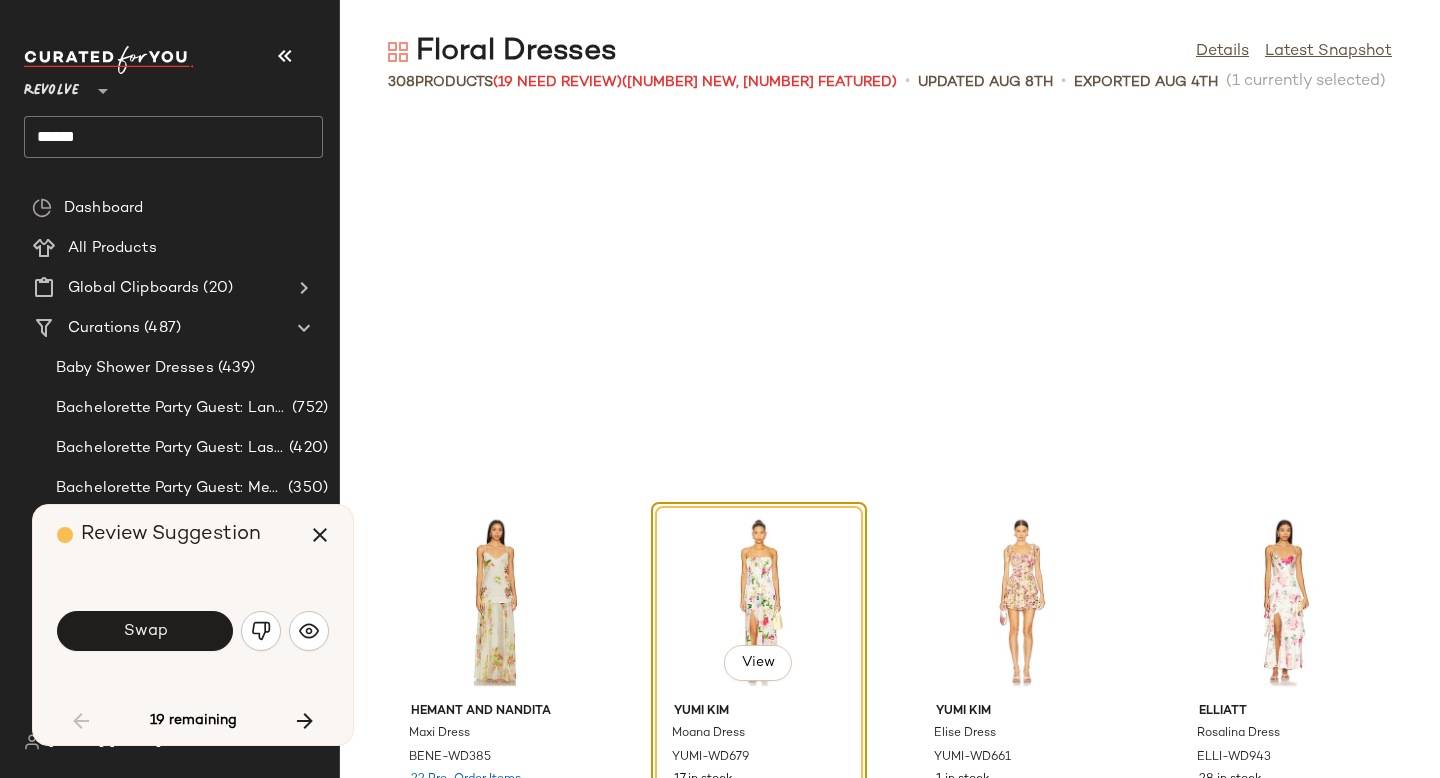 scroll, scrollTop: 732, scrollLeft: 0, axis: vertical 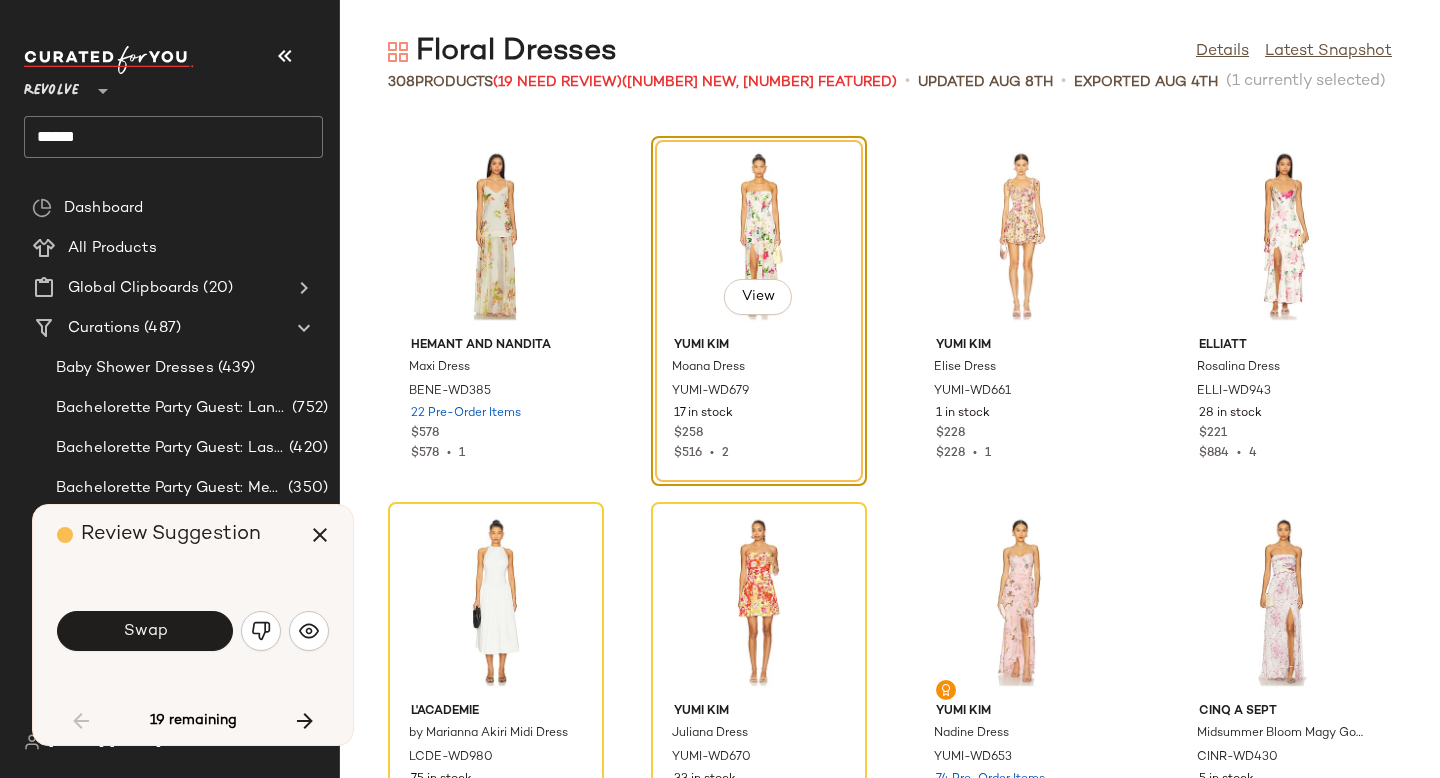 click on "Swap" at bounding box center [145, 631] 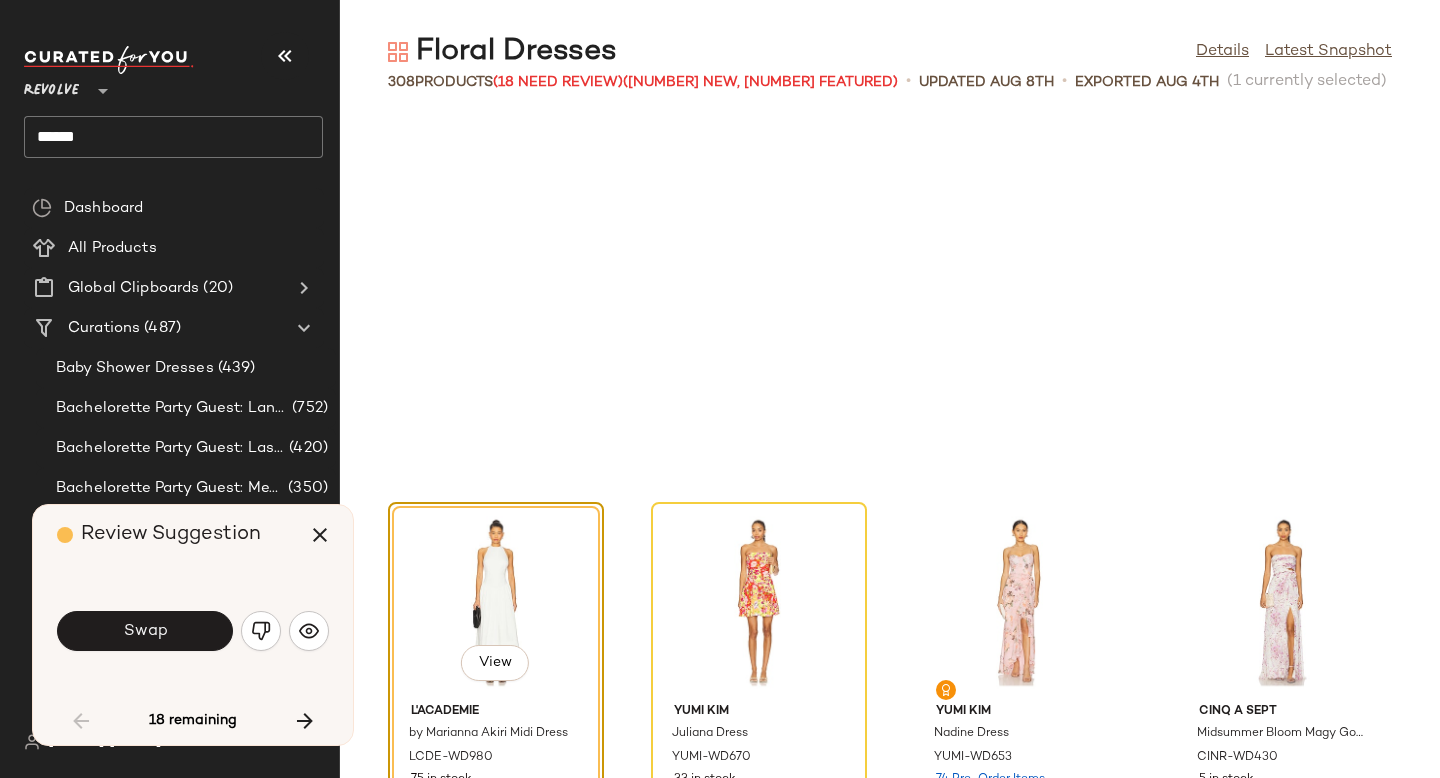 scroll, scrollTop: 1098, scrollLeft: 0, axis: vertical 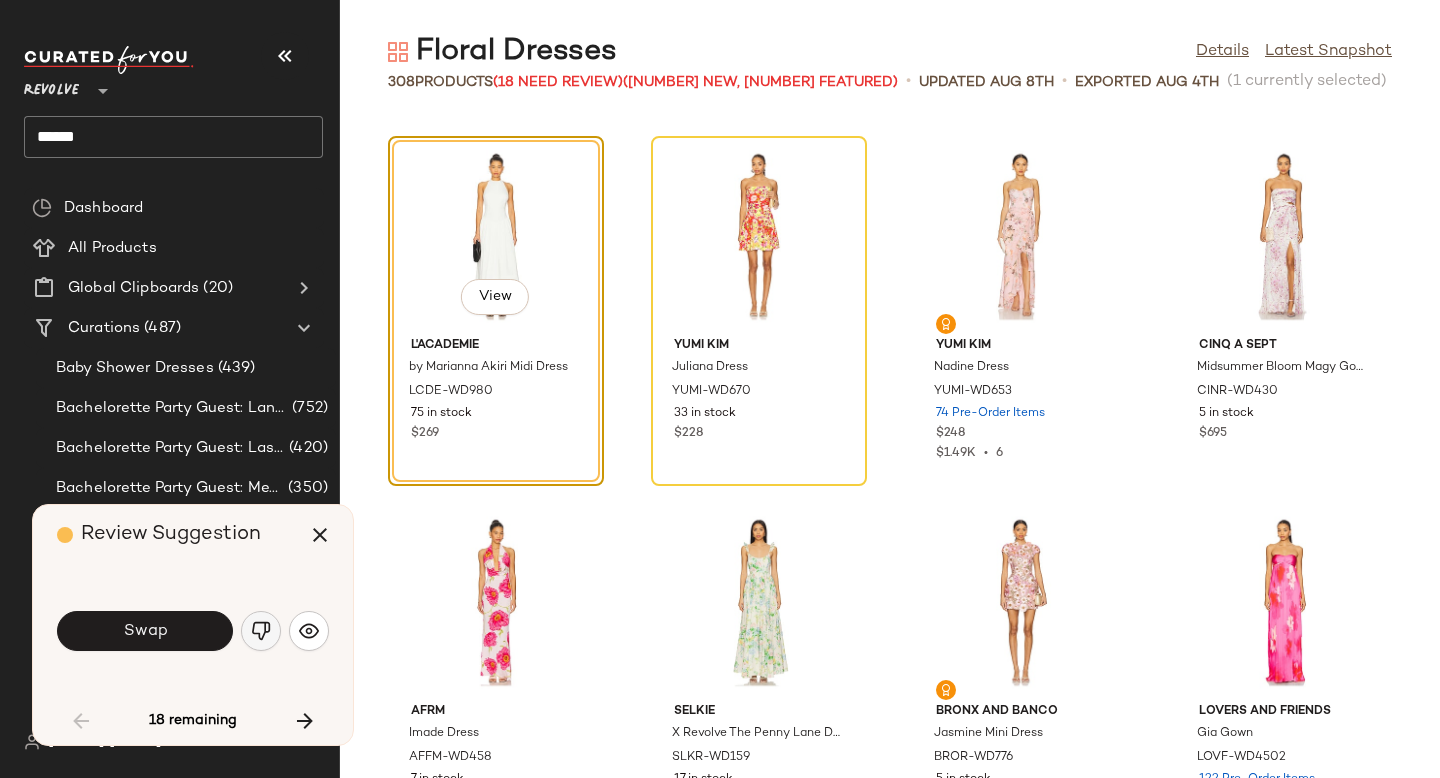 click 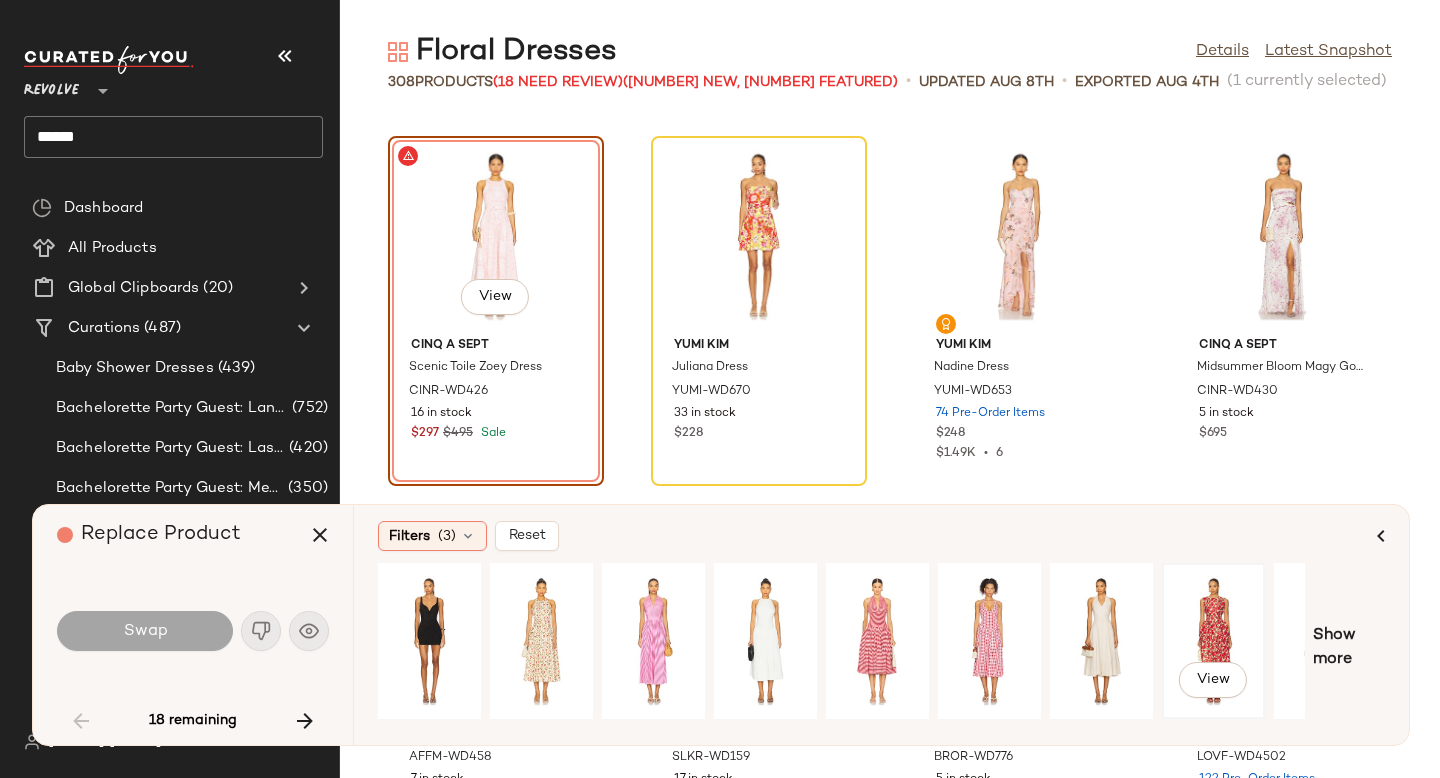 click on "View" 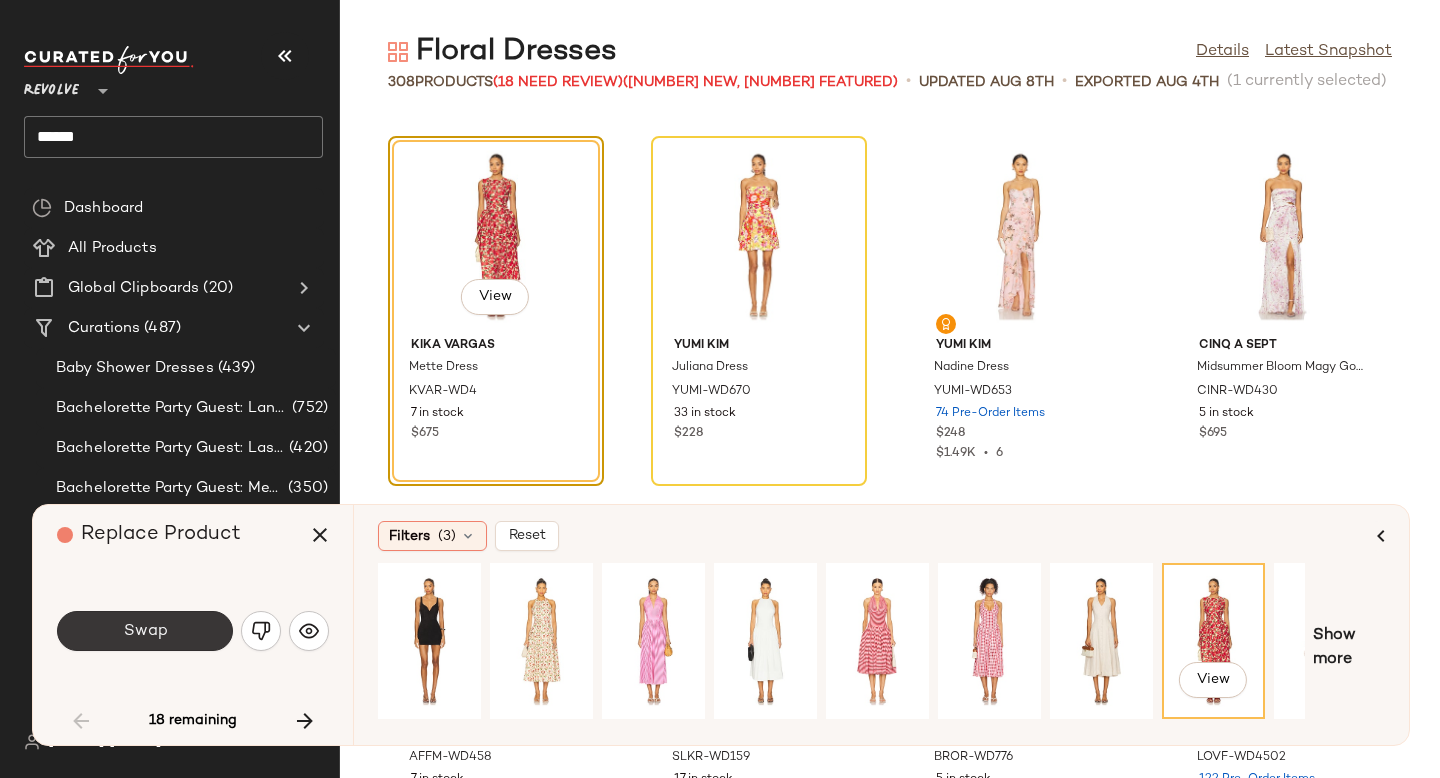 click on "Swap" at bounding box center [145, 631] 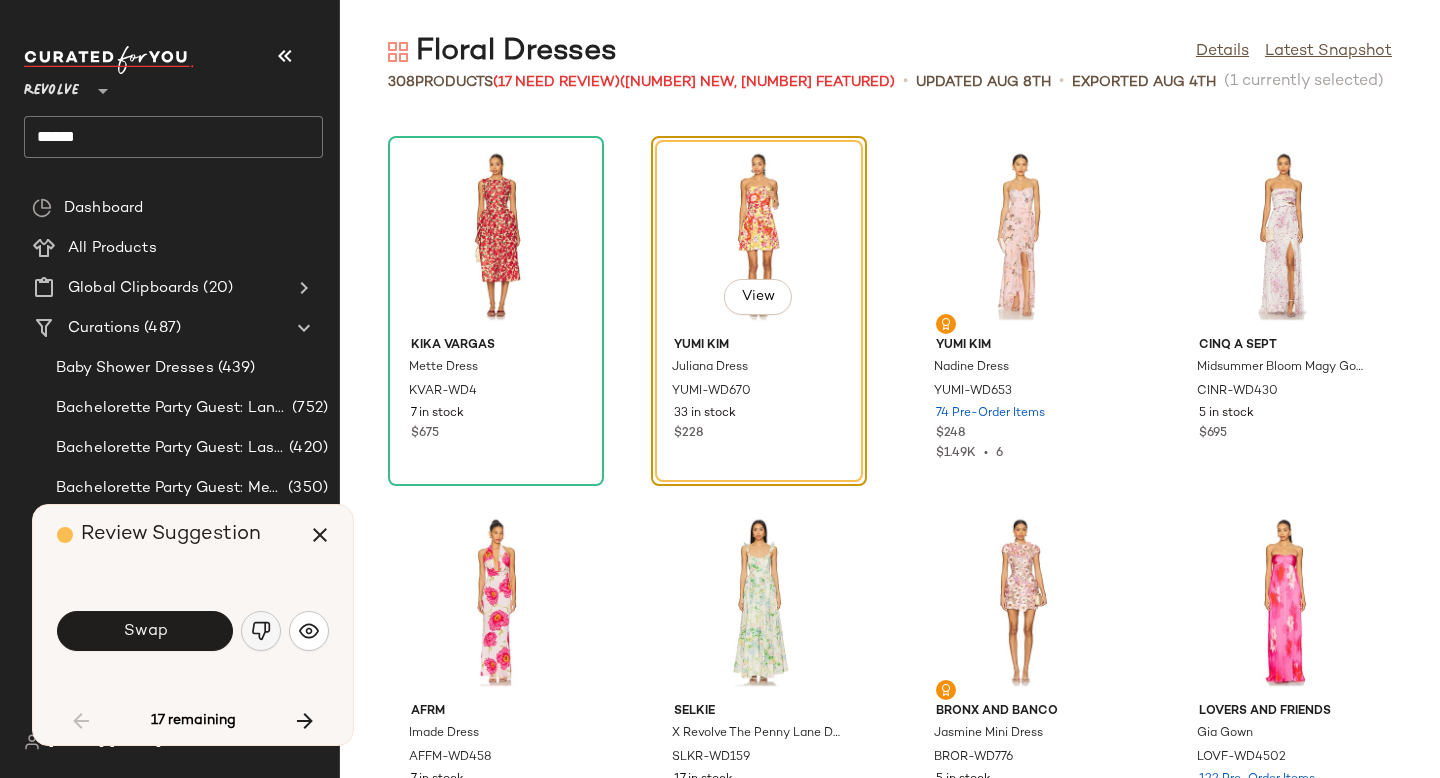 click 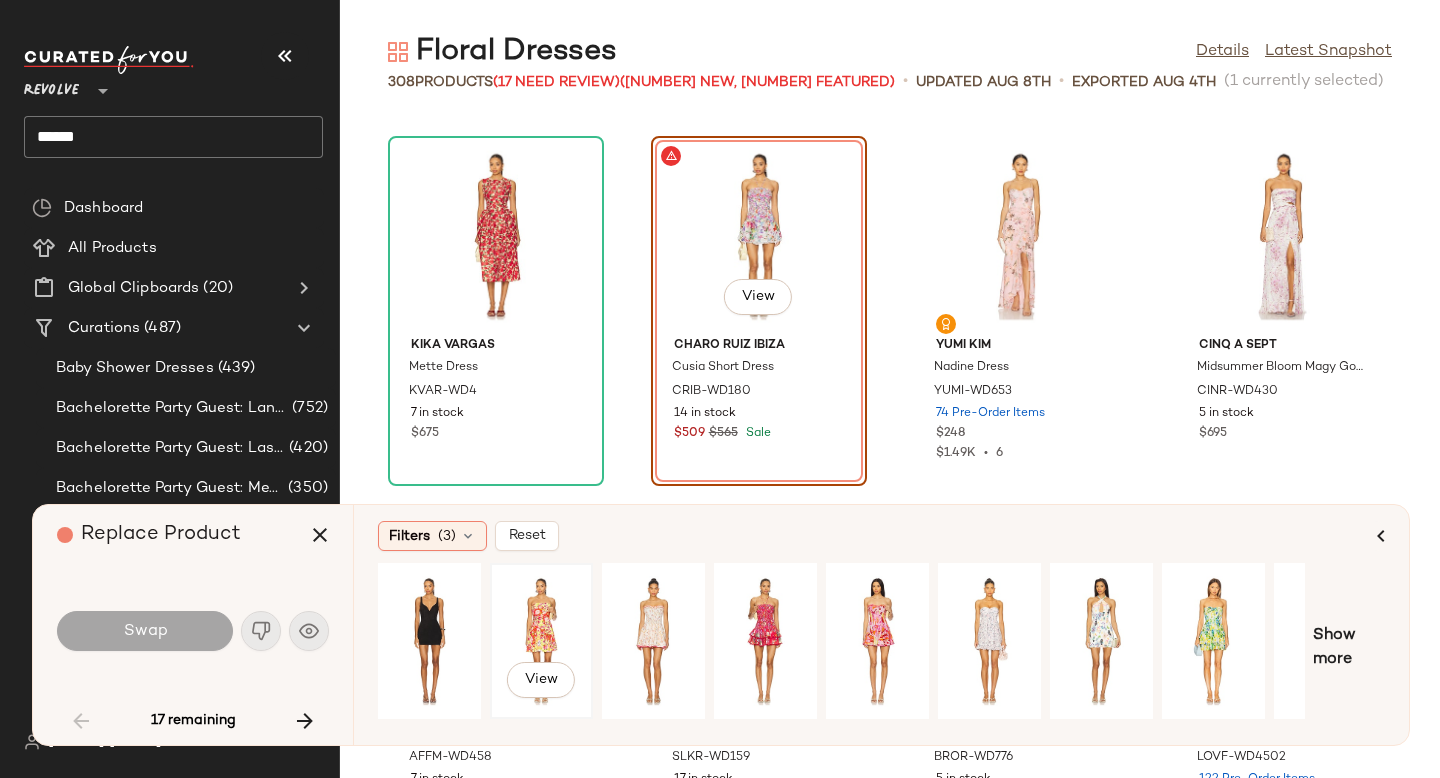 click on "View" 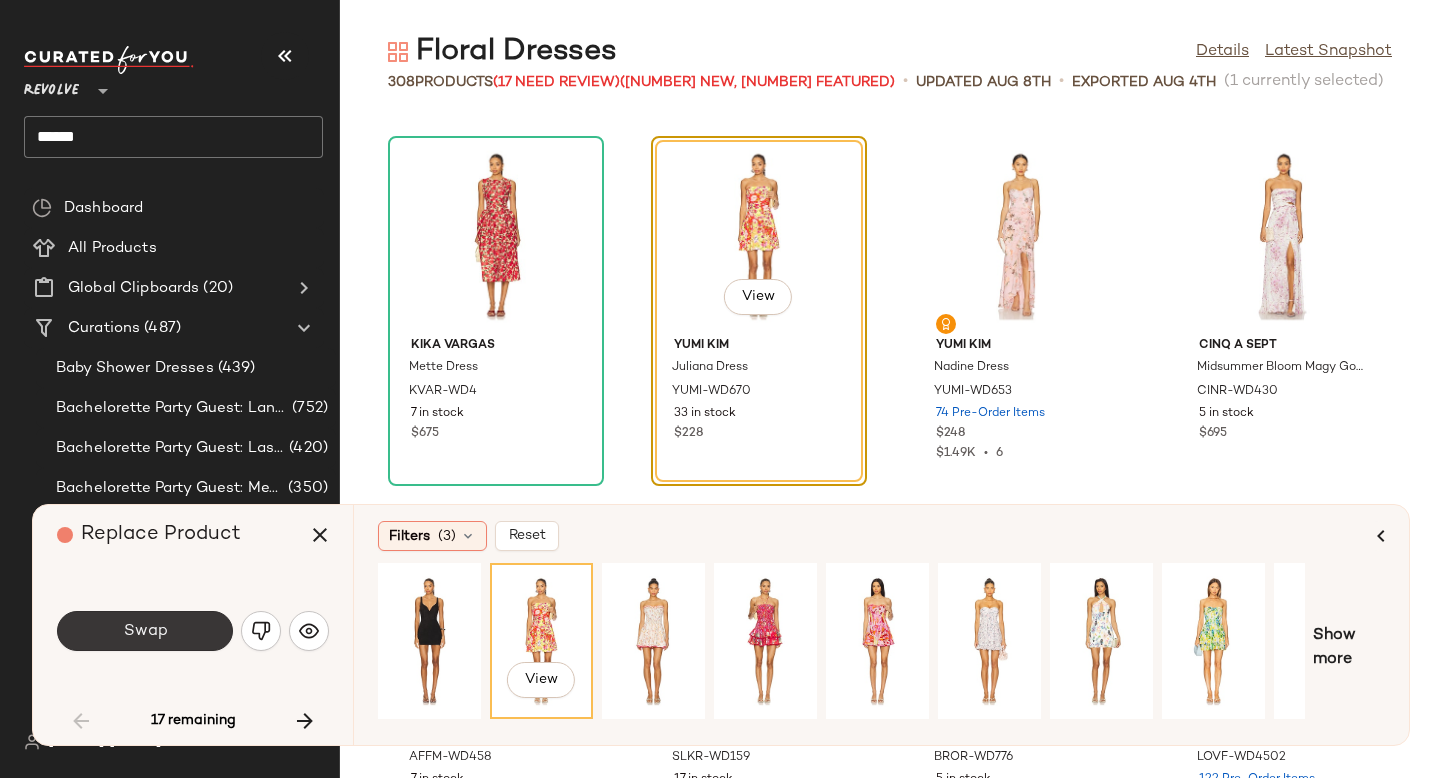 click on "Swap" 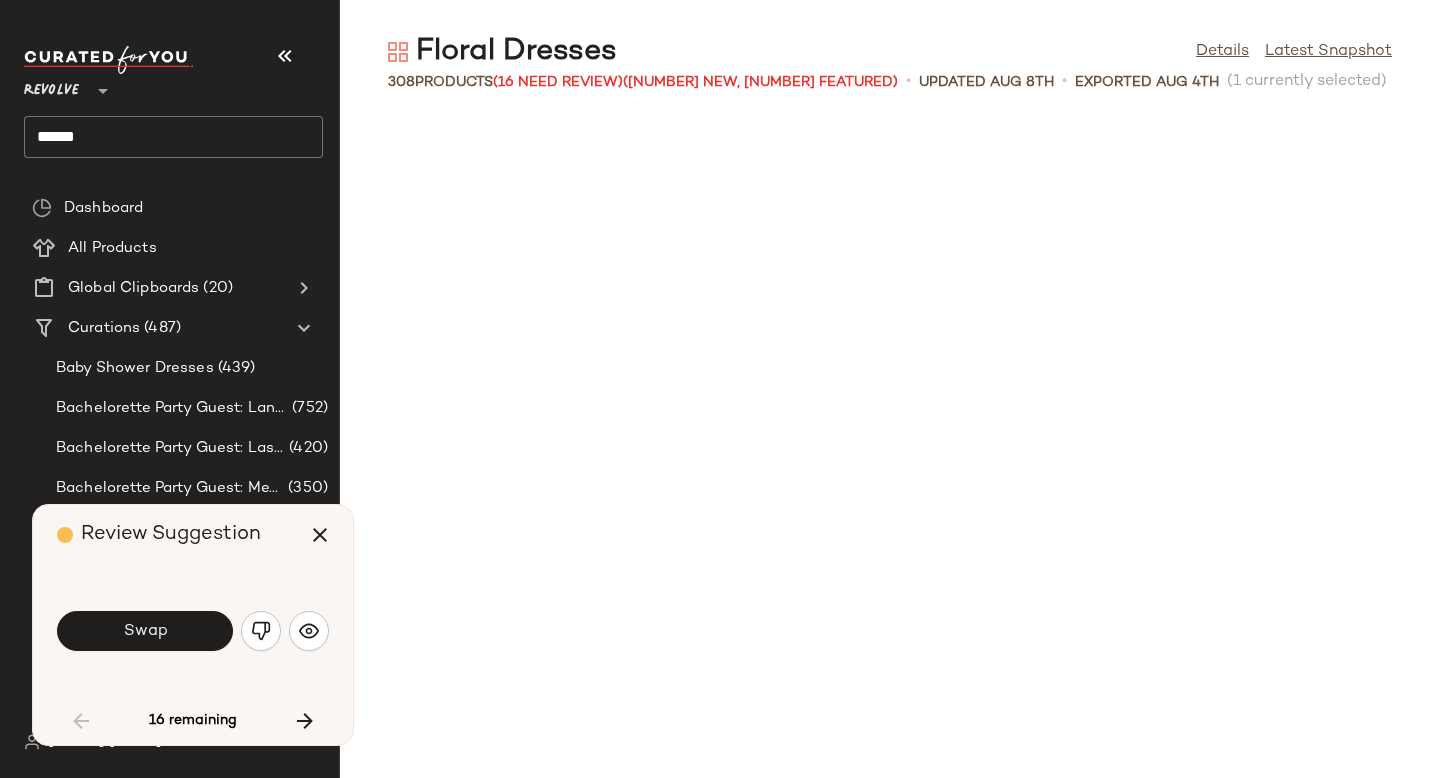 scroll, scrollTop: 2562, scrollLeft: 0, axis: vertical 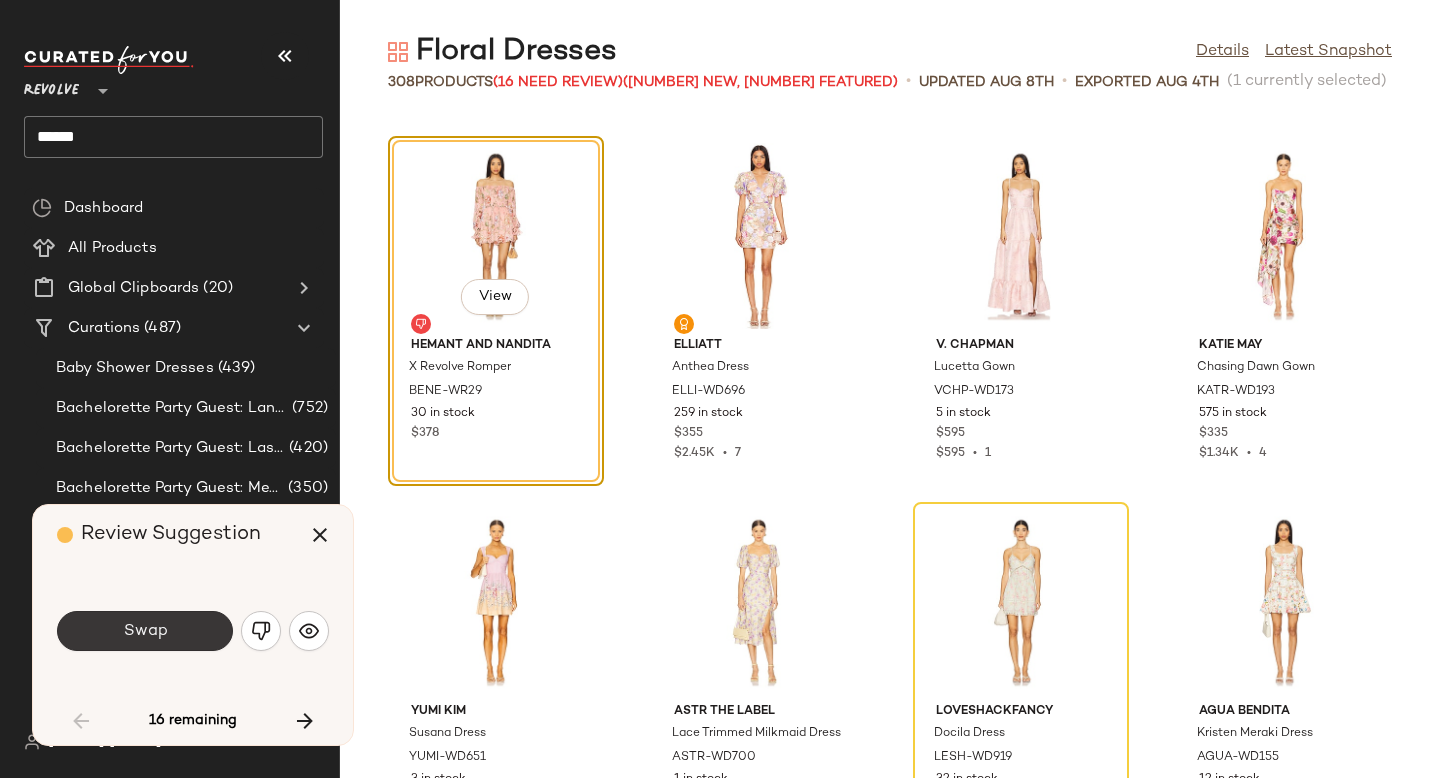 click on "Swap" 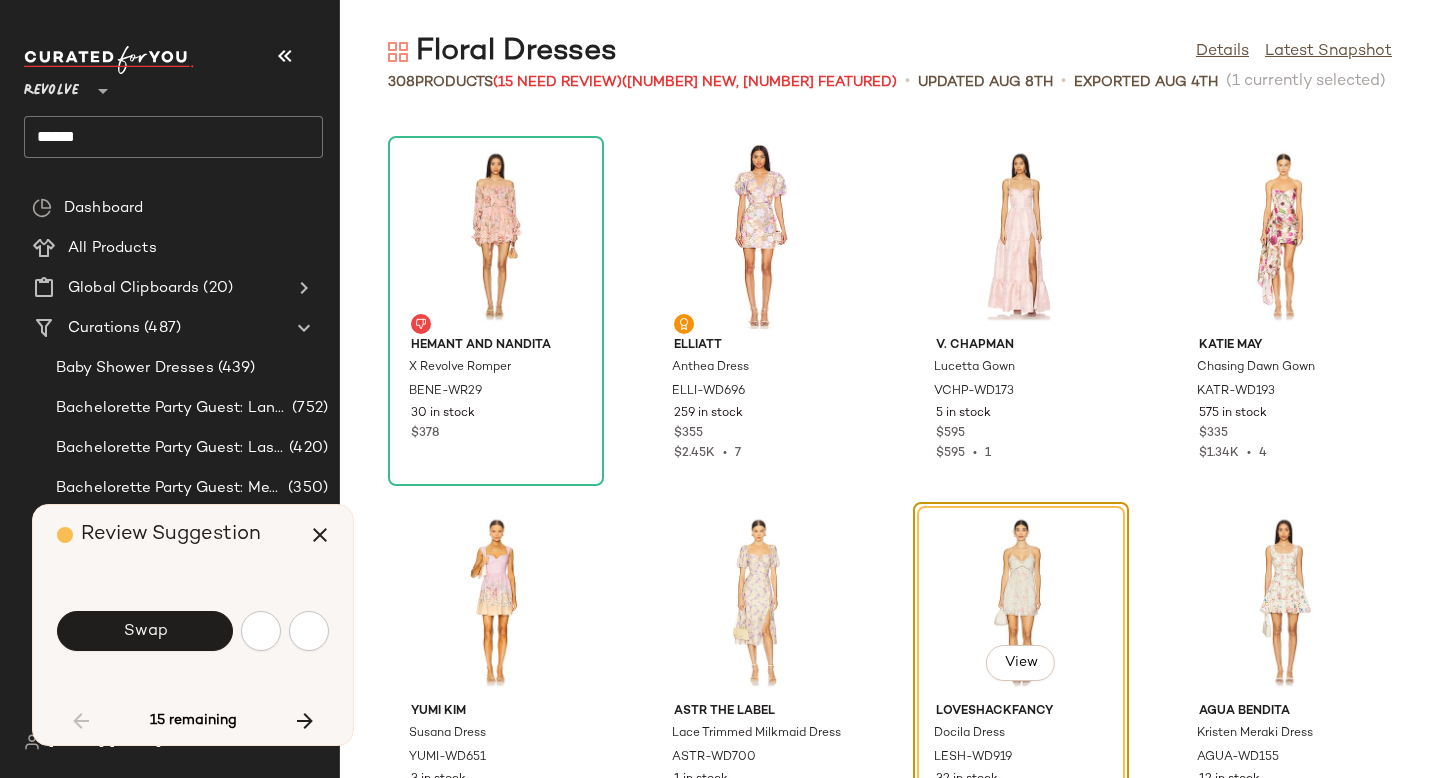 scroll, scrollTop: 2928, scrollLeft: 0, axis: vertical 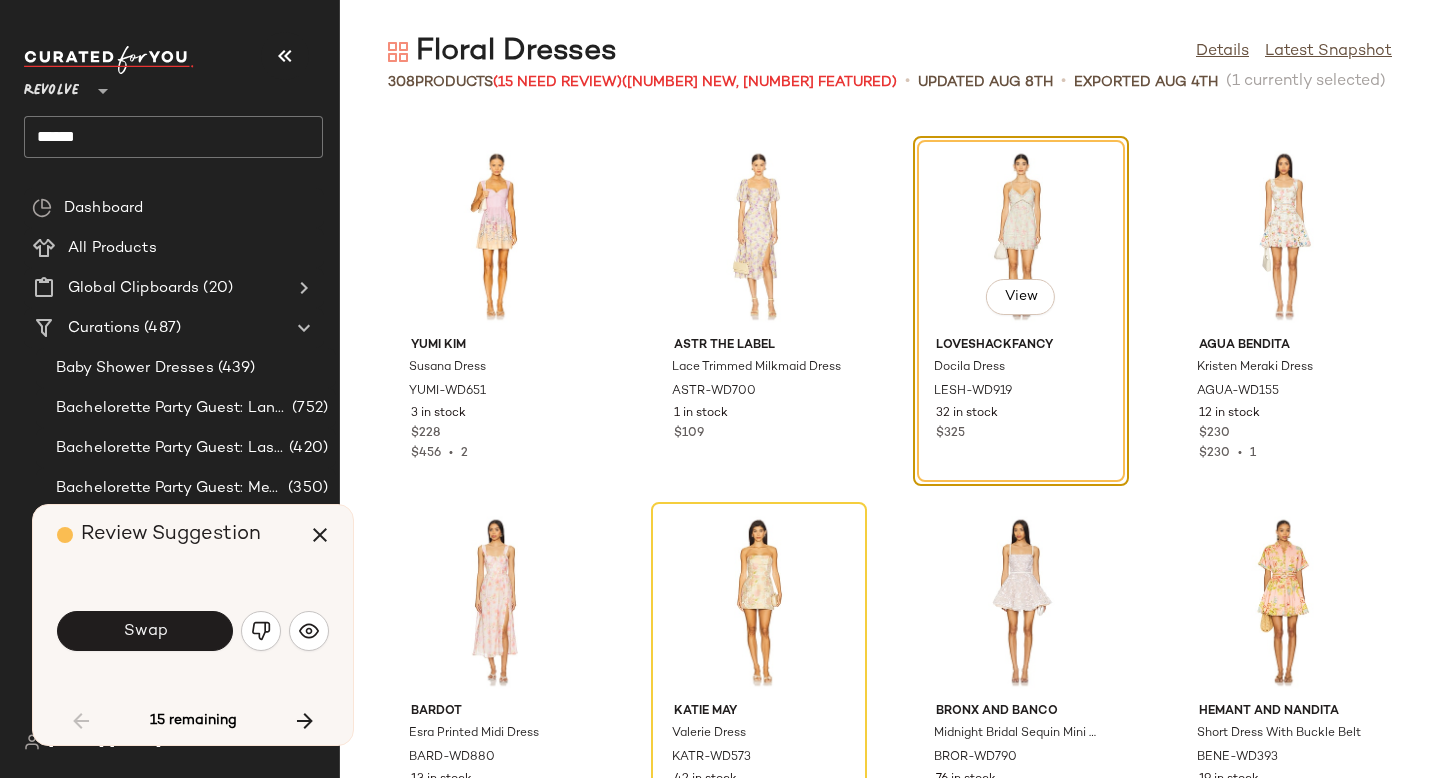 click on "Swap" 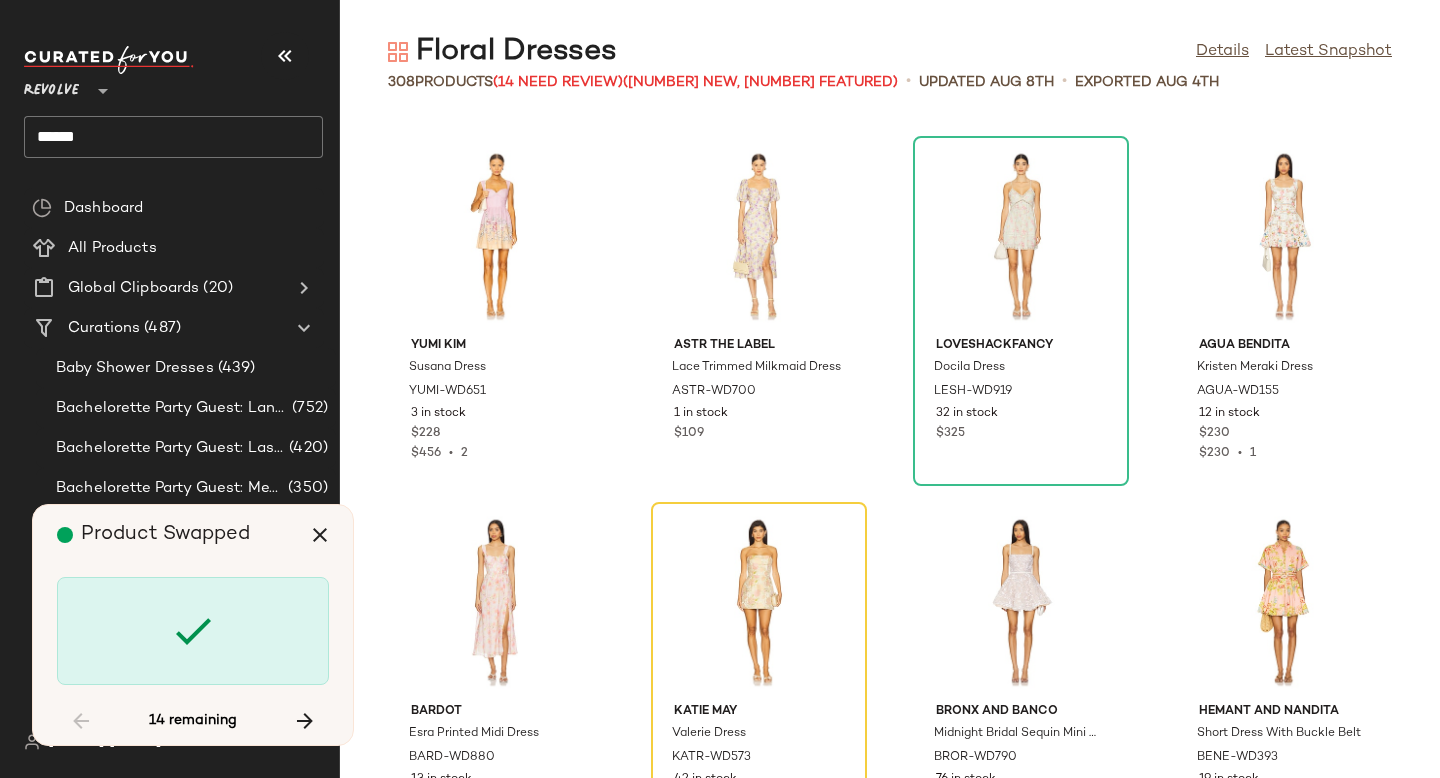 scroll, scrollTop: 3294, scrollLeft: 0, axis: vertical 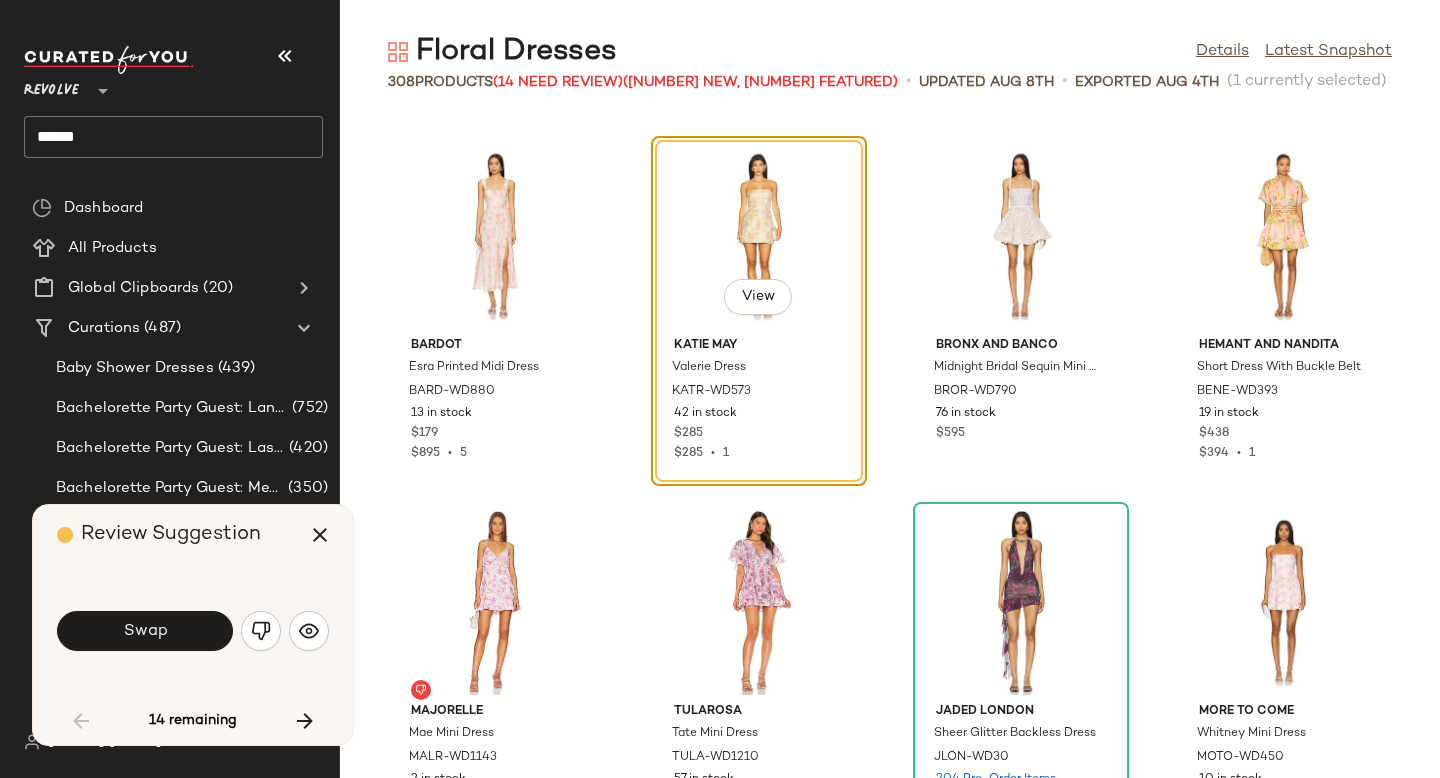 click on "Swap" 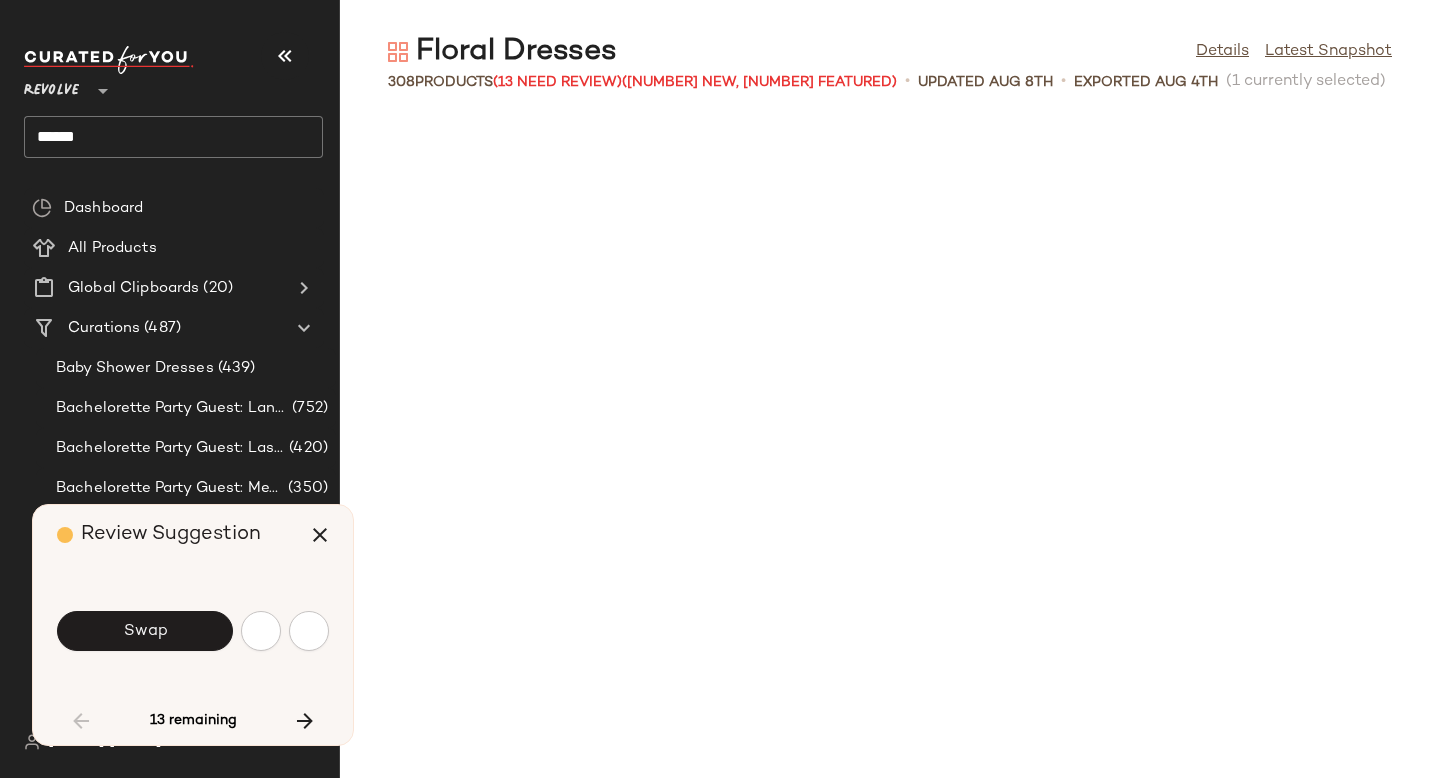 scroll, scrollTop: 4758, scrollLeft: 0, axis: vertical 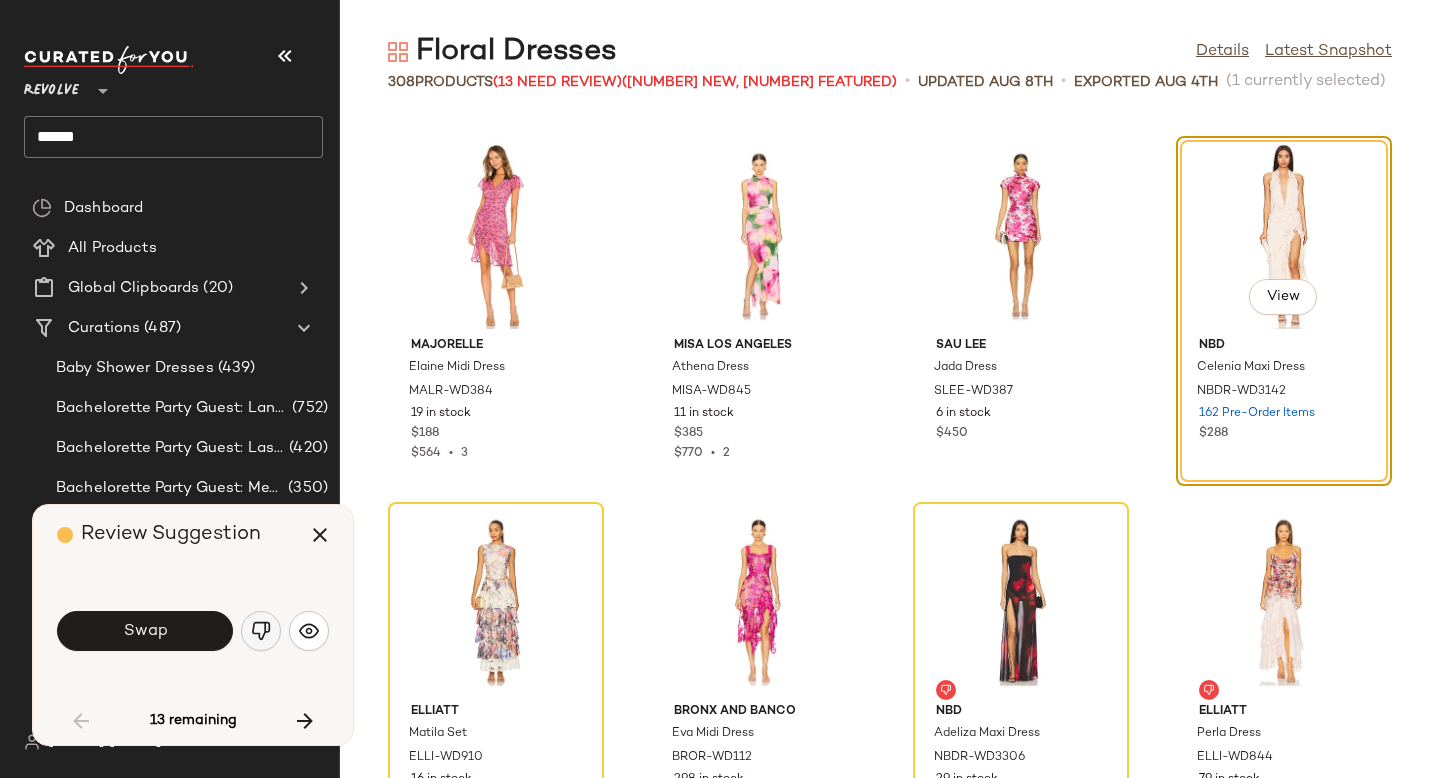 click 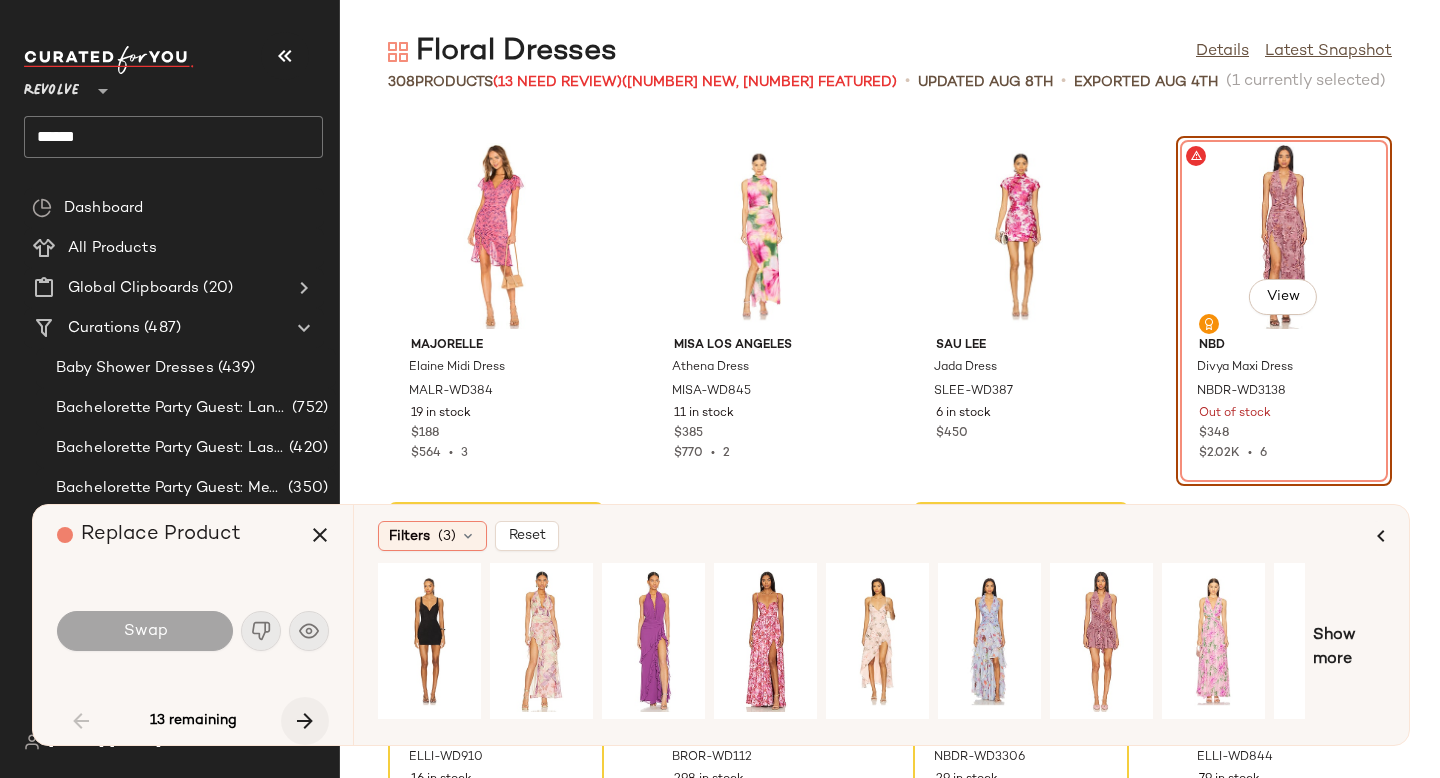 click at bounding box center (305, 721) 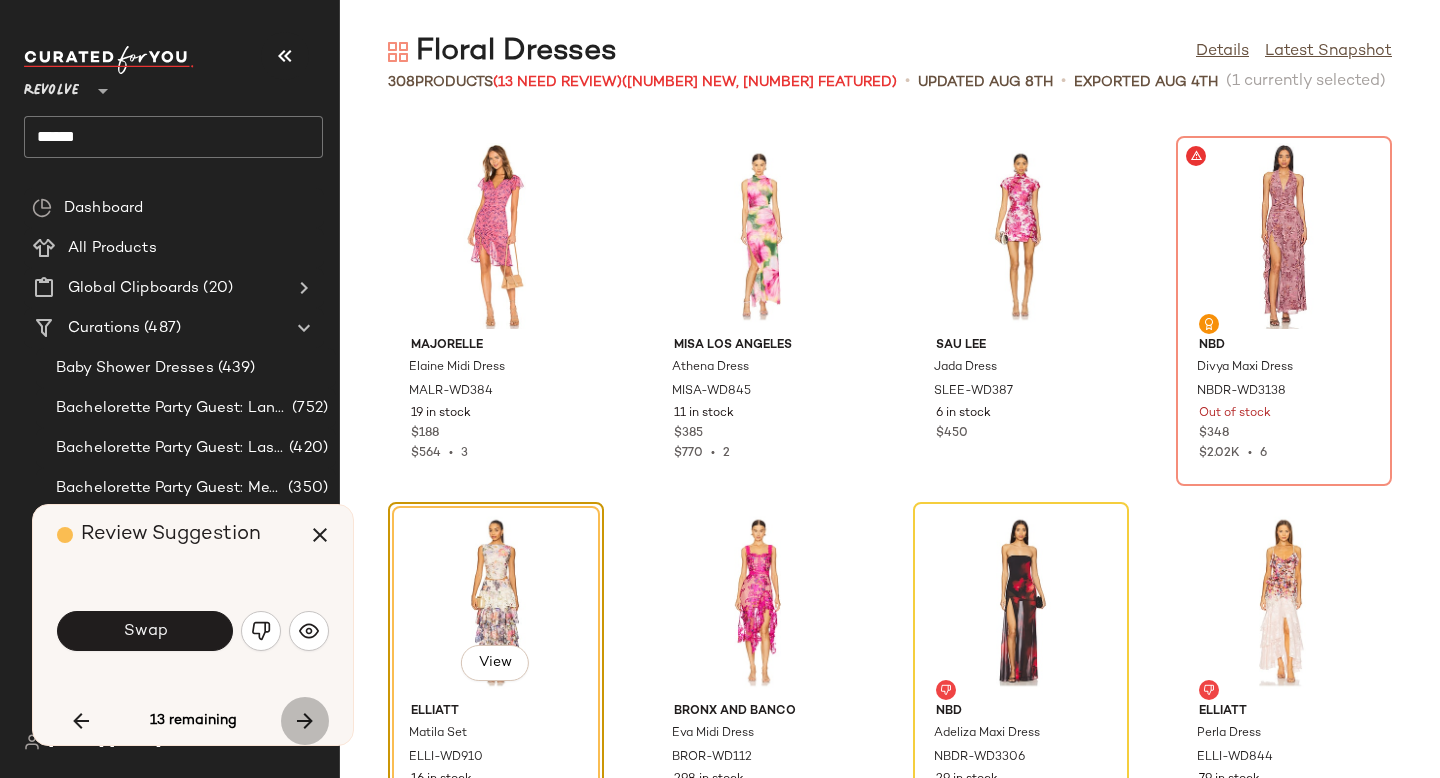 scroll, scrollTop: 5124, scrollLeft: 0, axis: vertical 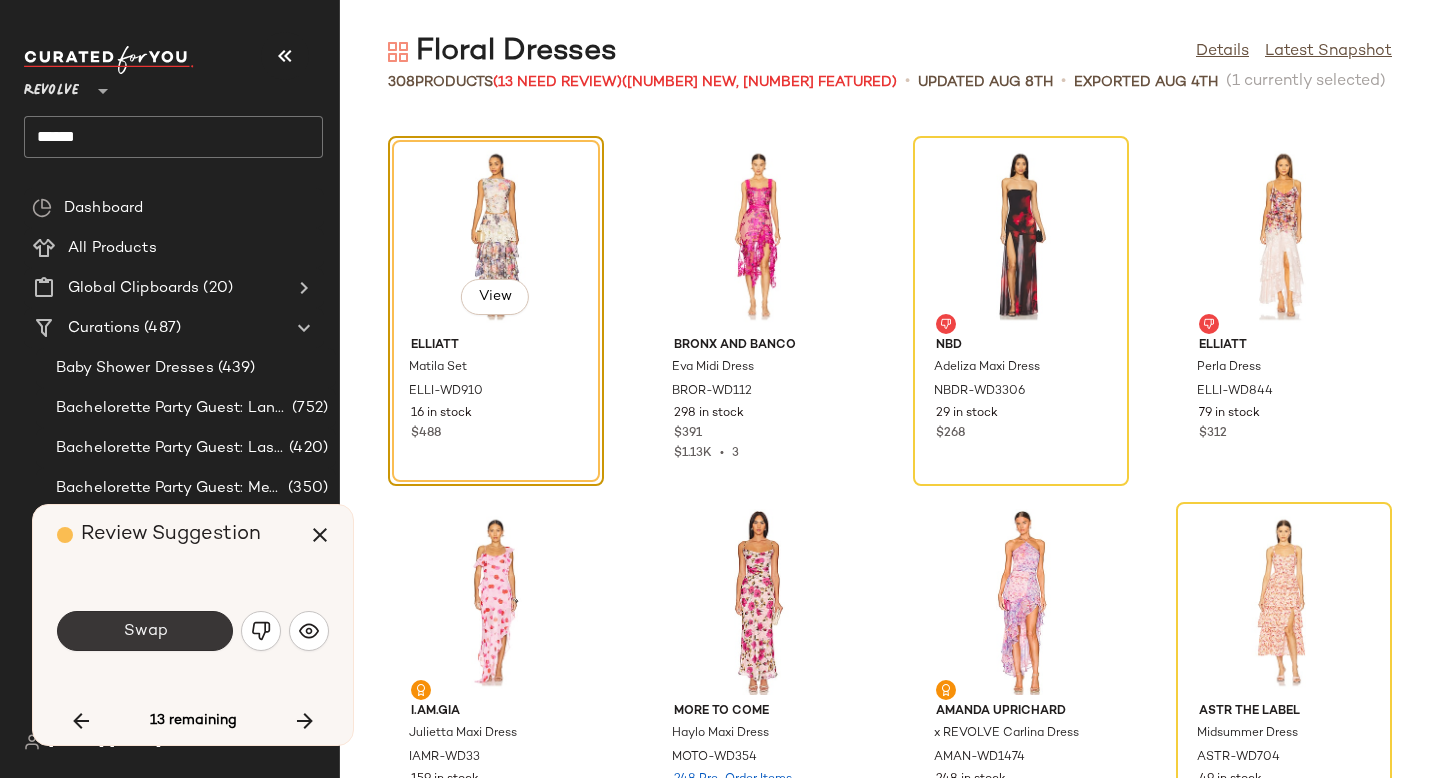 click on "Swap" at bounding box center (145, 631) 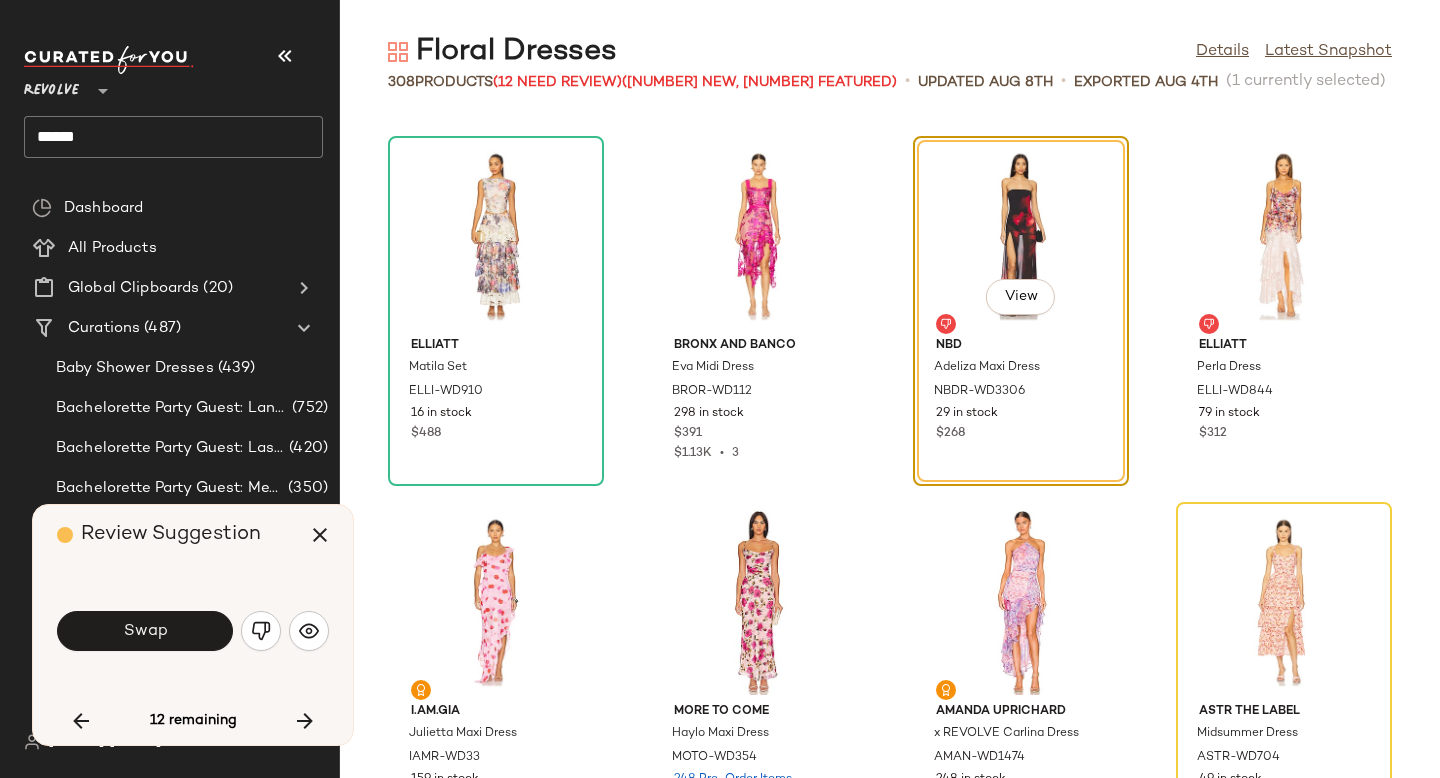 click on "Swap" at bounding box center (145, 631) 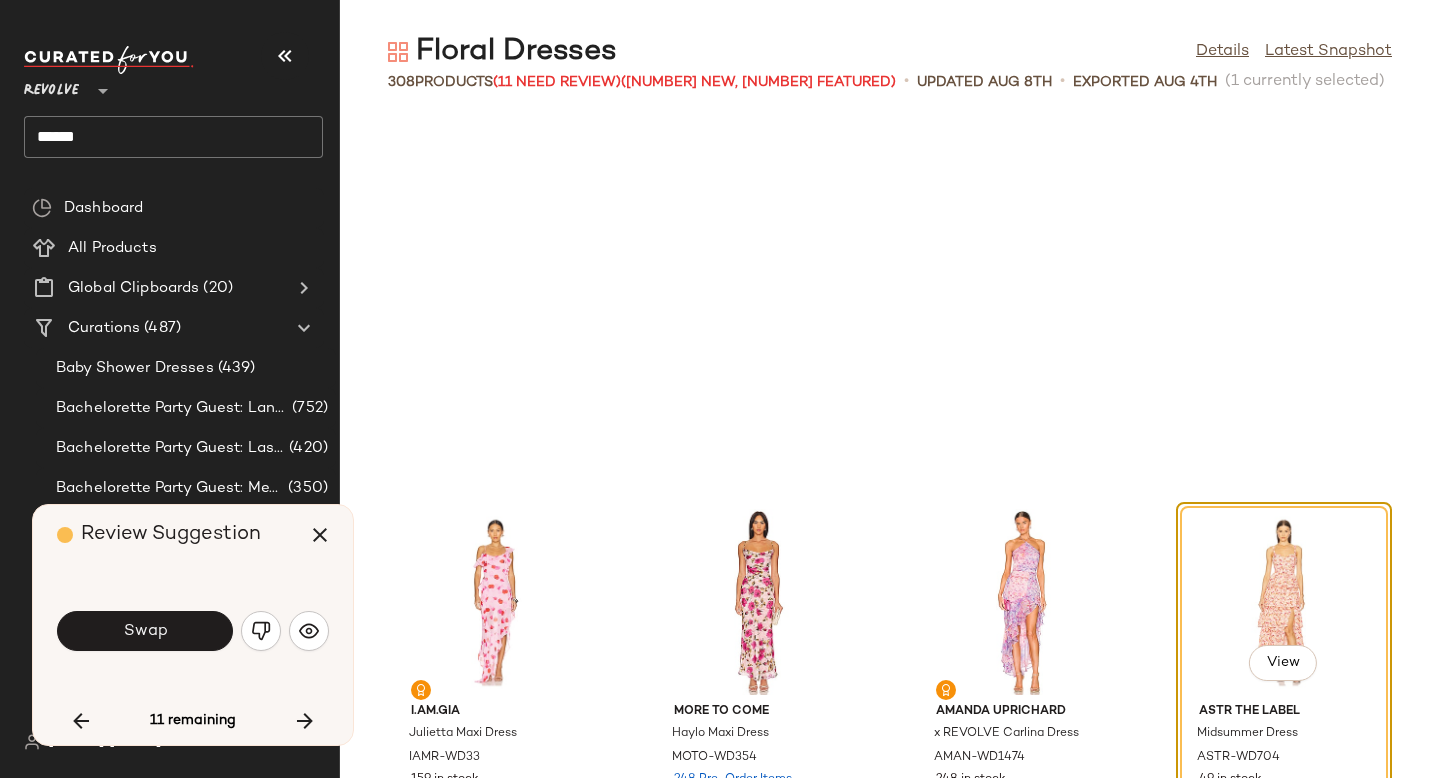 scroll, scrollTop: 5490, scrollLeft: 0, axis: vertical 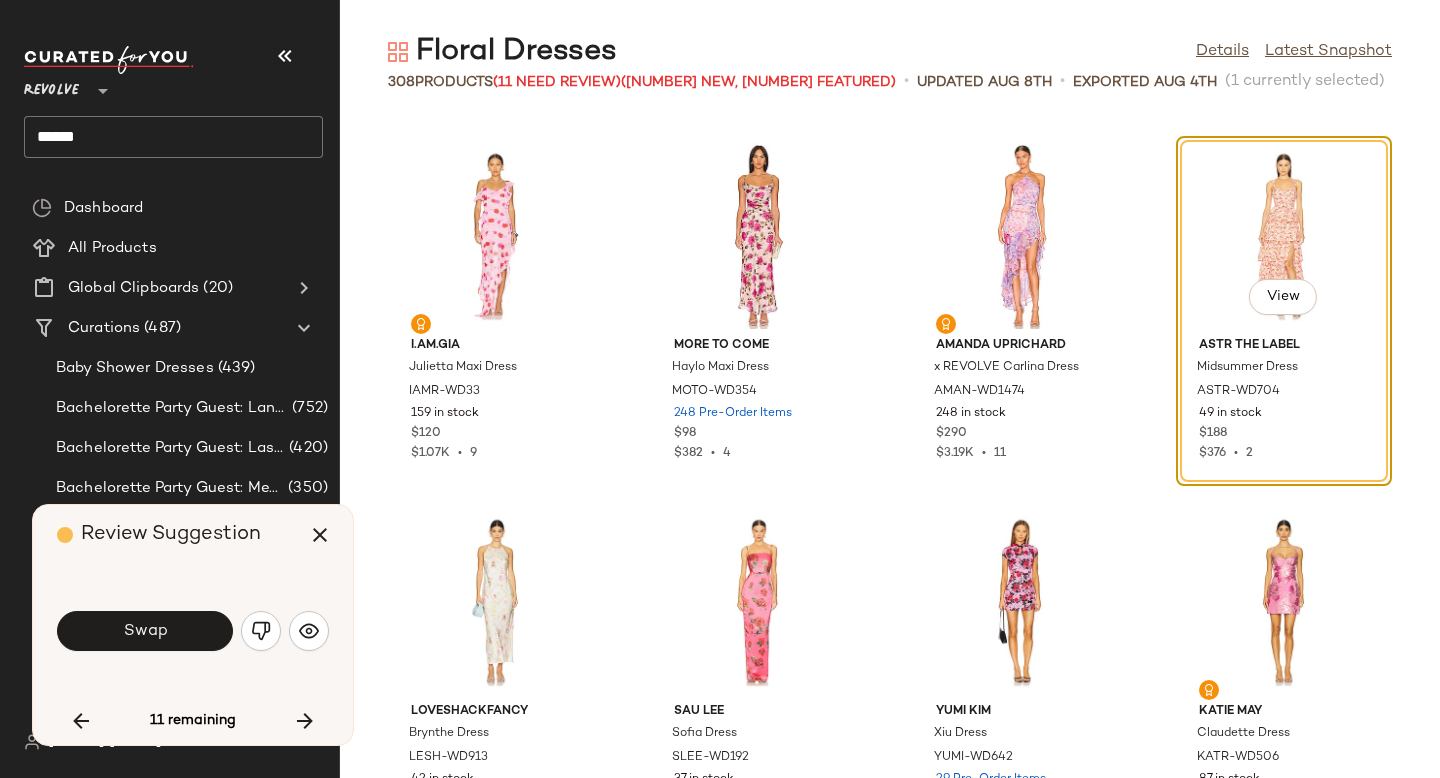click on "Swap" at bounding box center [145, 631] 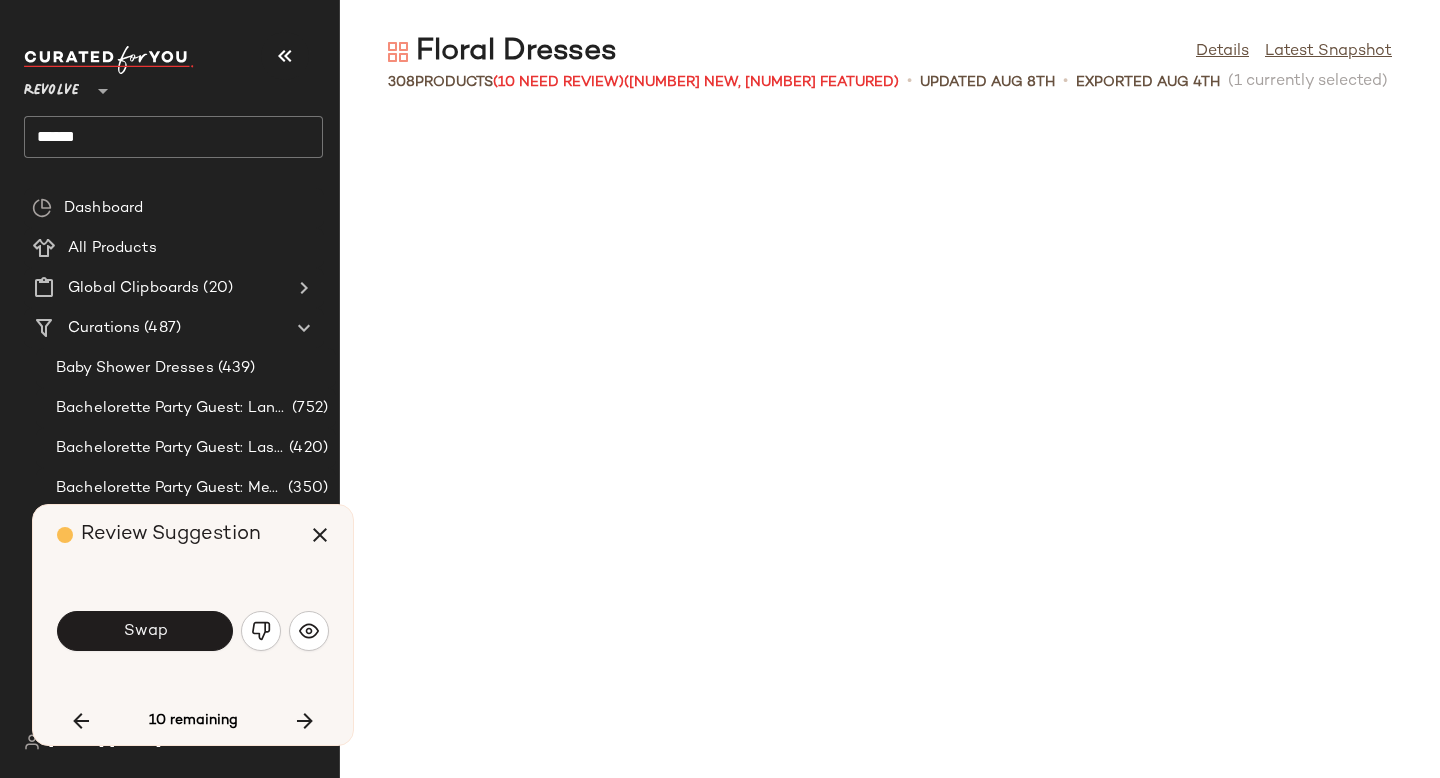 scroll, scrollTop: 6954, scrollLeft: 0, axis: vertical 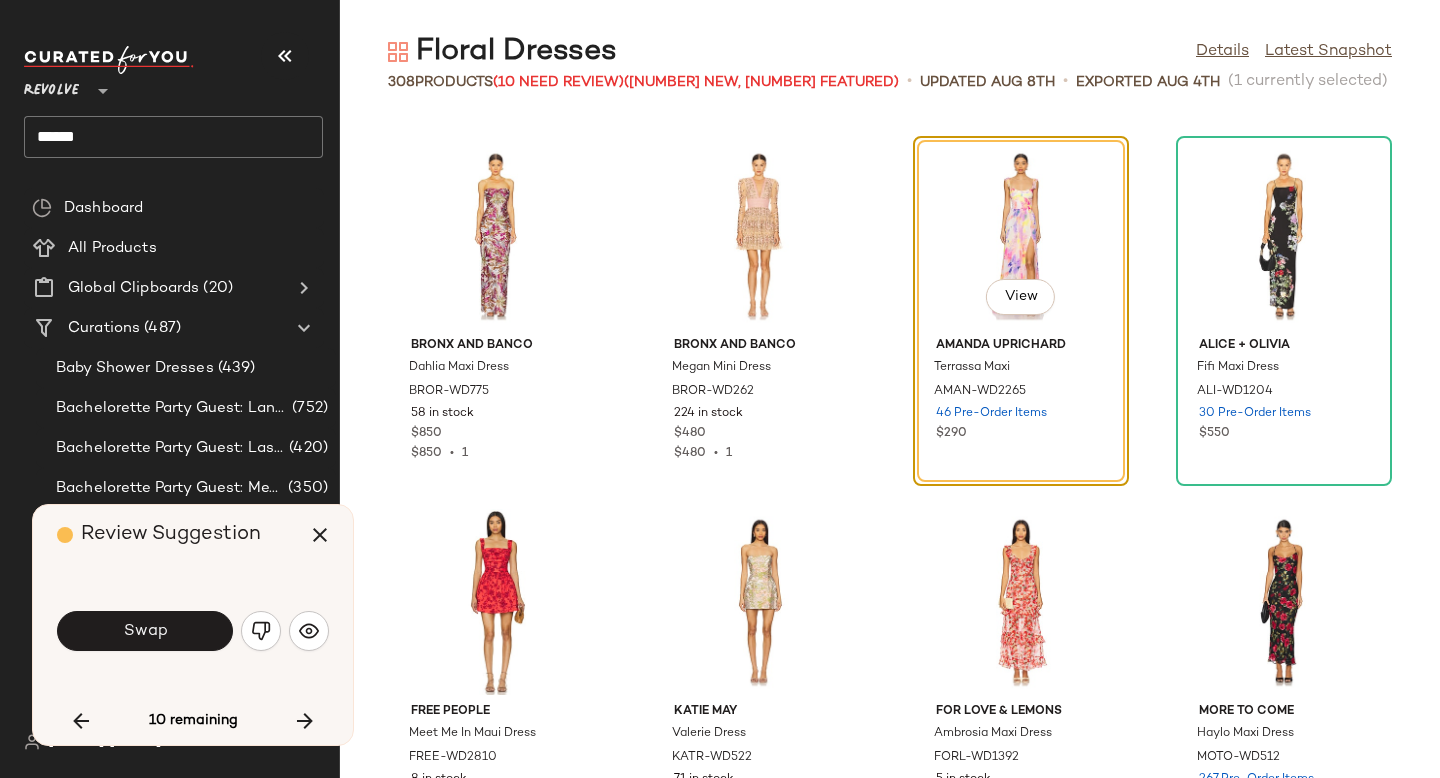click on "Swap" at bounding box center [145, 631] 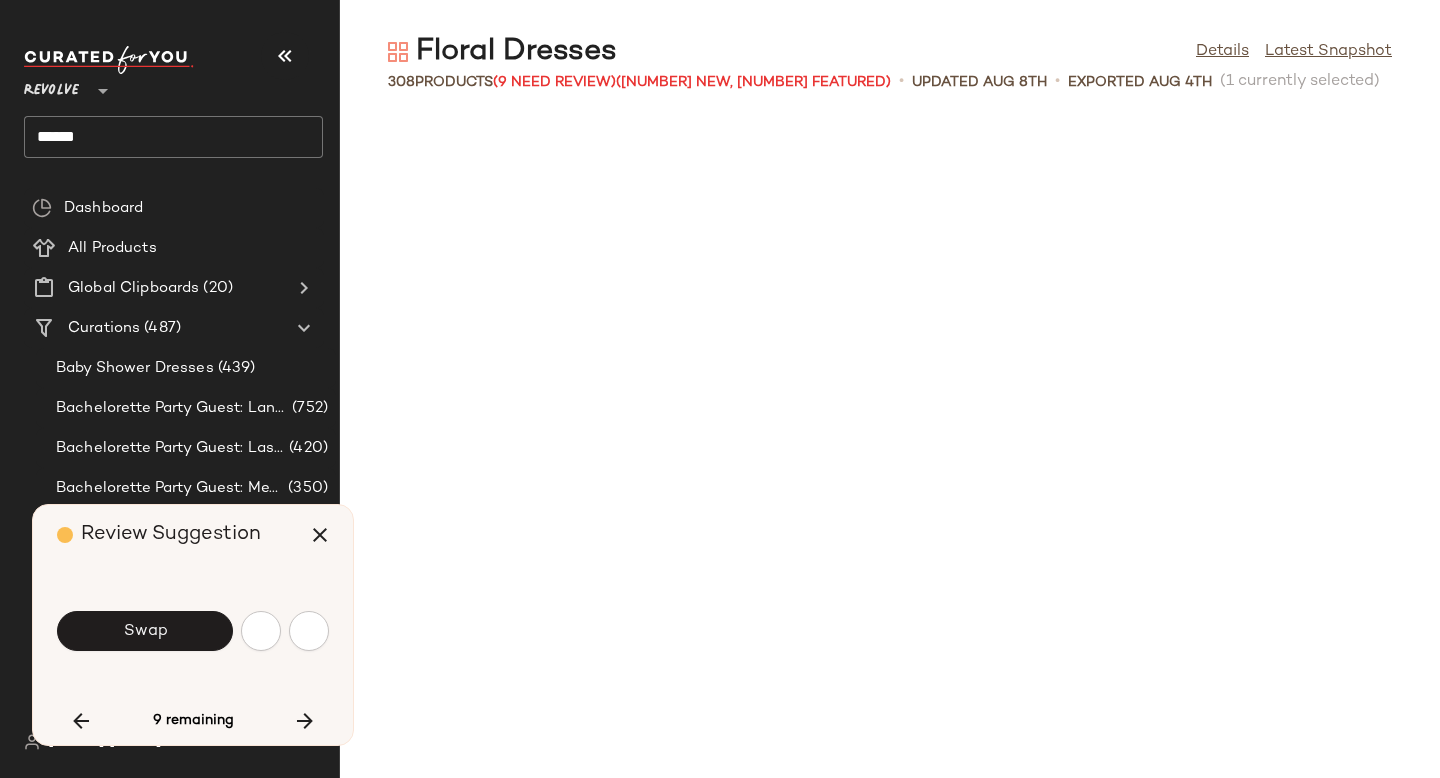 scroll, scrollTop: 8052, scrollLeft: 0, axis: vertical 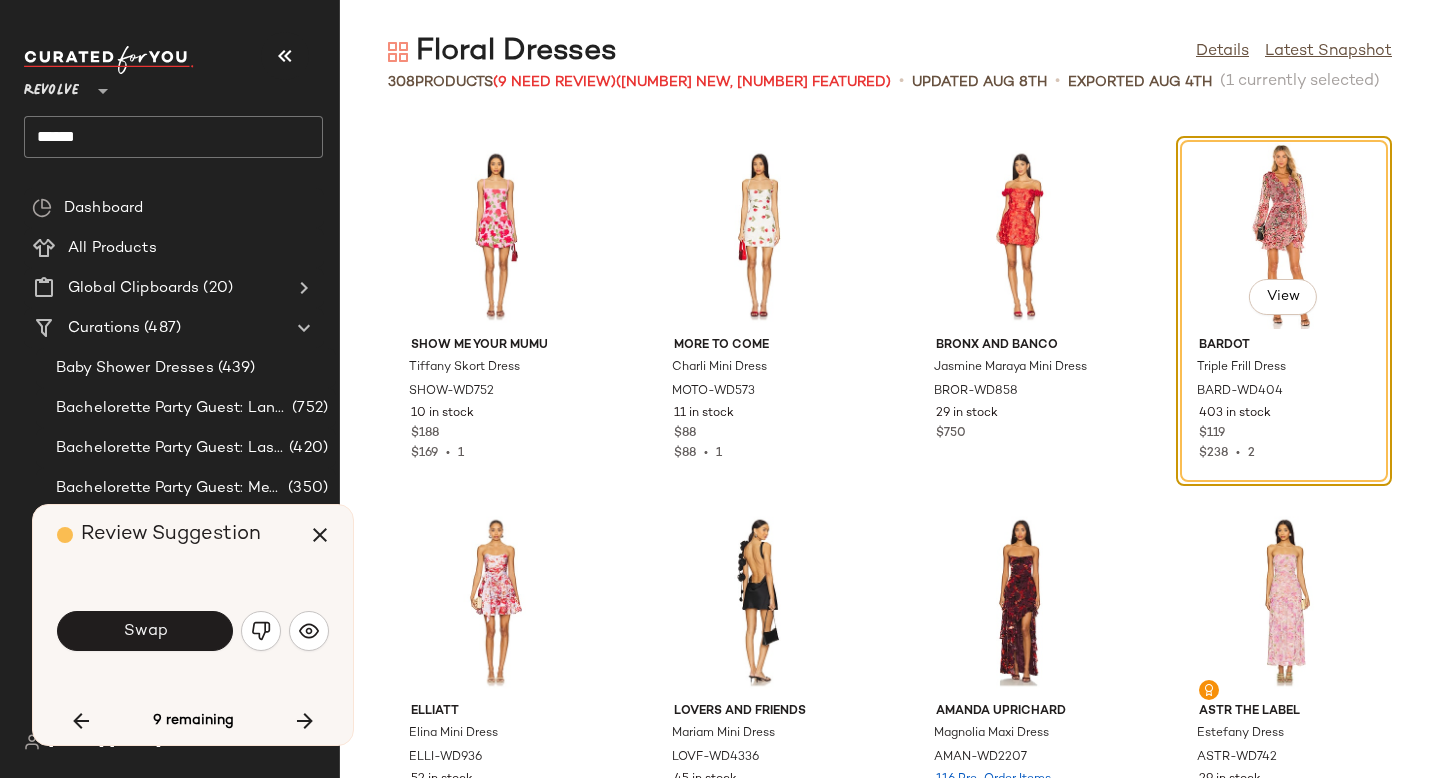 click on "Swap" at bounding box center (145, 631) 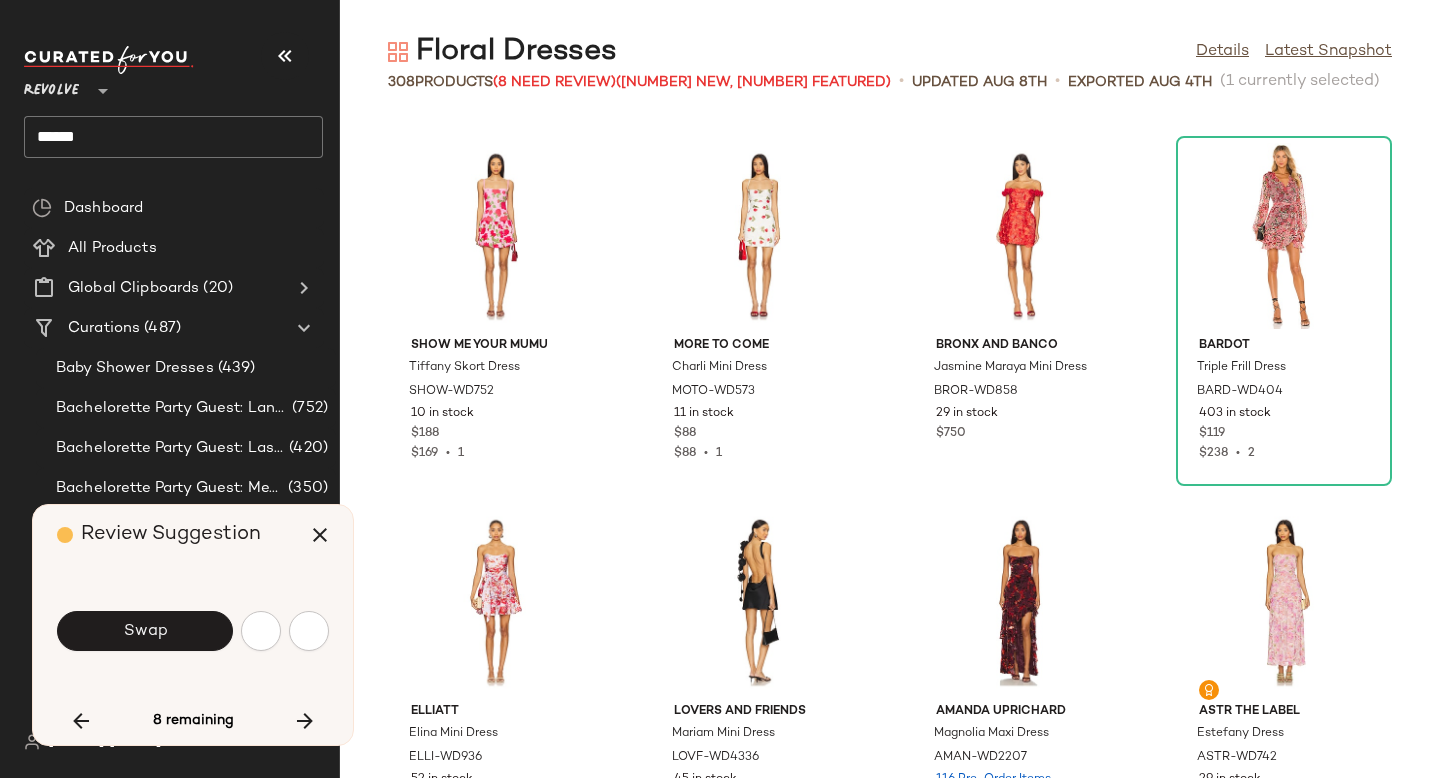 scroll, scrollTop: 8784, scrollLeft: 0, axis: vertical 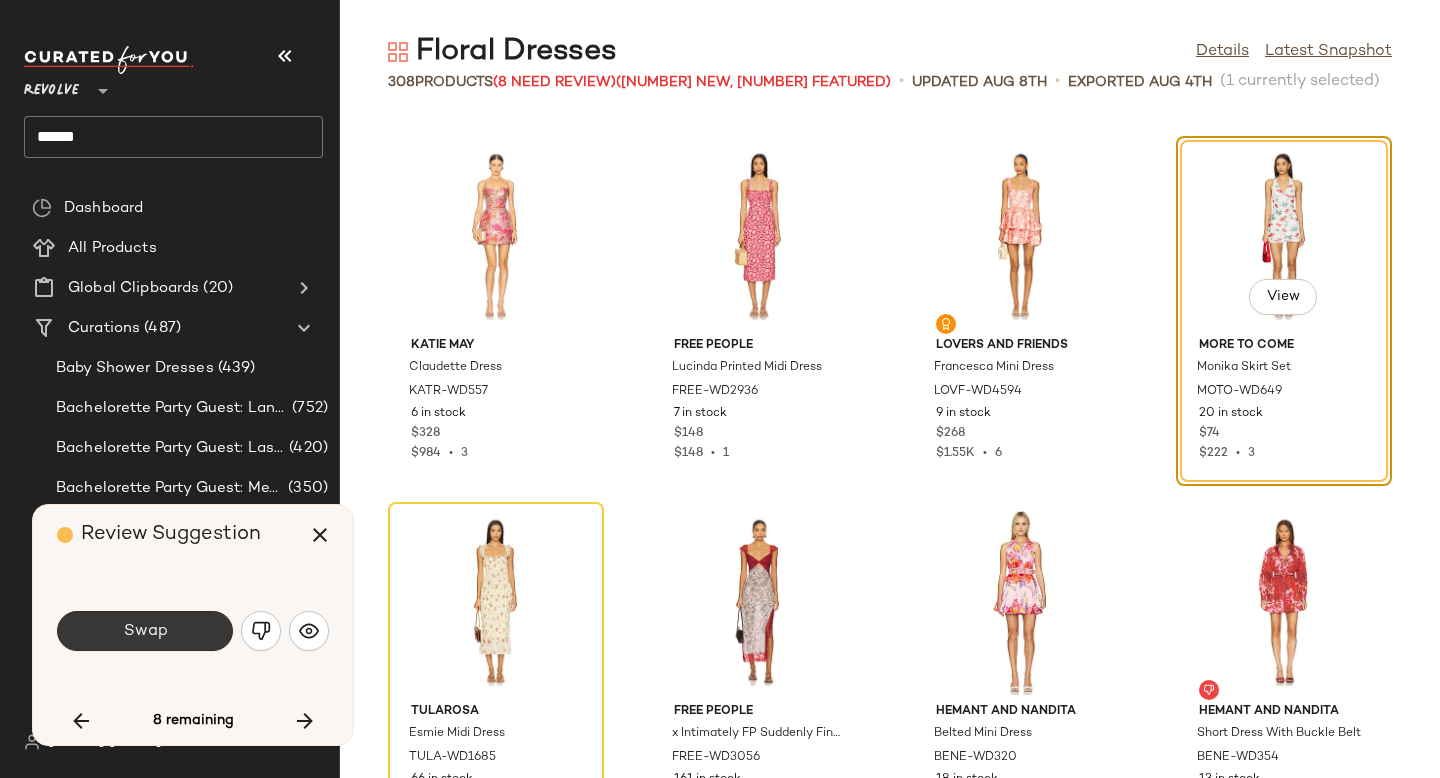 click on "Swap" at bounding box center (145, 631) 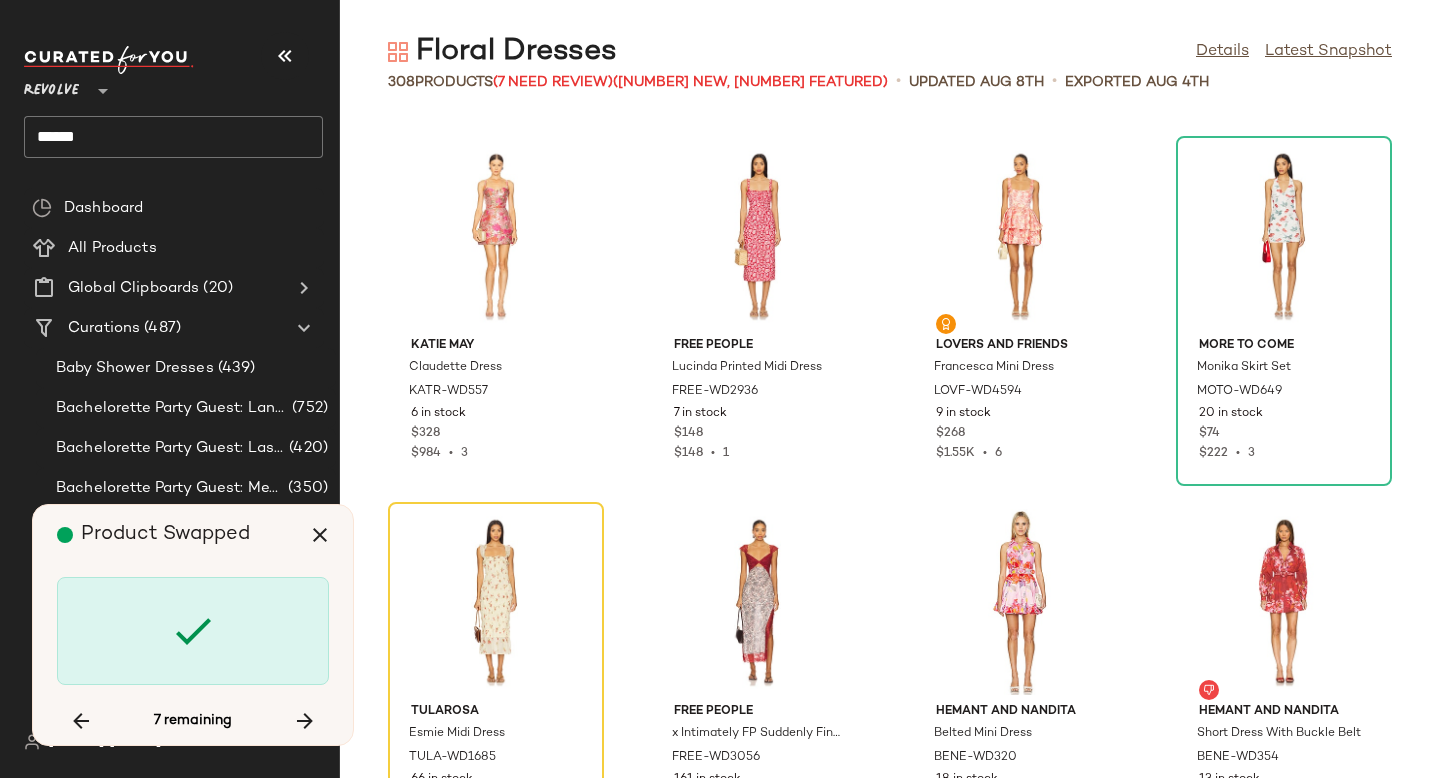 scroll, scrollTop: 9150, scrollLeft: 0, axis: vertical 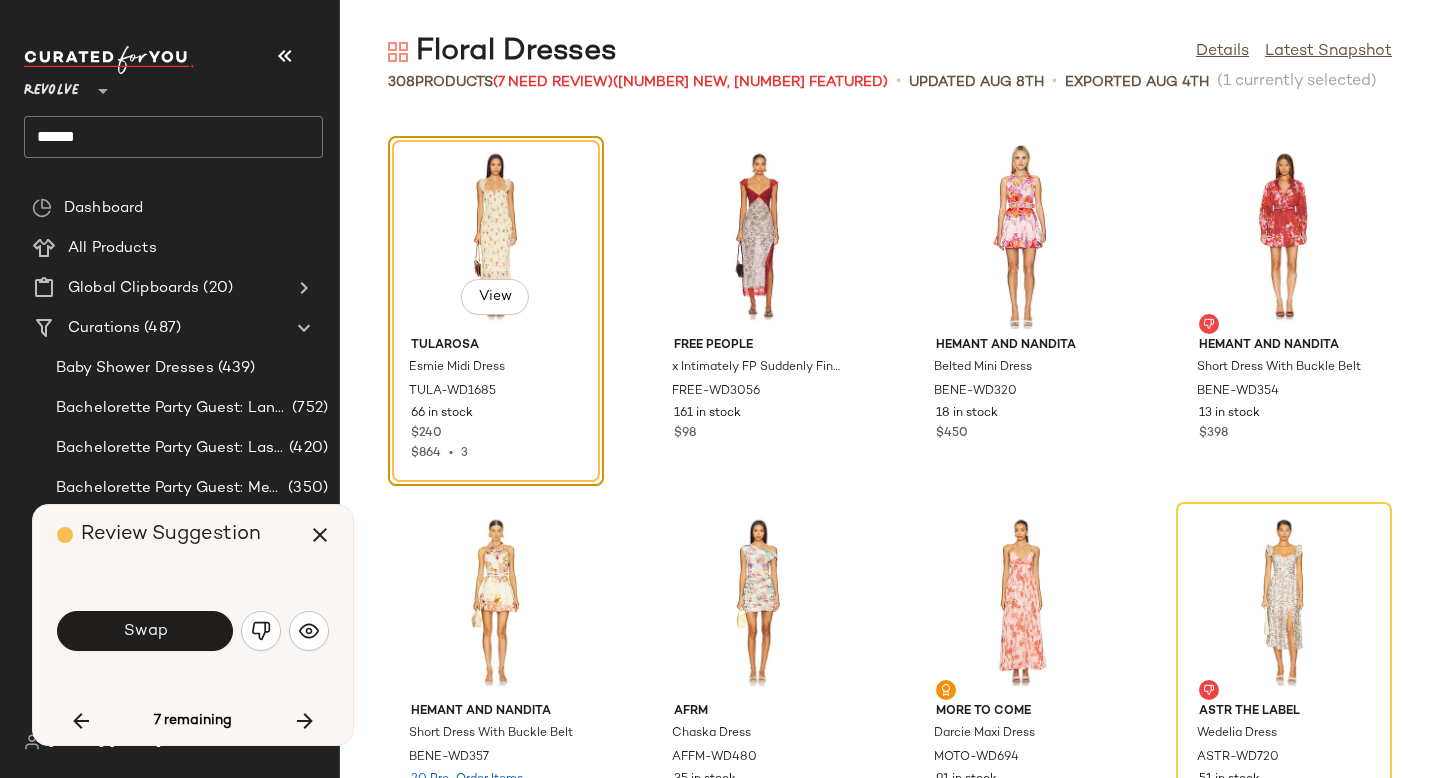 click on "Swap" at bounding box center (145, 631) 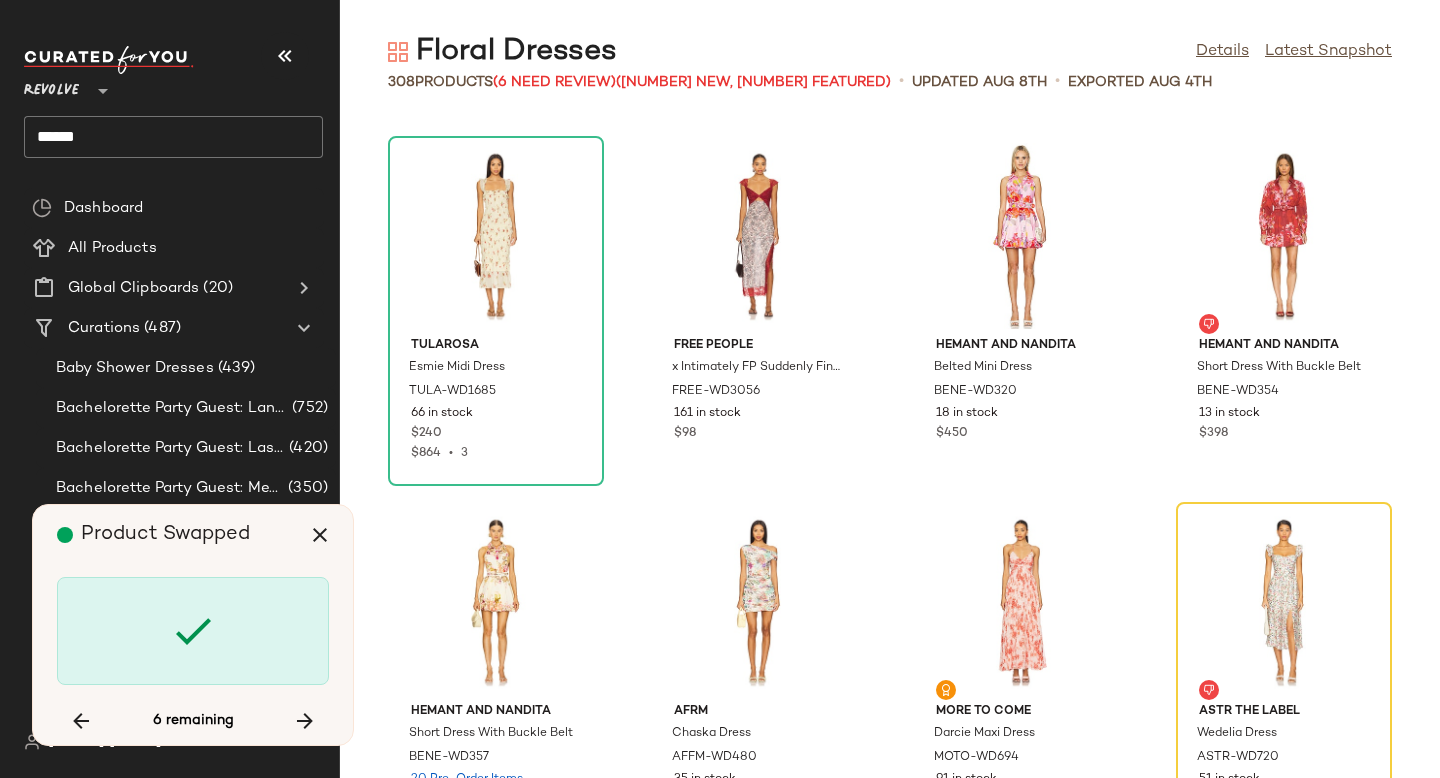 scroll, scrollTop: 9516, scrollLeft: 0, axis: vertical 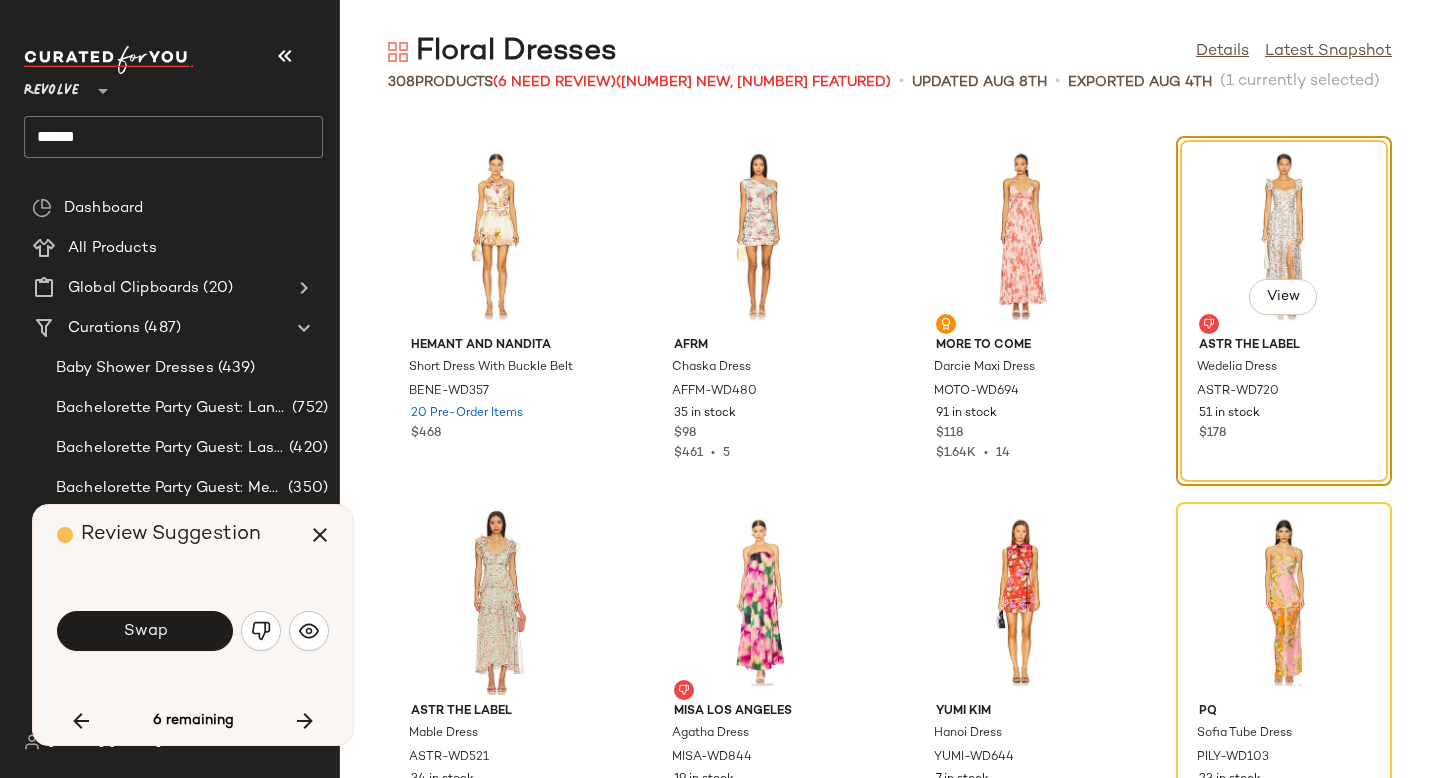 click on "Swap" at bounding box center [145, 631] 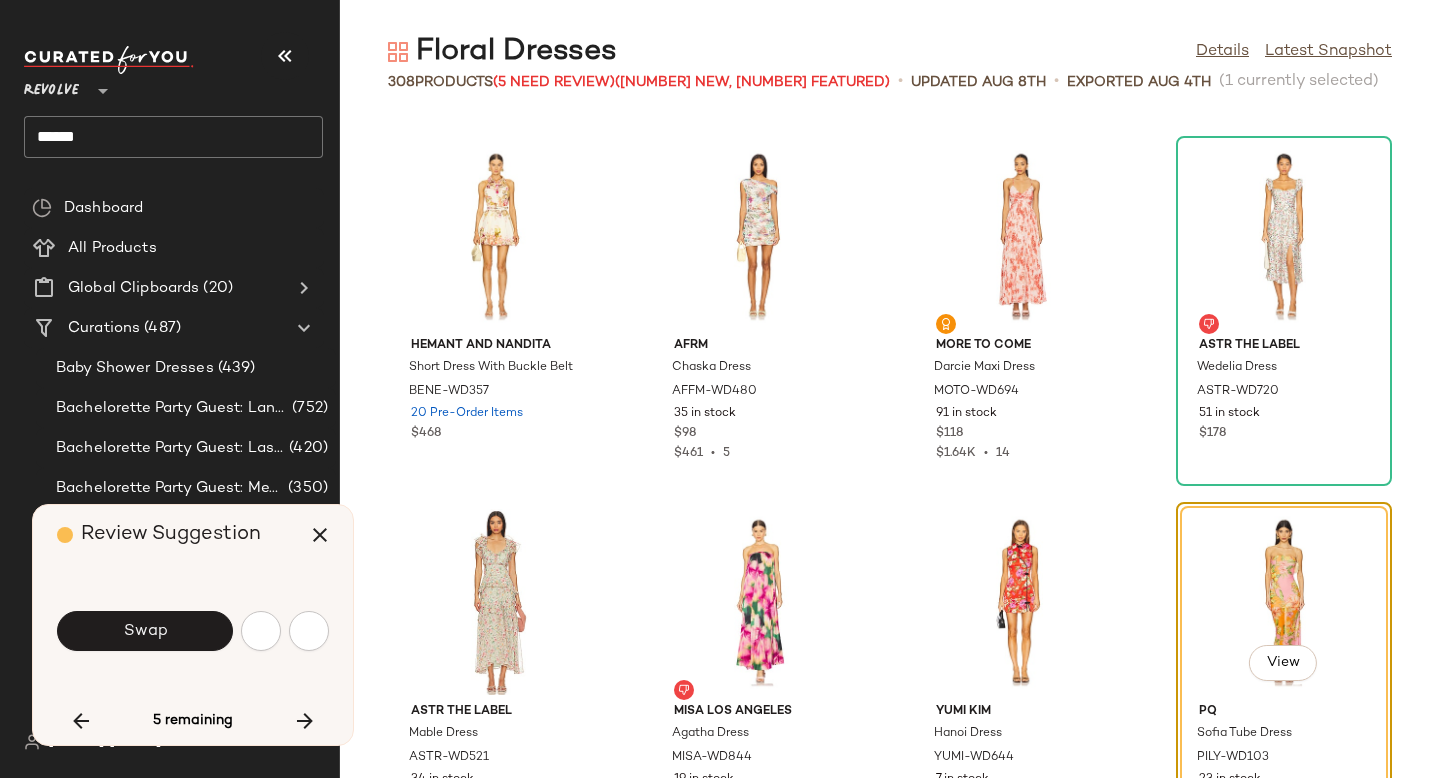 scroll, scrollTop: 9882, scrollLeft: 0, axis: vertical 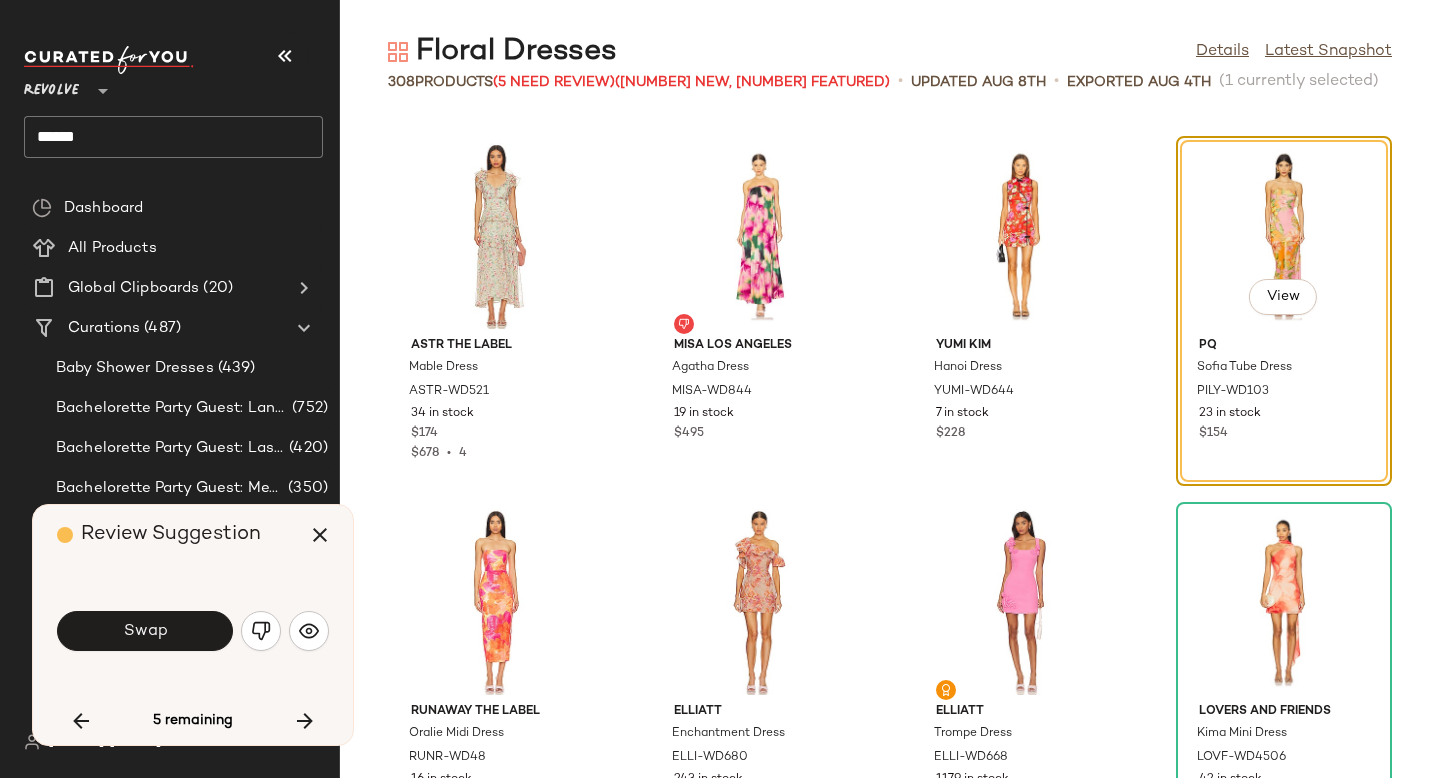 click on "Swap" at bounding box center [145, 631] 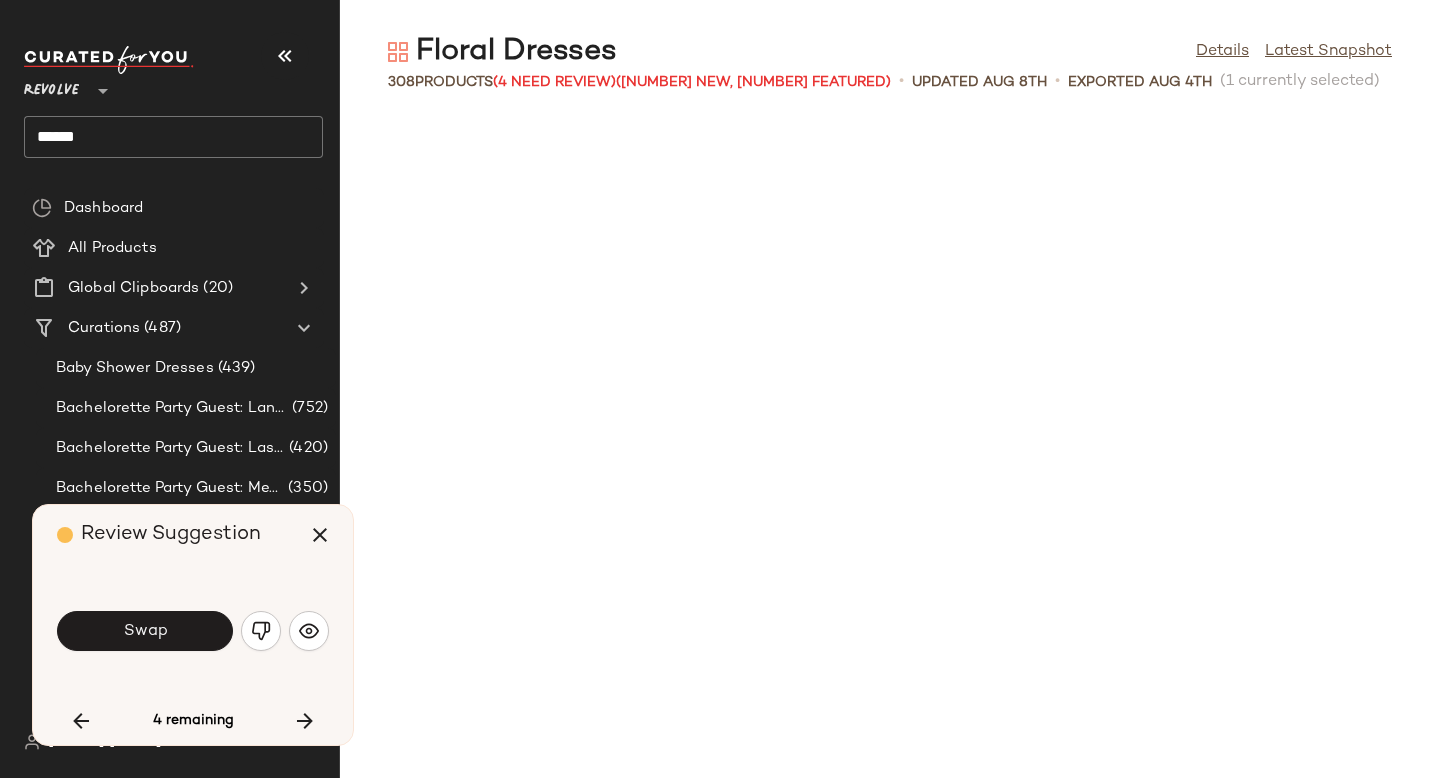 scroll, scrollTop: 13542, scrollLeft: 0, axis: vertical 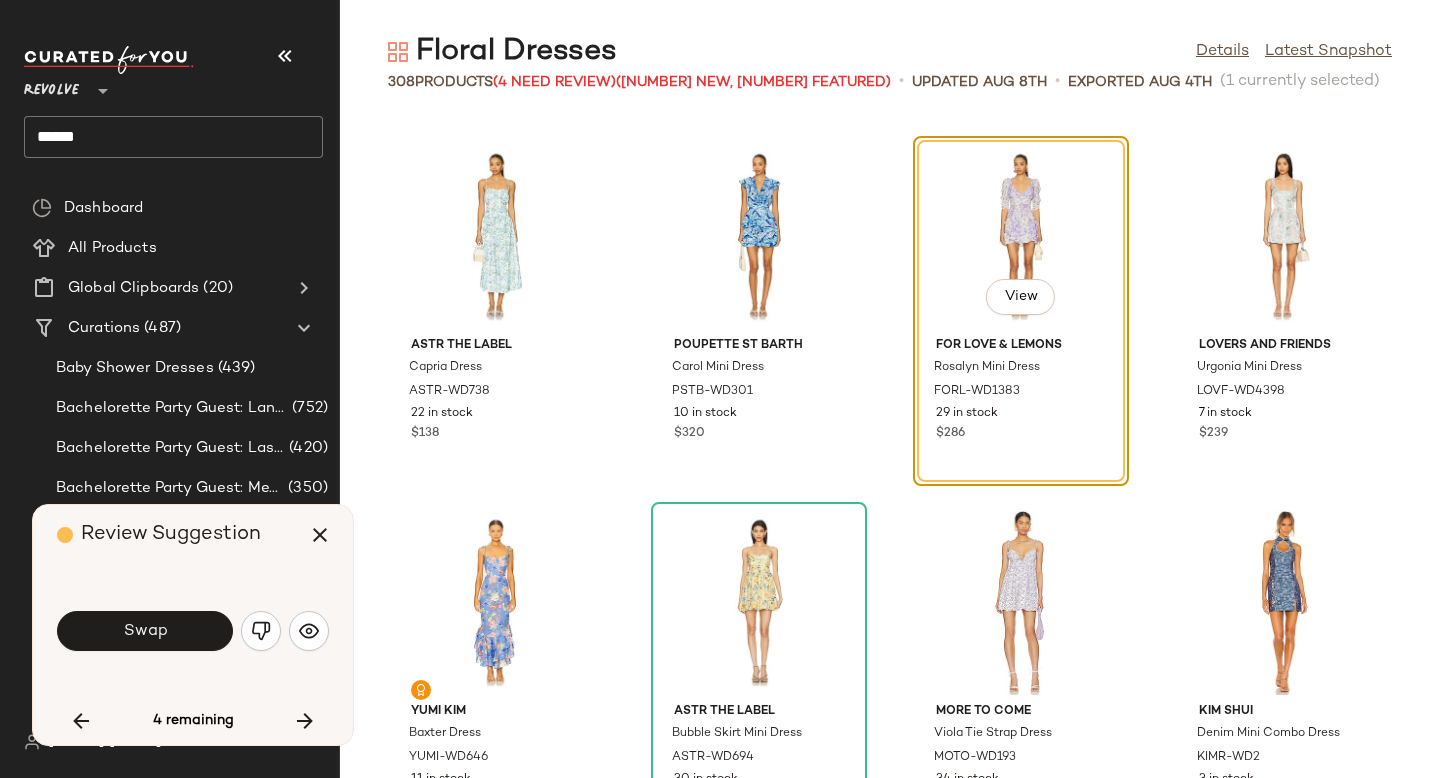 click on "Swap" at bounding box center (145, 631) 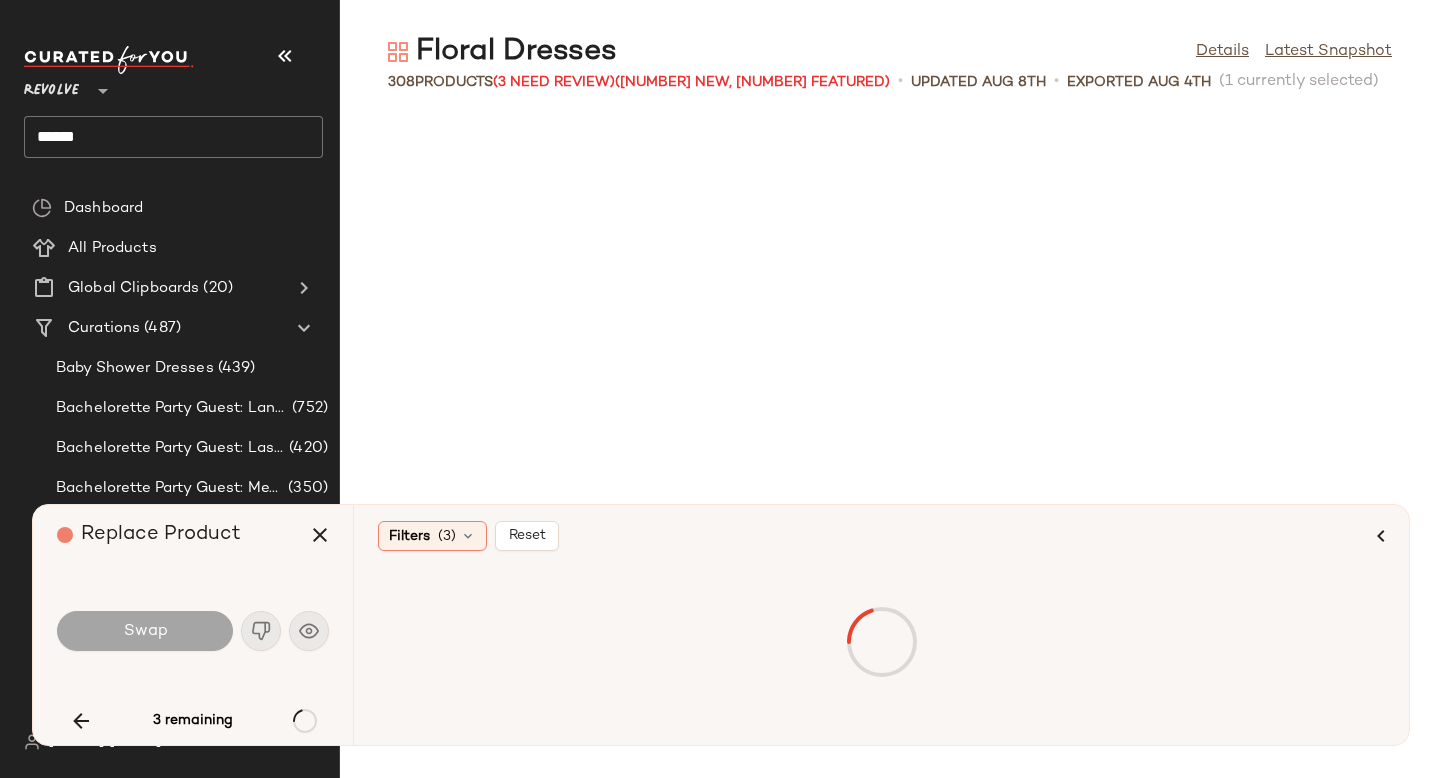 scroll, scrollTop: 19764, scrollLeft: 0, axis: vertical 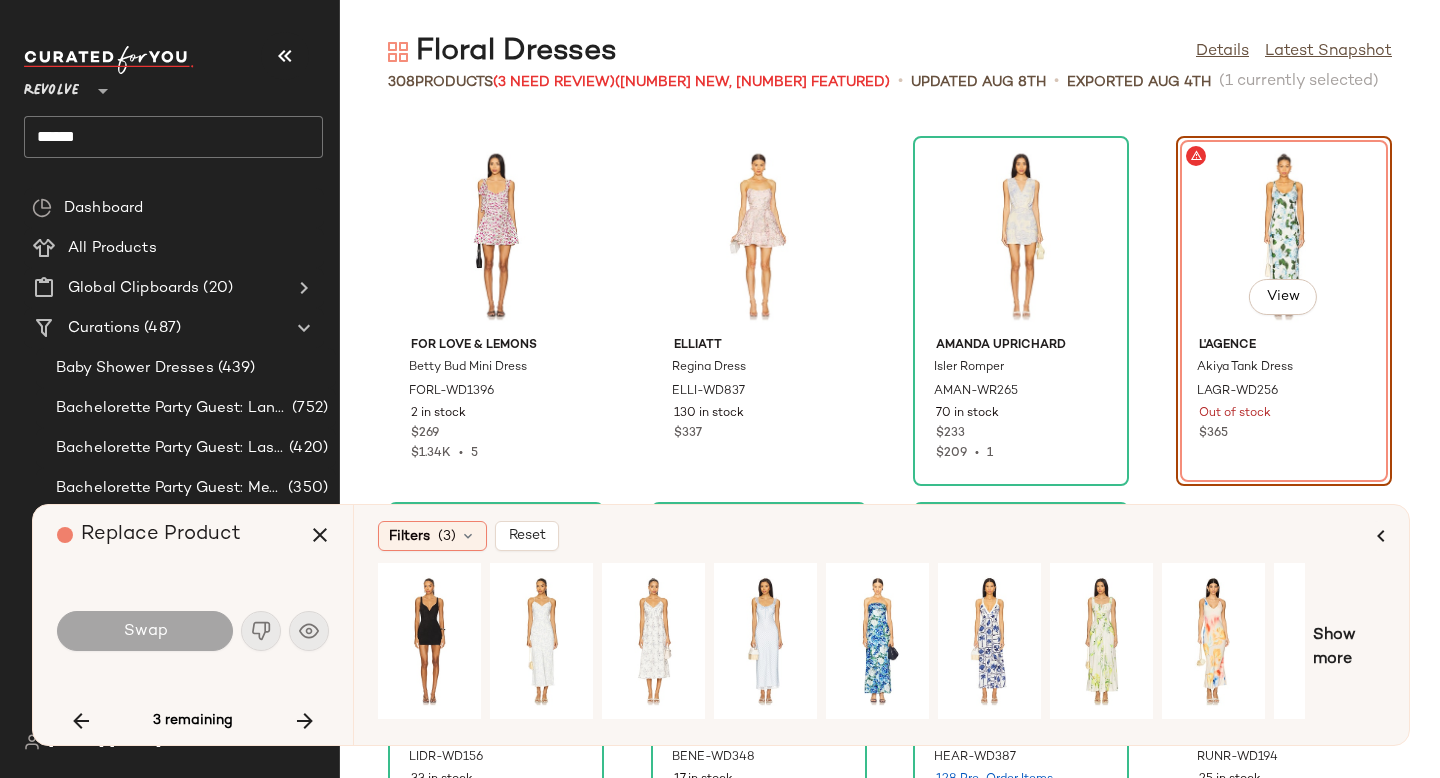 click on "Swap" at bounding box center (145, 631) 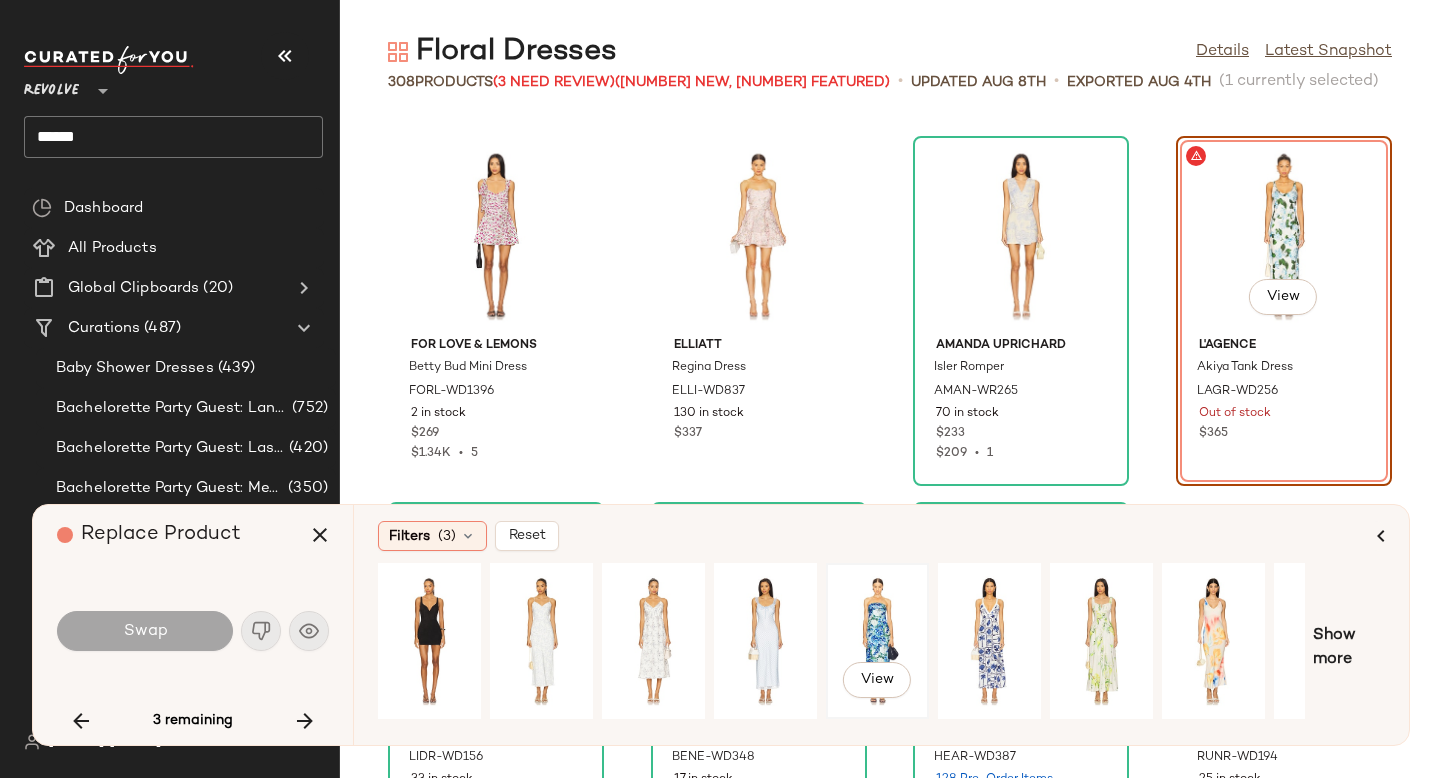 click on "View" 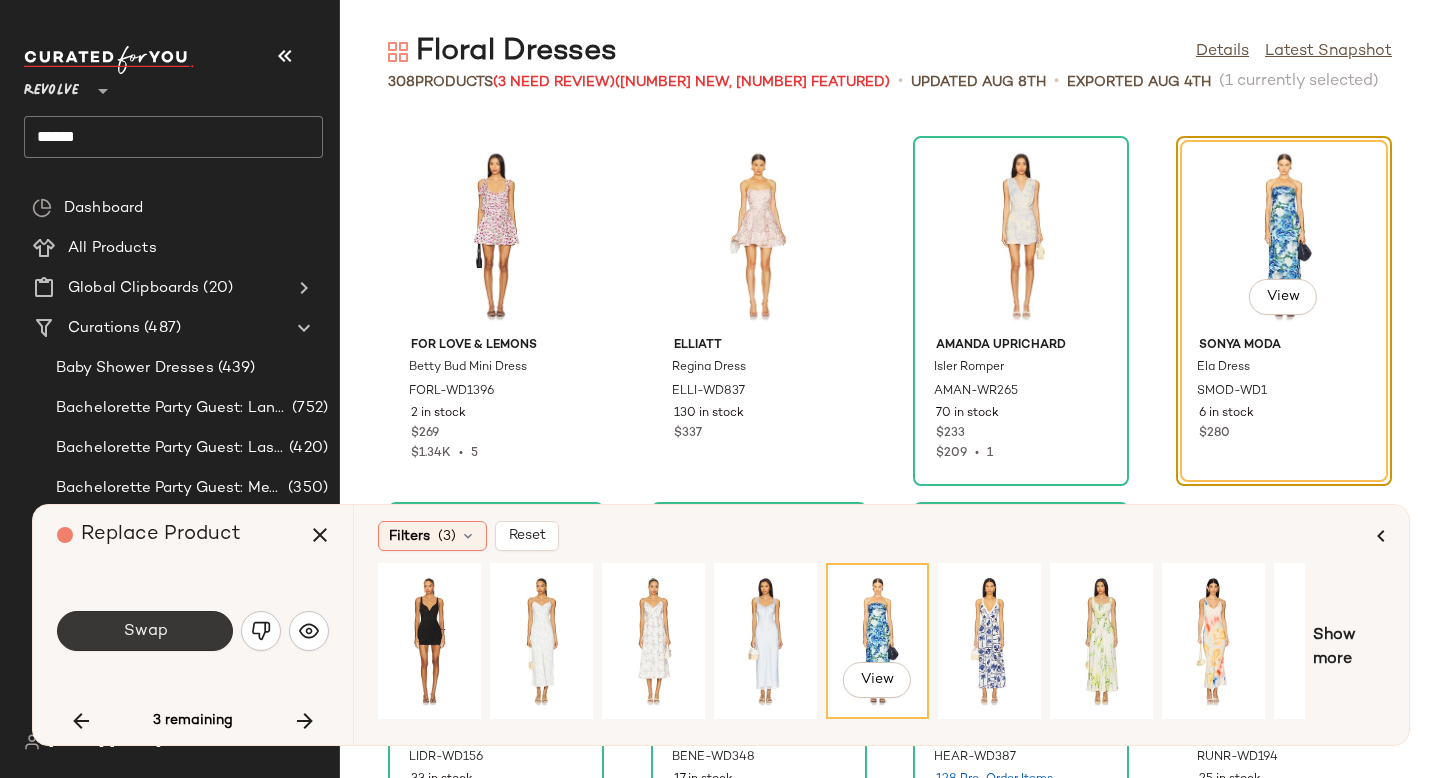 click on "Swap" at bounding box center (145, 631) 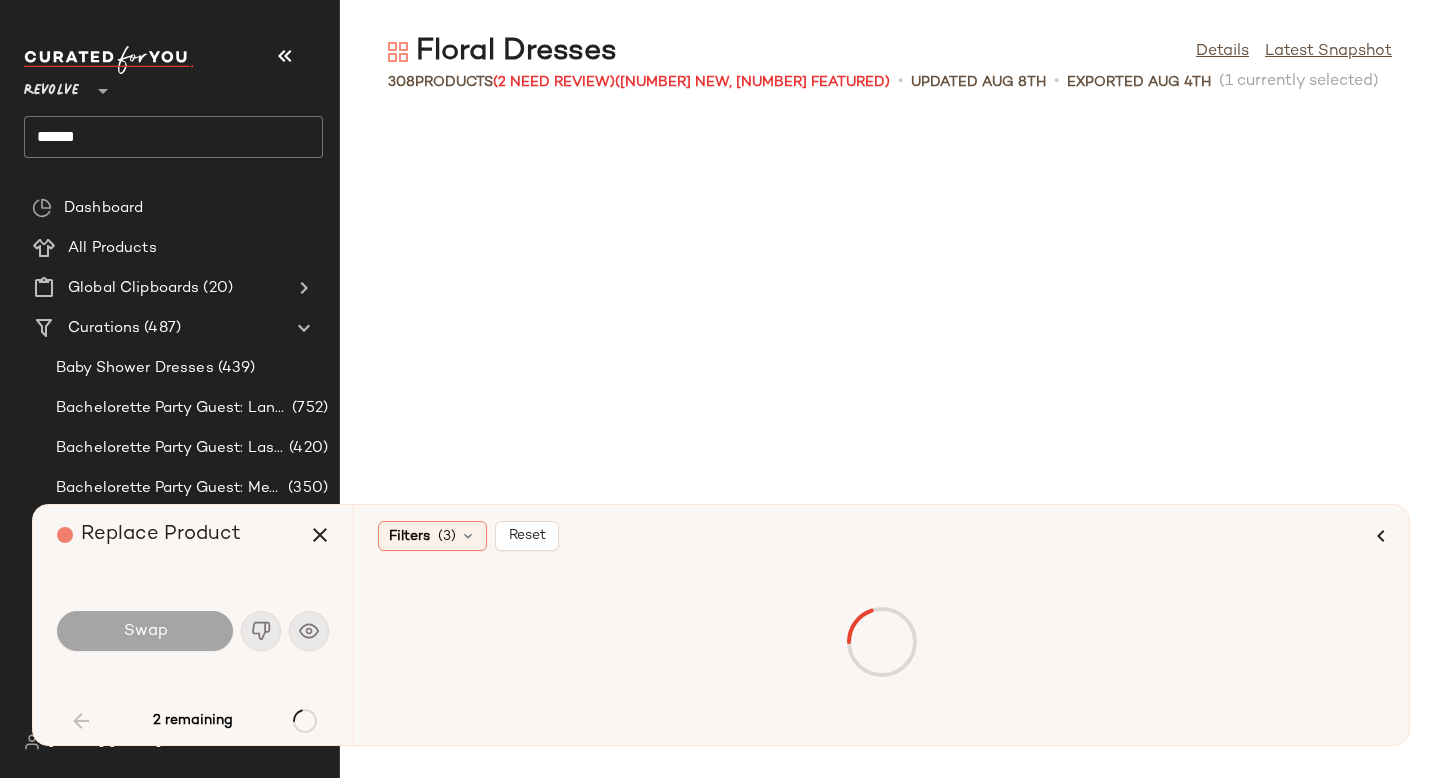 scroll, scrollTop: 4758, scrollLeft: 0, axis: vertical 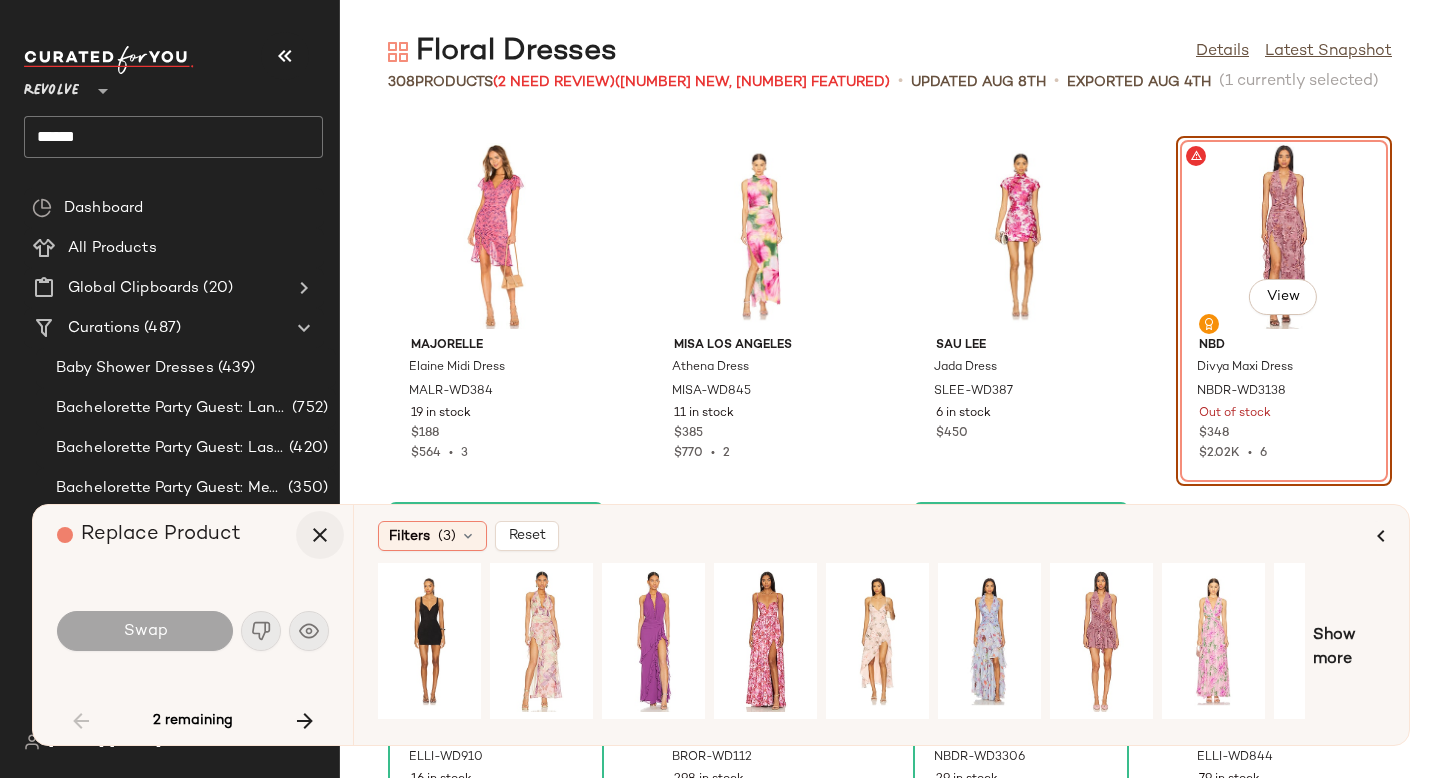 click at bounding box center (320, 535) 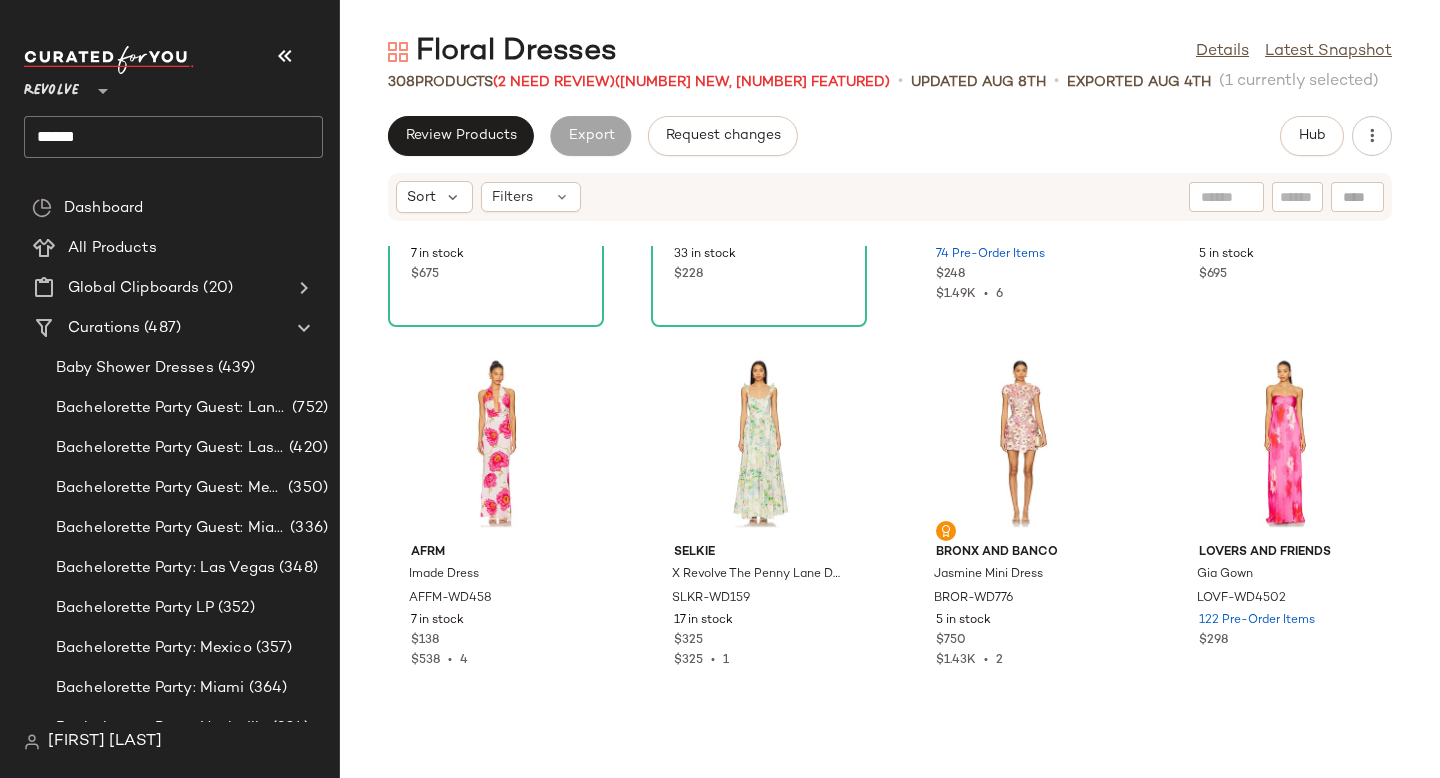scroll, scrollTop: 0, scrollLeft: 0, axis: both 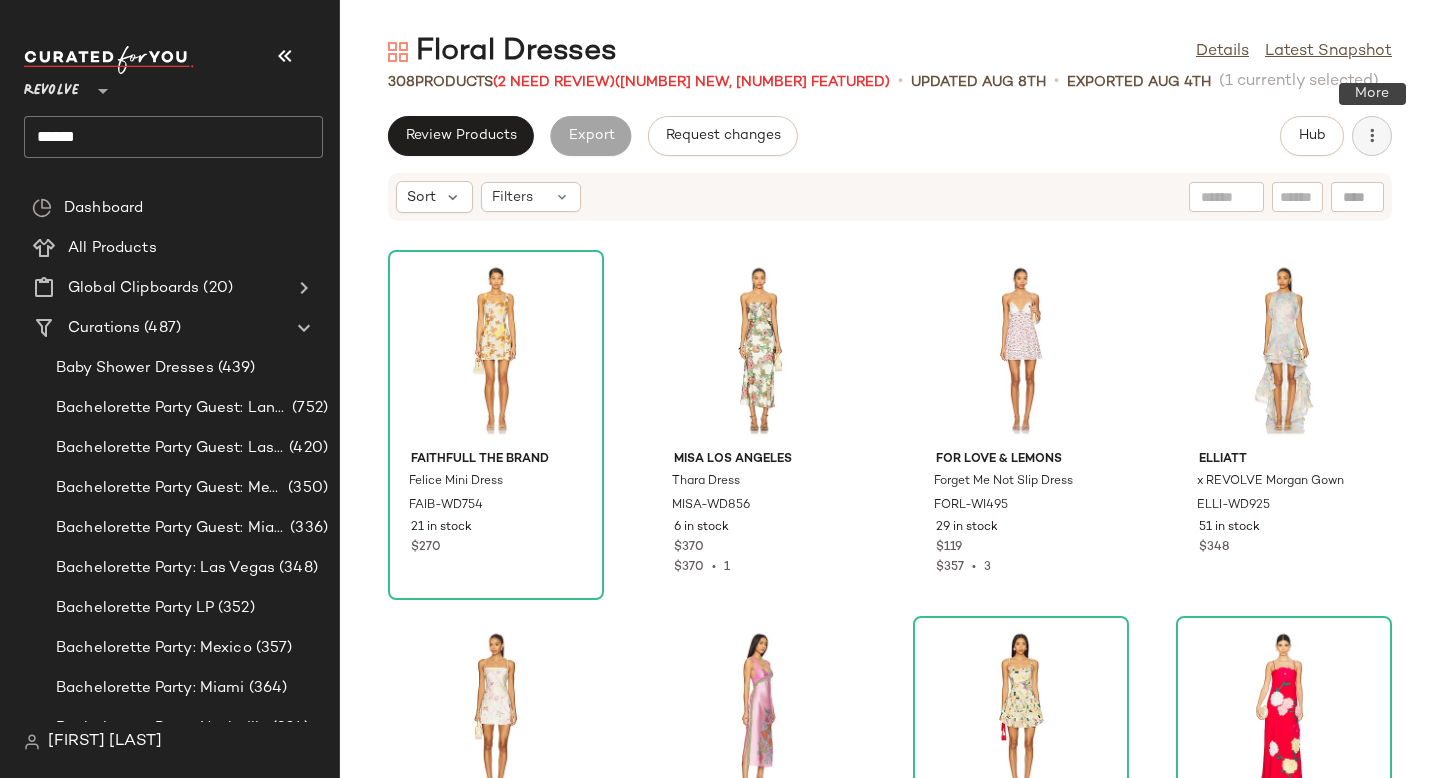 click 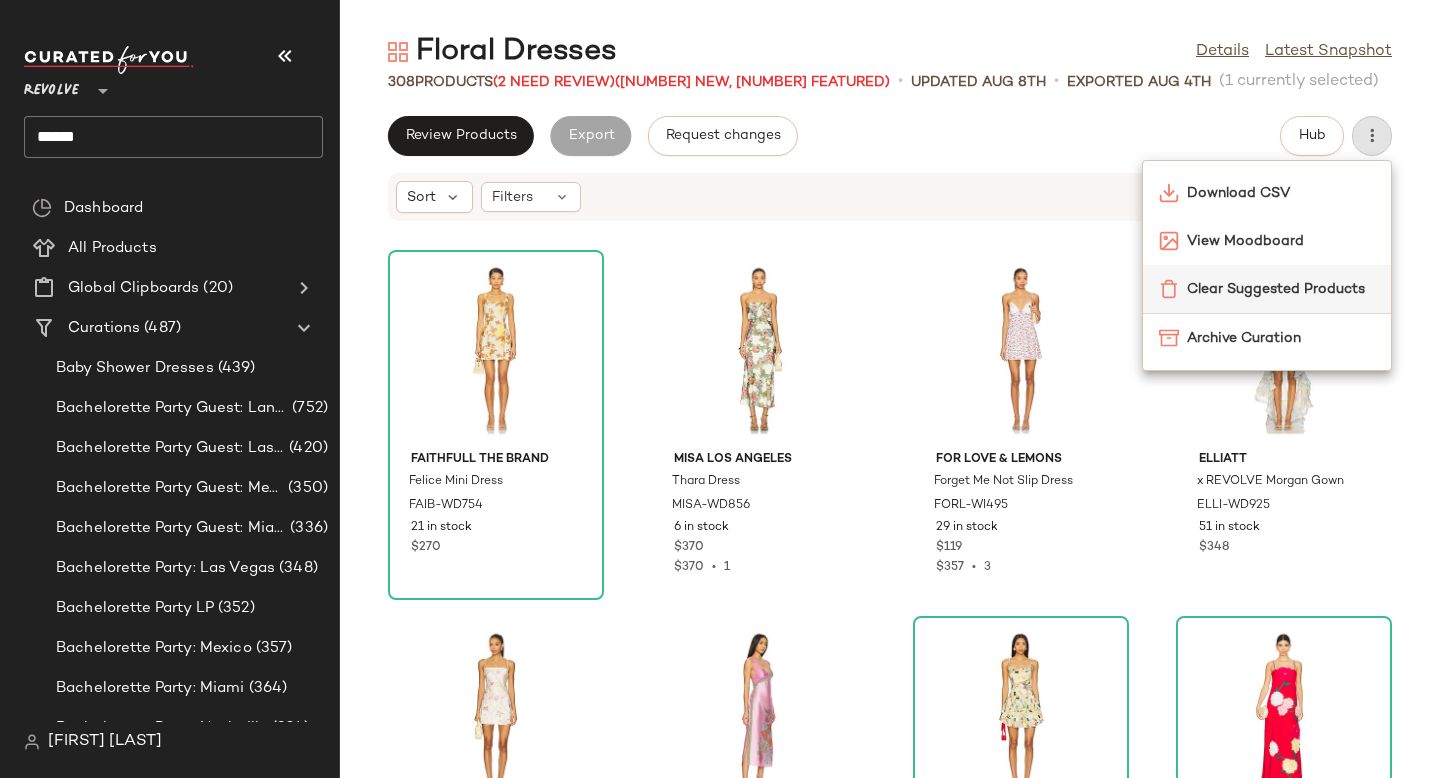 click on "Clear Suggested Products" at bounding box center [1281, 289] 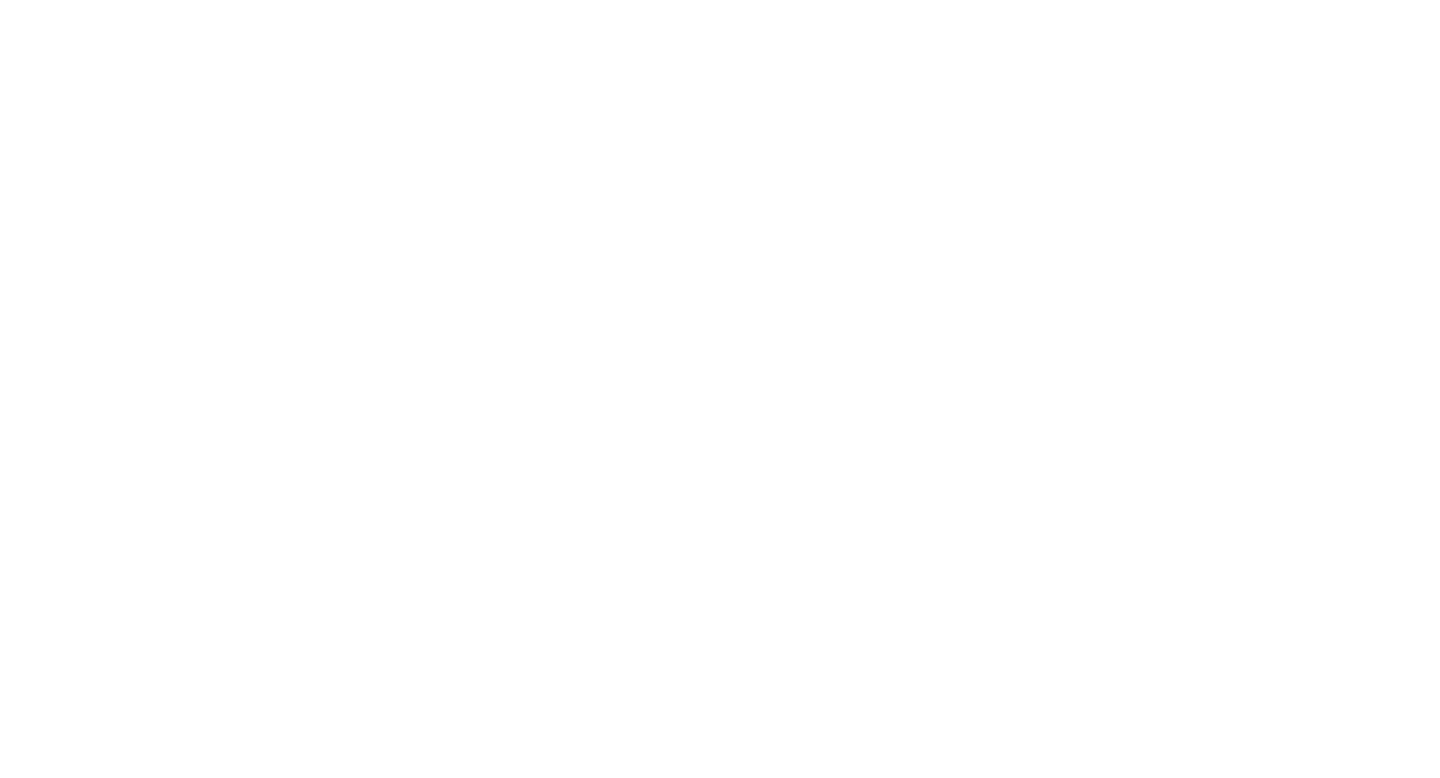 scroll, scrollTop: 0, scrollLeft: 0, axis: both 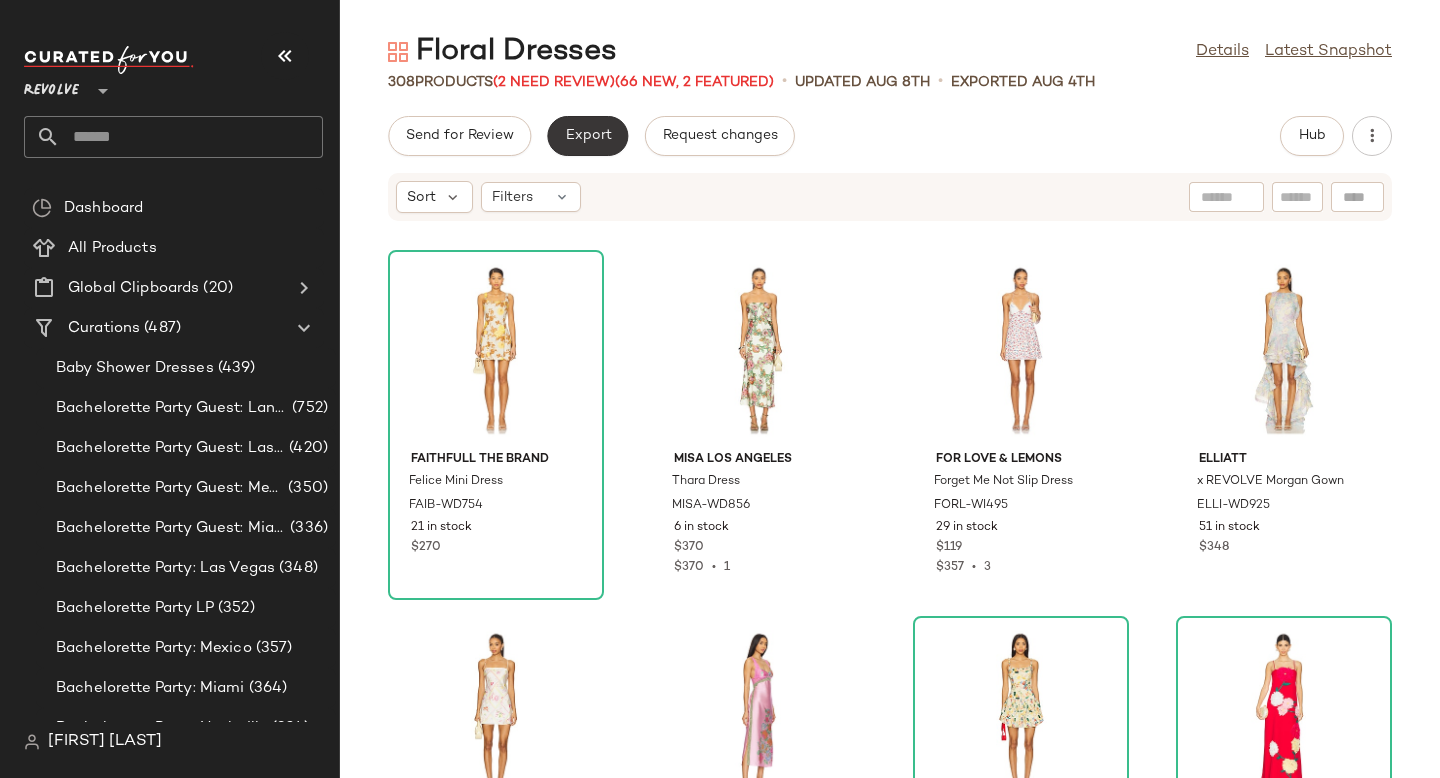 click on "Export" at bounding box center (587, 136) 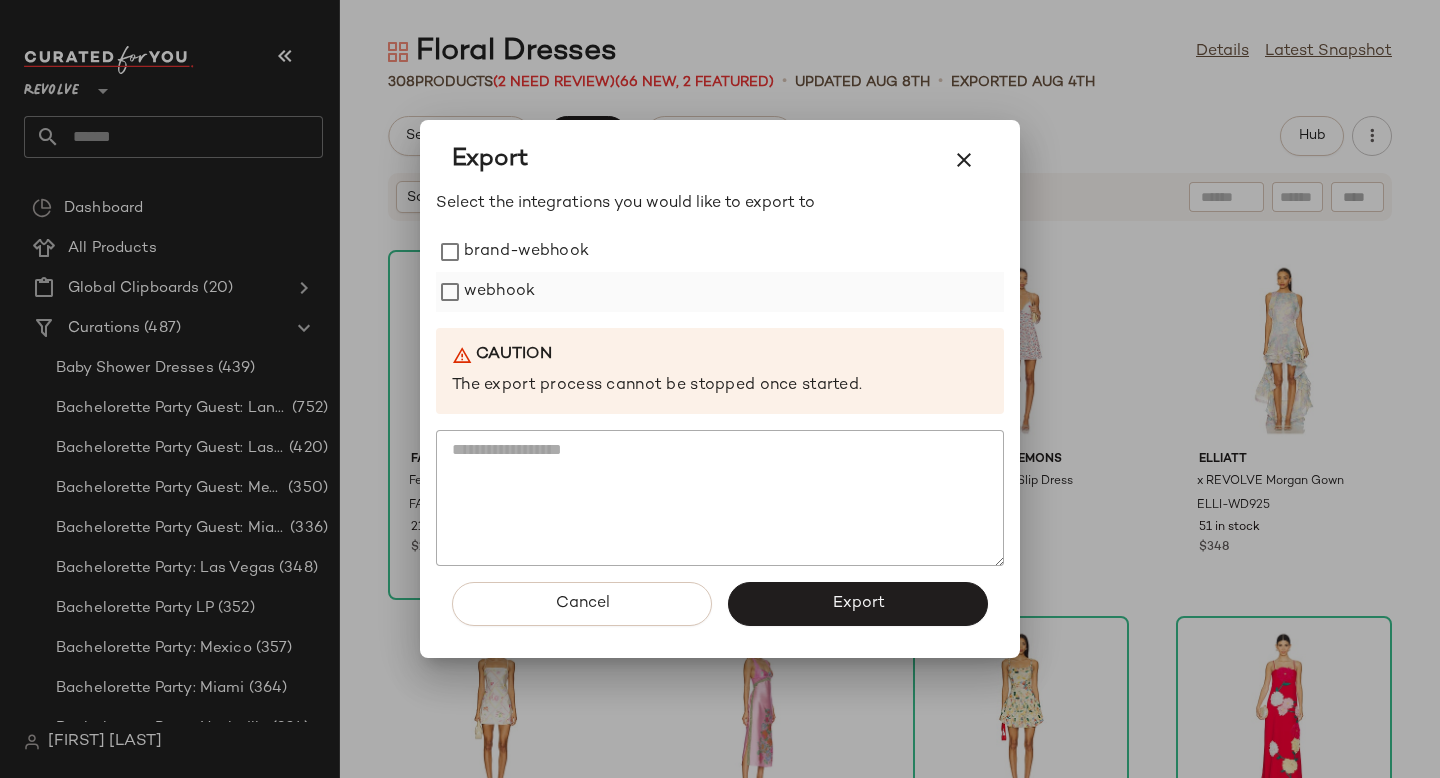 click on "webhook" at bounding box center [499, 292] 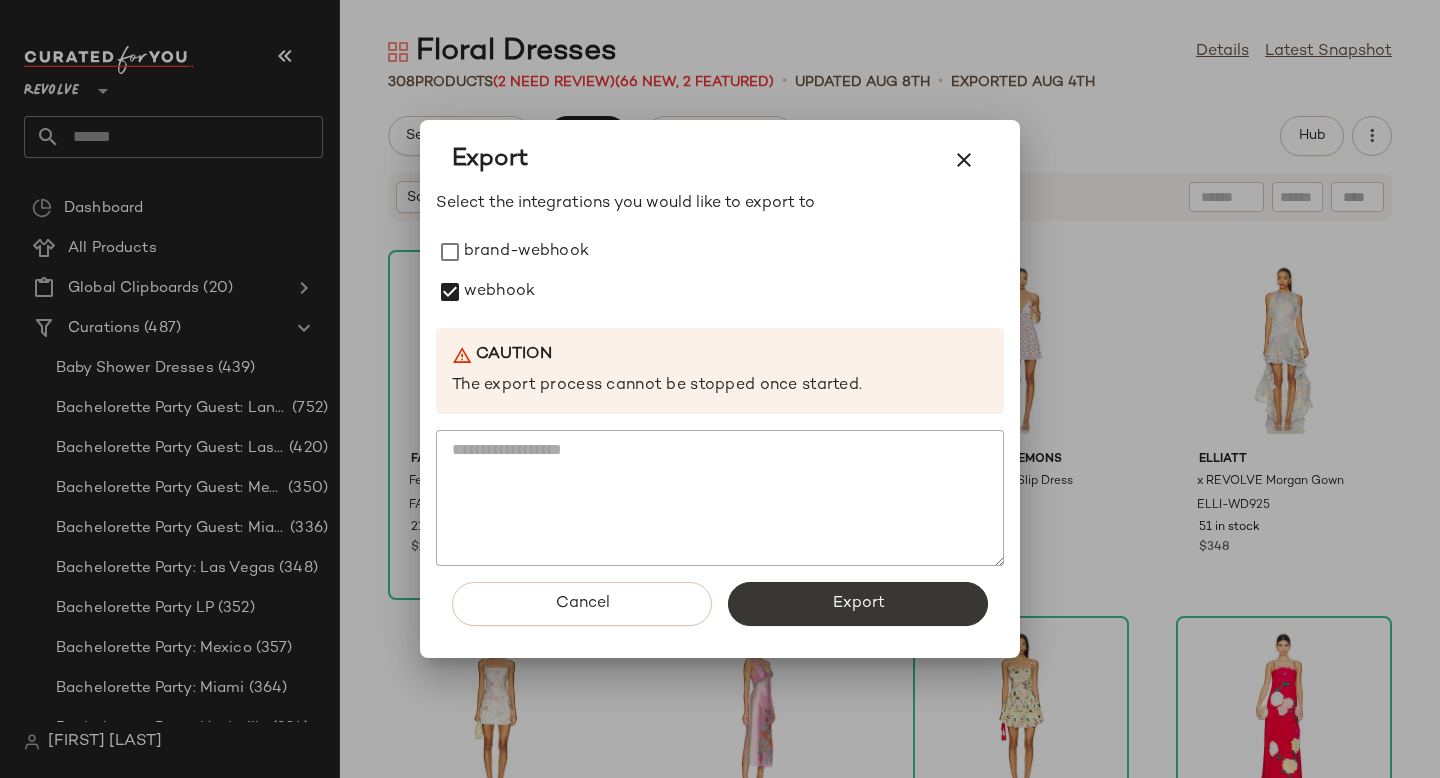 click on "Export" at bounding box center (858, 604) 